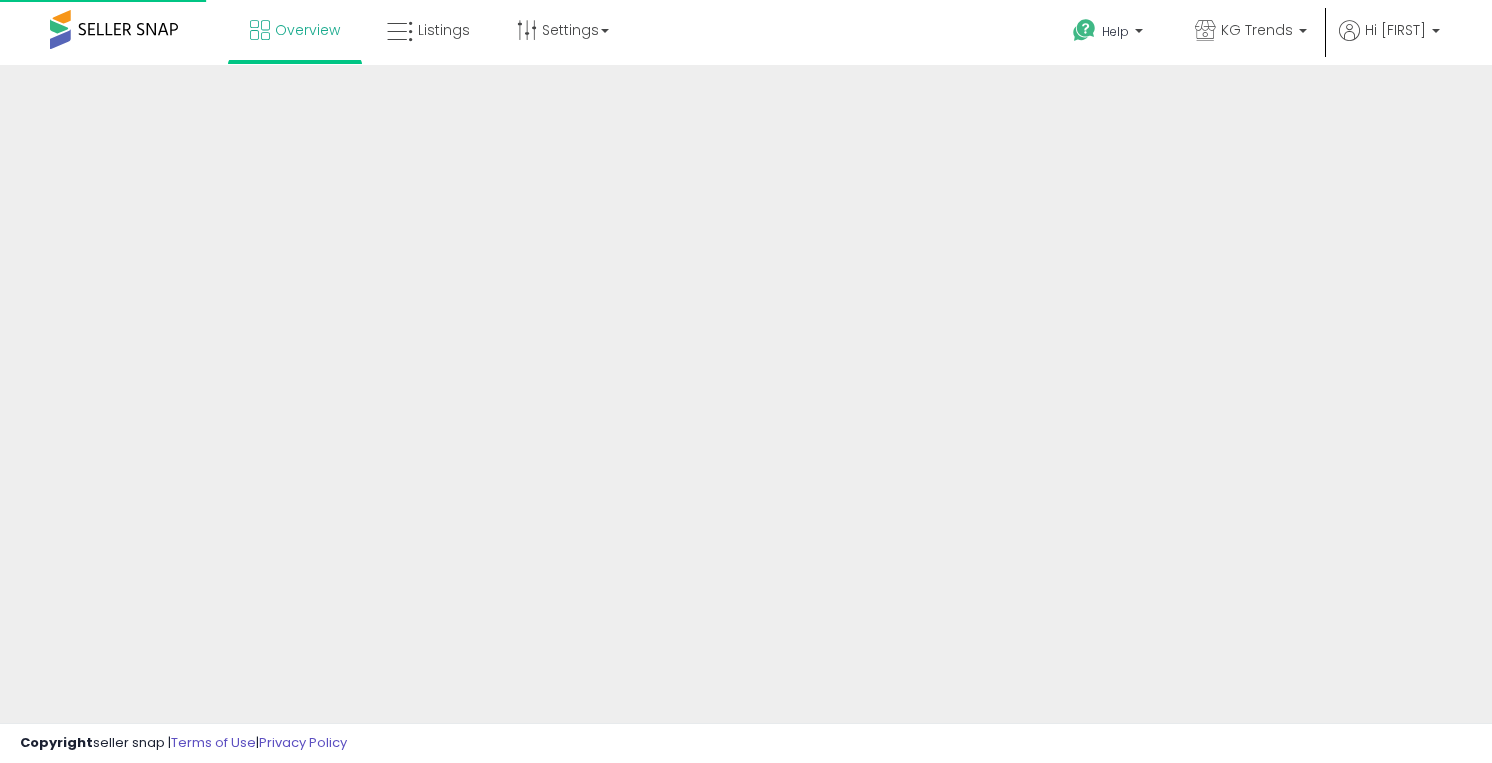 scroll, scrollTop: 0, scrollLeft: 0, axis: both 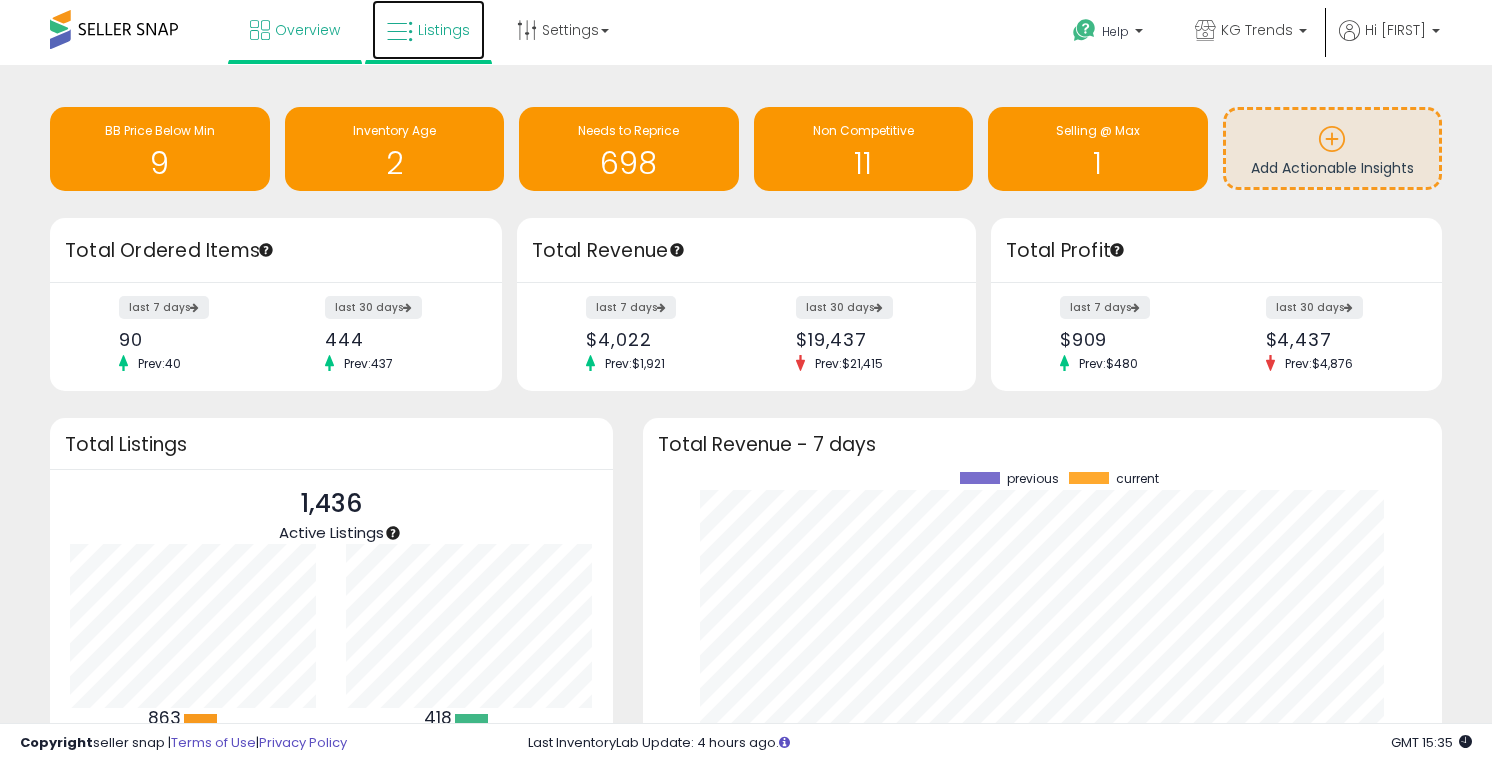 click on "Listings" at bounding box center [444, 30] 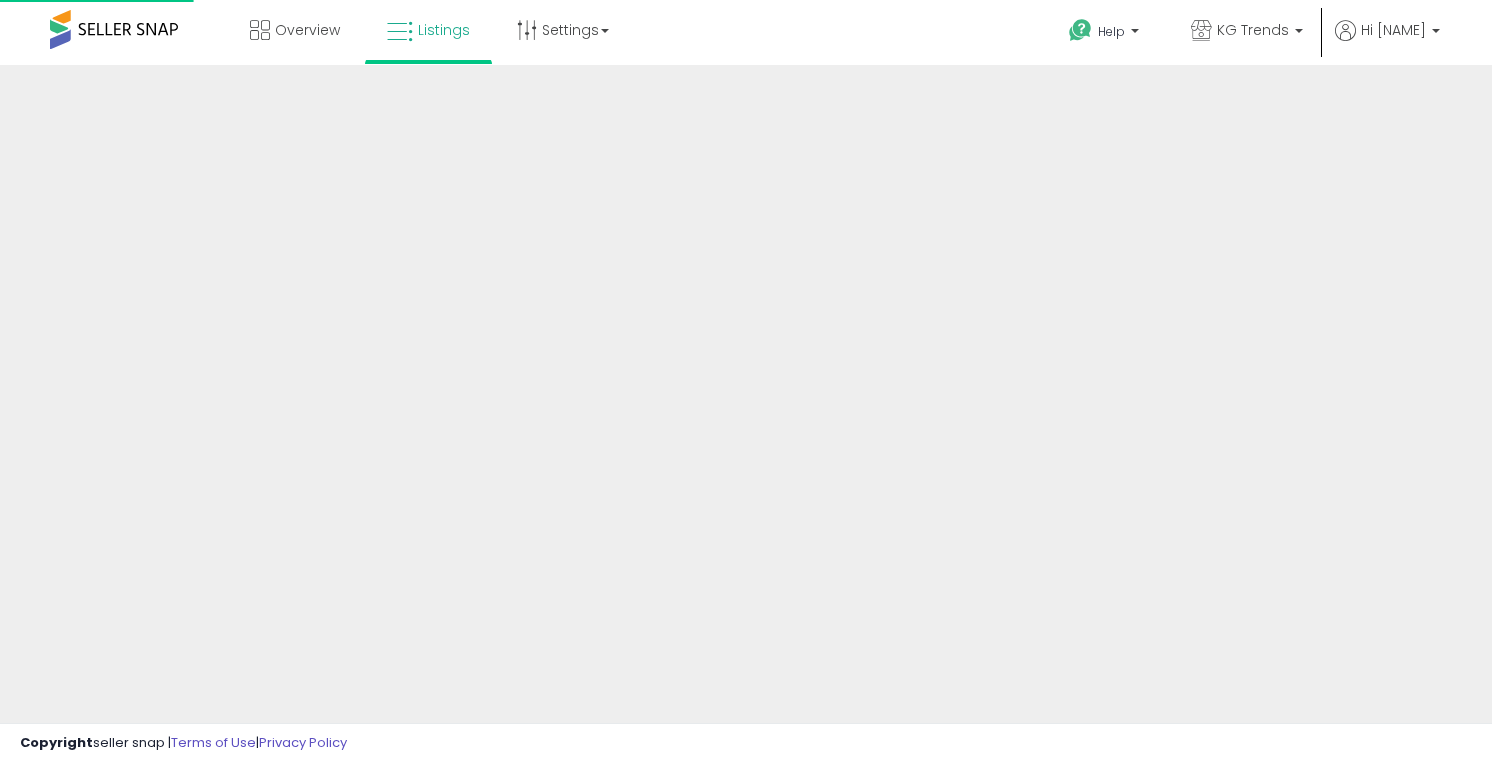 scroll, scrollTop: 0, scrollLeft: 0, axis: both 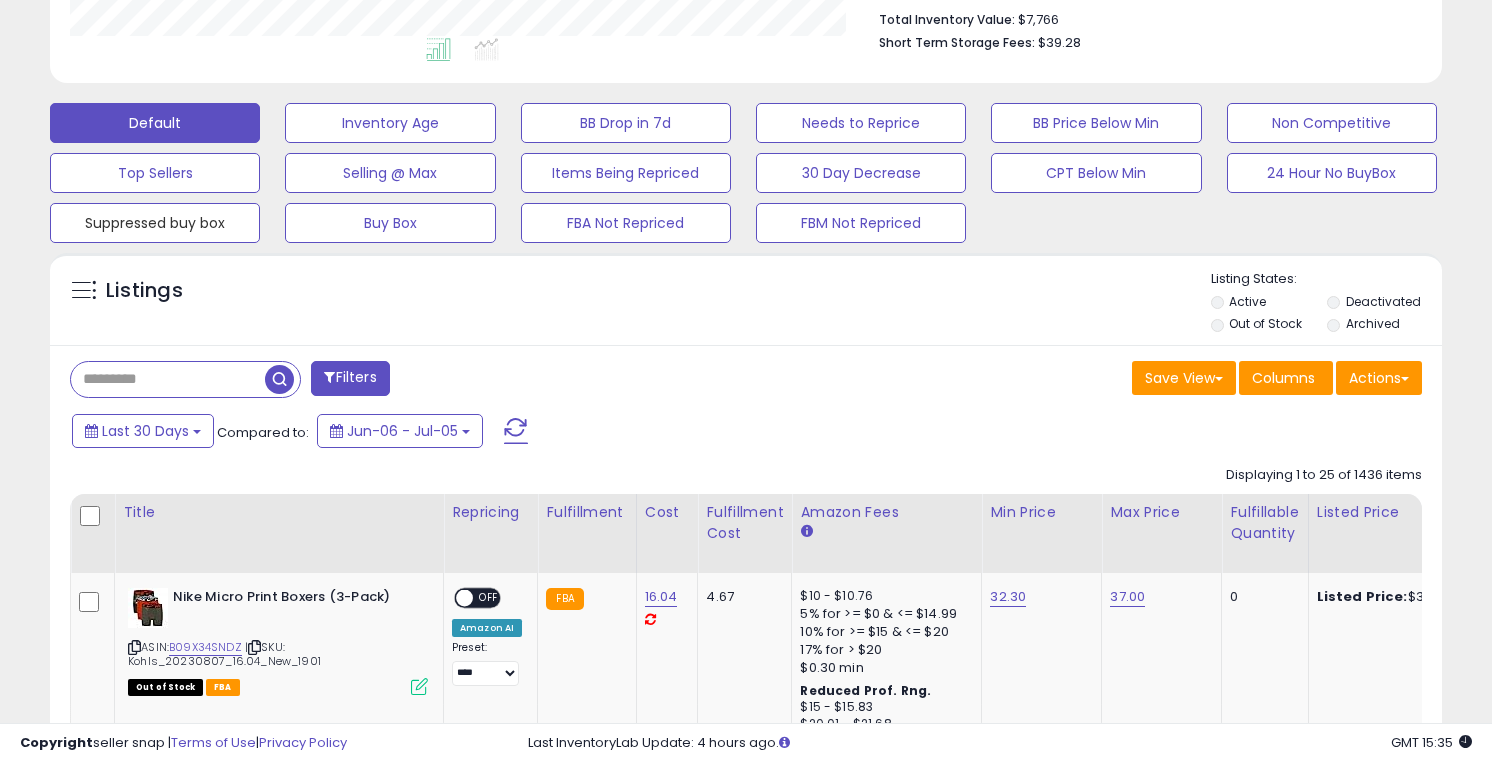 click on "Suppressed buy box" at bounding box center (390, 123) 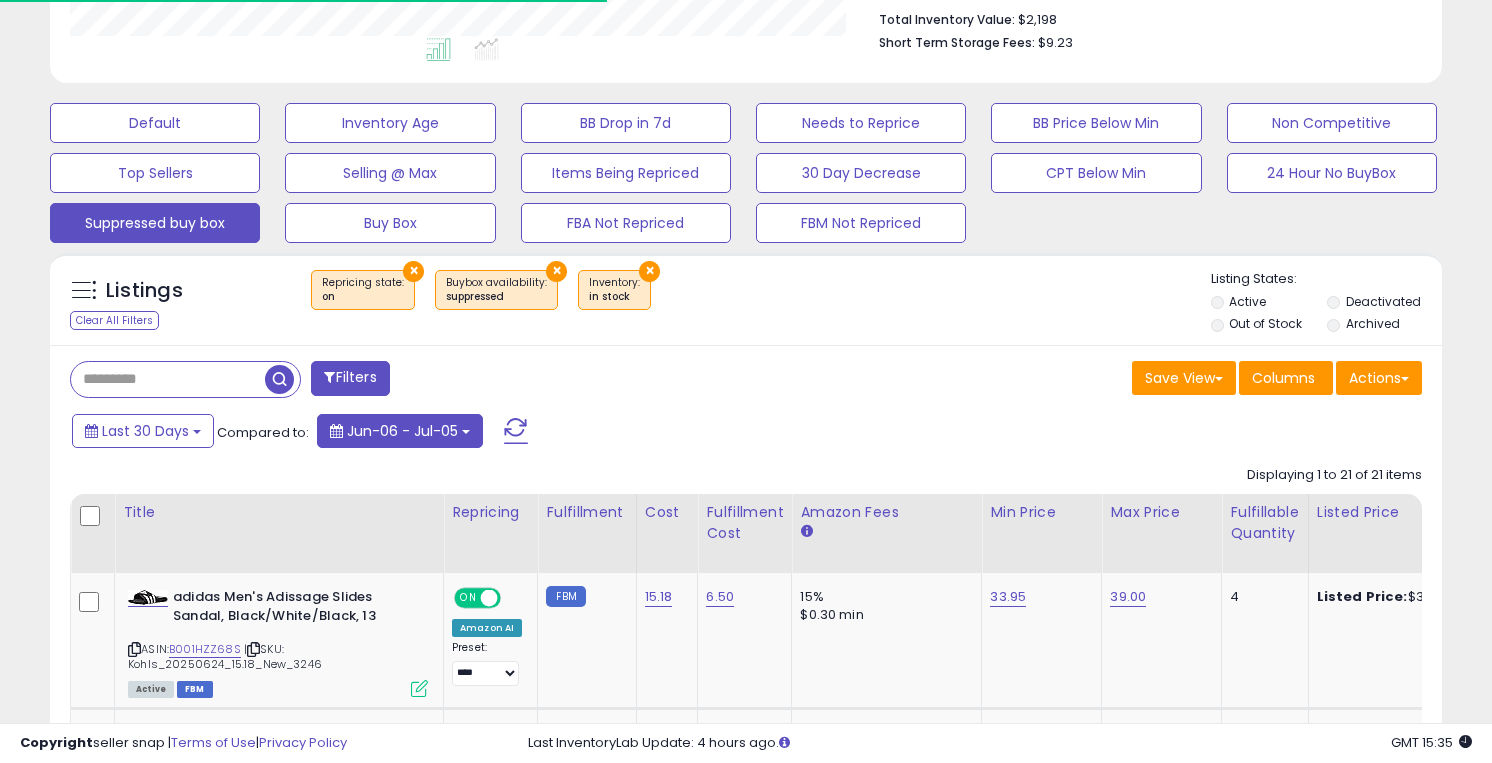 scroll, scrollTop: 881, scrollLeft: 0, axis: vertical 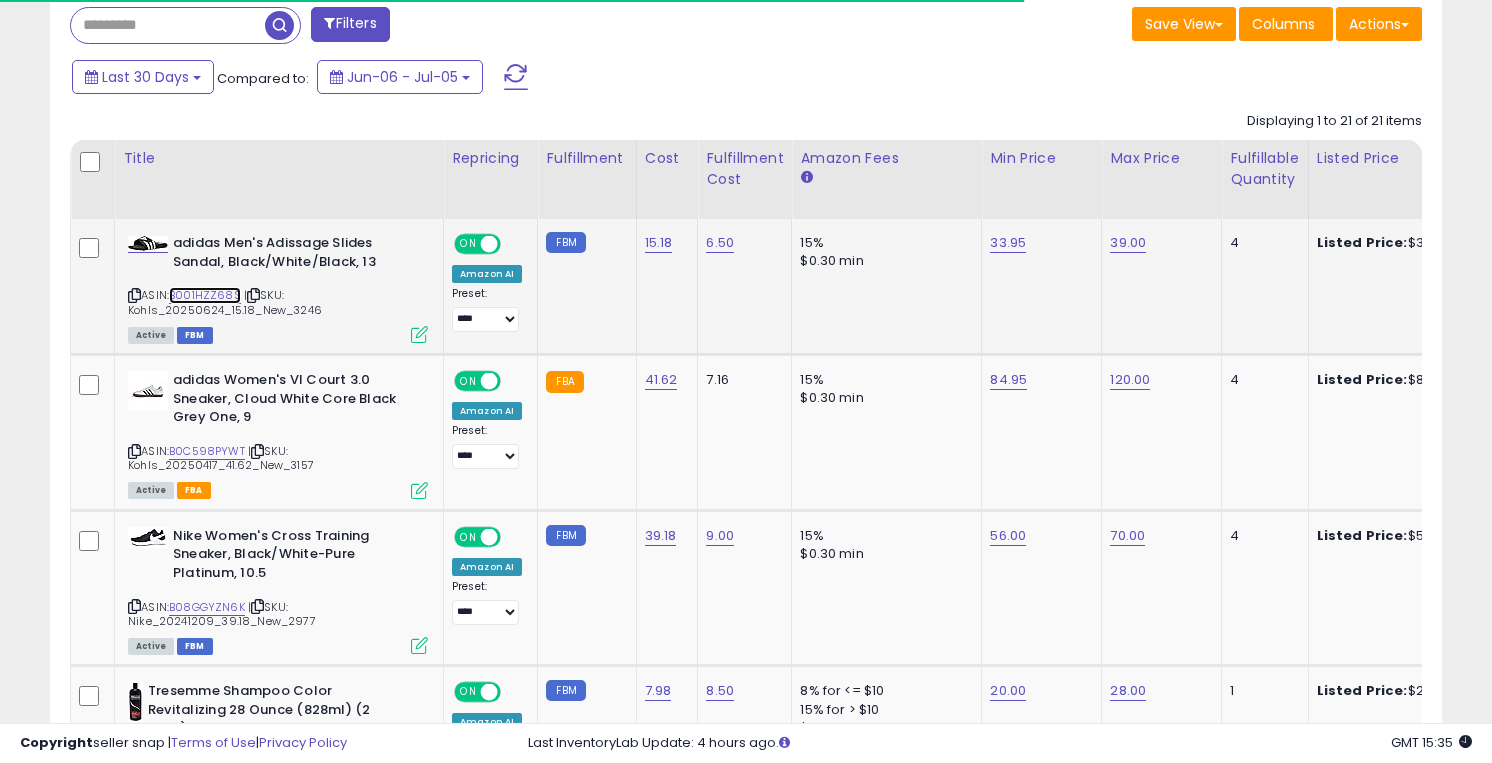 click on "B001HZZ68S" at bounding box center (205, 295) 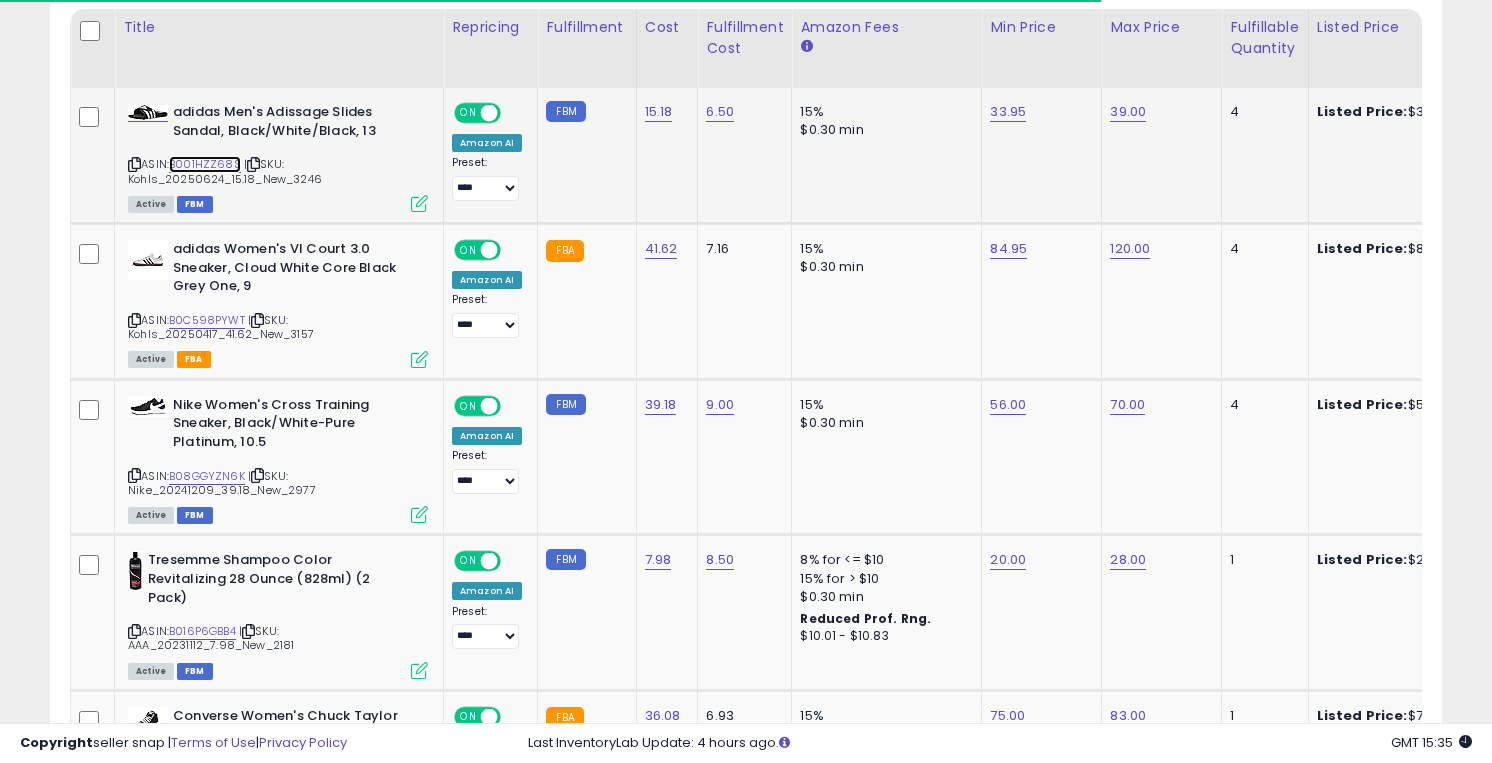 scroll, scrollTop: 1028, scrollLeft: 0, axis: vertical 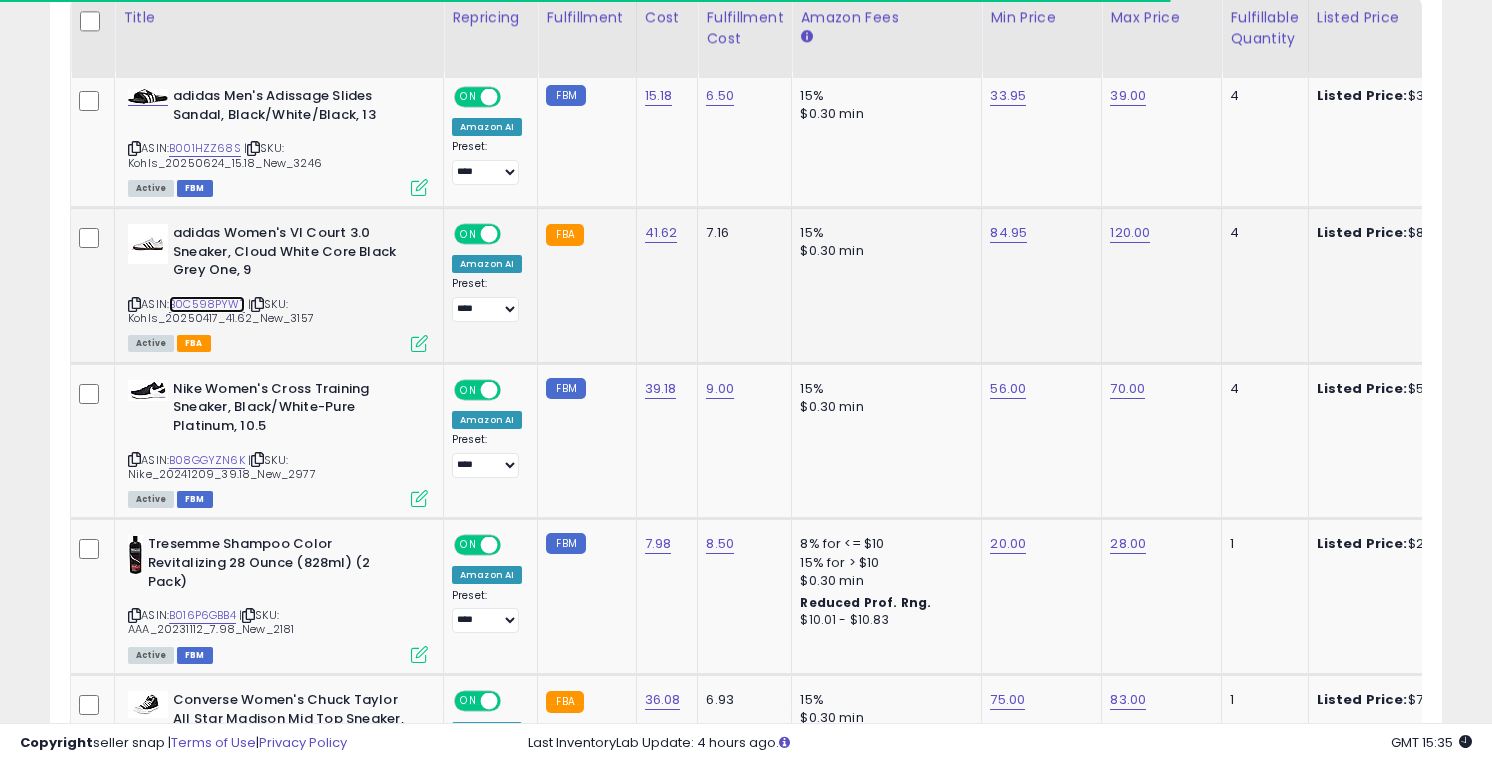 click on "B0C598PYWT" at bounding box center (207, 304) 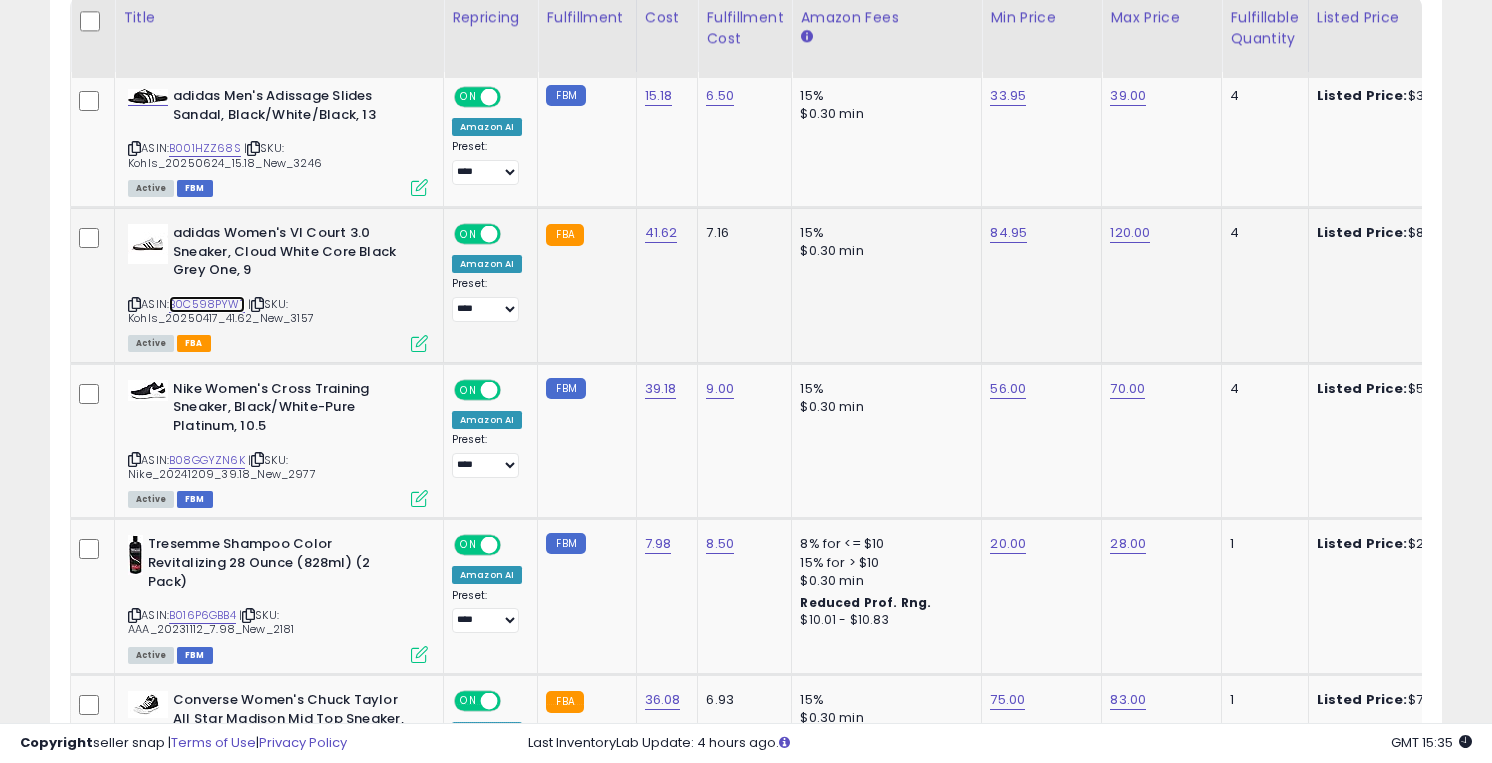 scroll, scrollTop: 999590, scrollLeft: 999194, axis: both 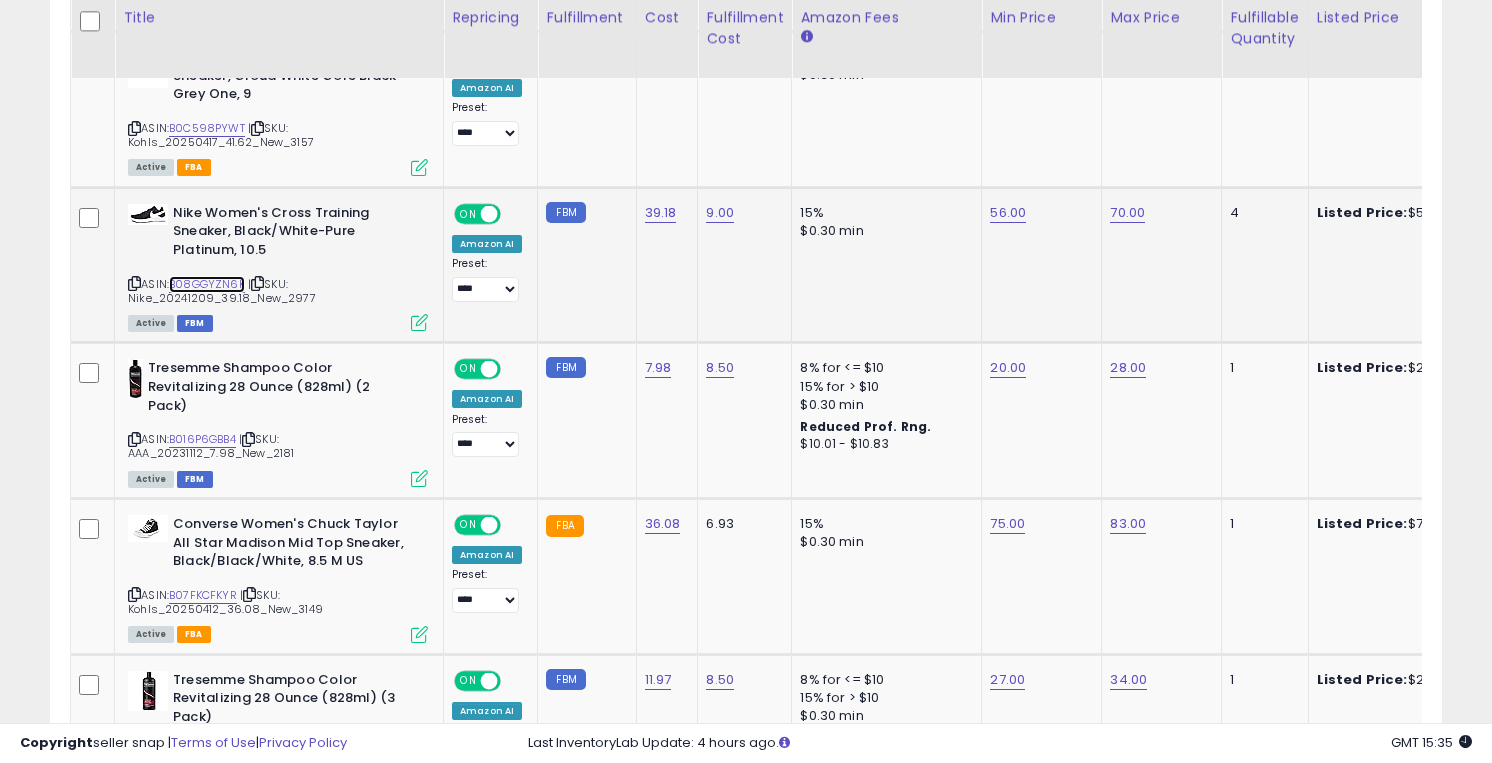 click on "B08GGYZN6K" at bounding box center [207, 284] 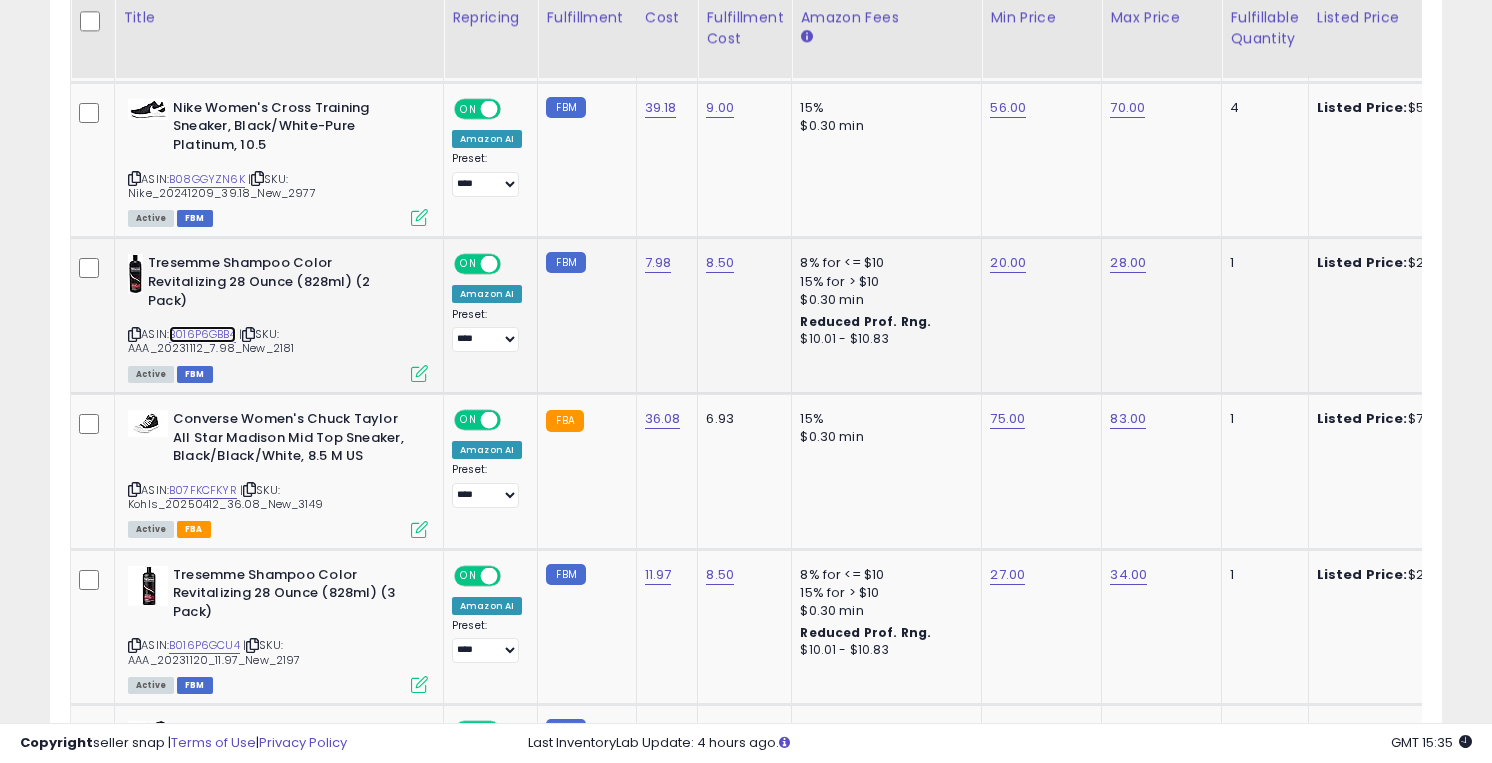 click on "B016P6GBB4" at bounding box center (202, 334) 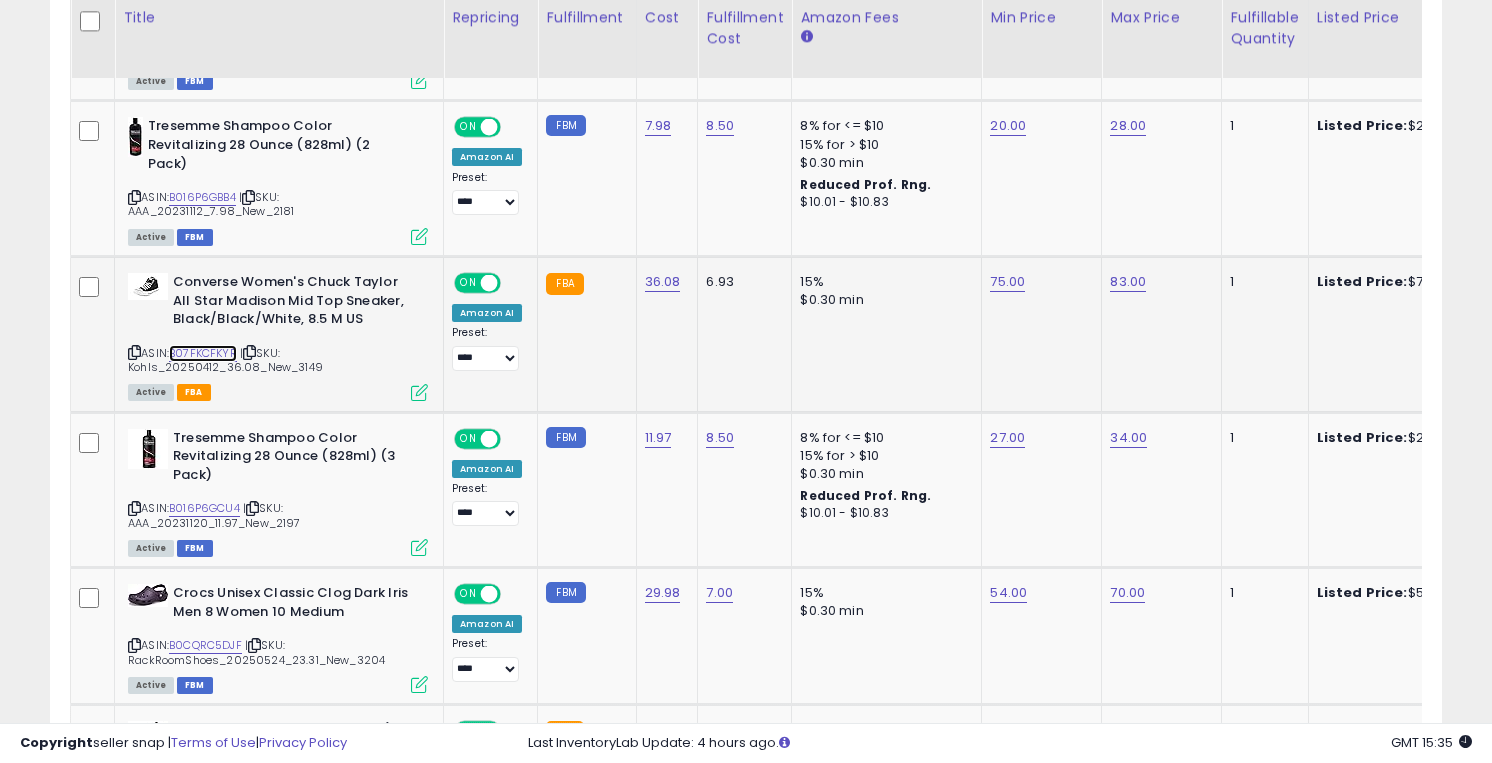 click on "B07FKCFKYR" at bounding box center [203, 353] 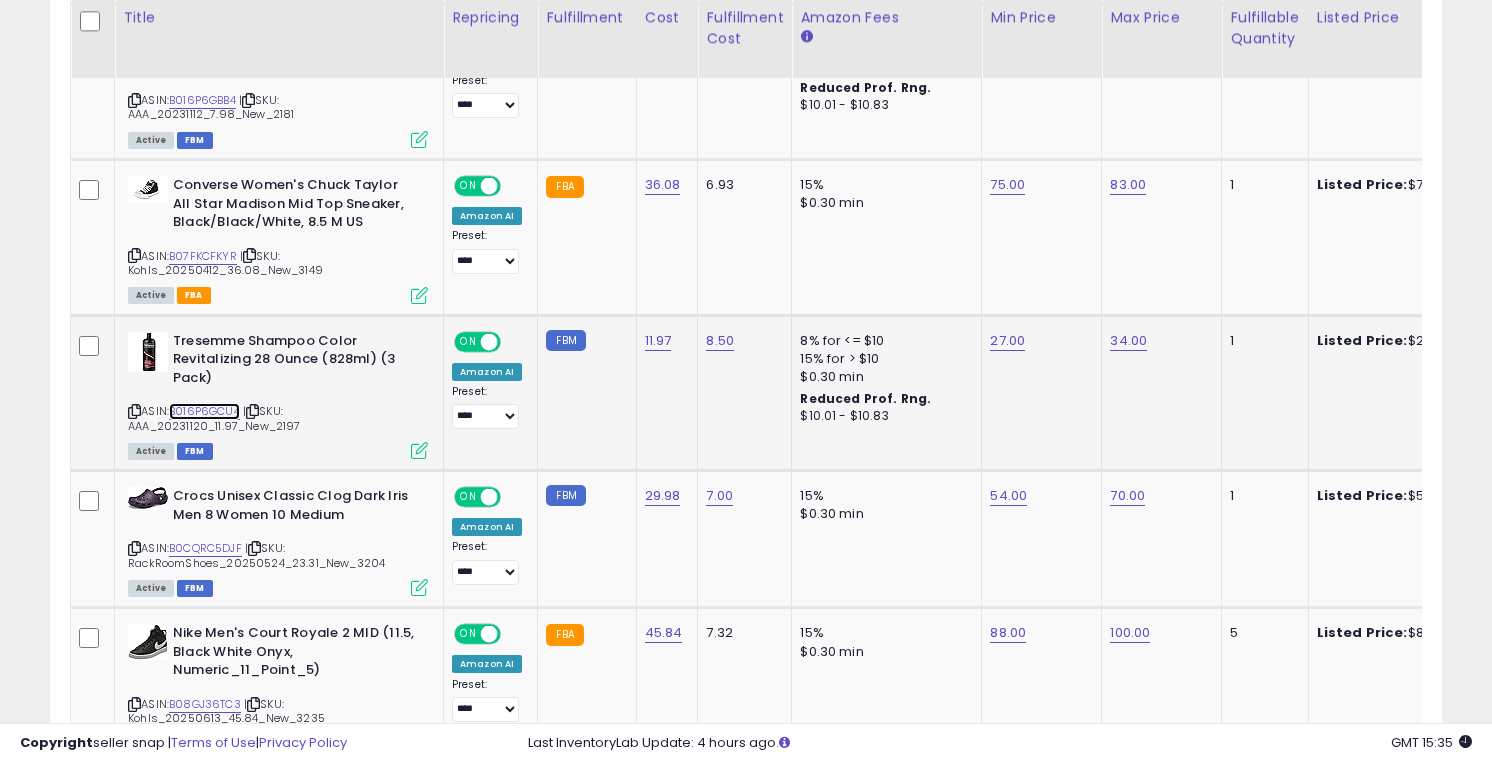 click on "B016P6GCU4" at bounding box center [204, 411] 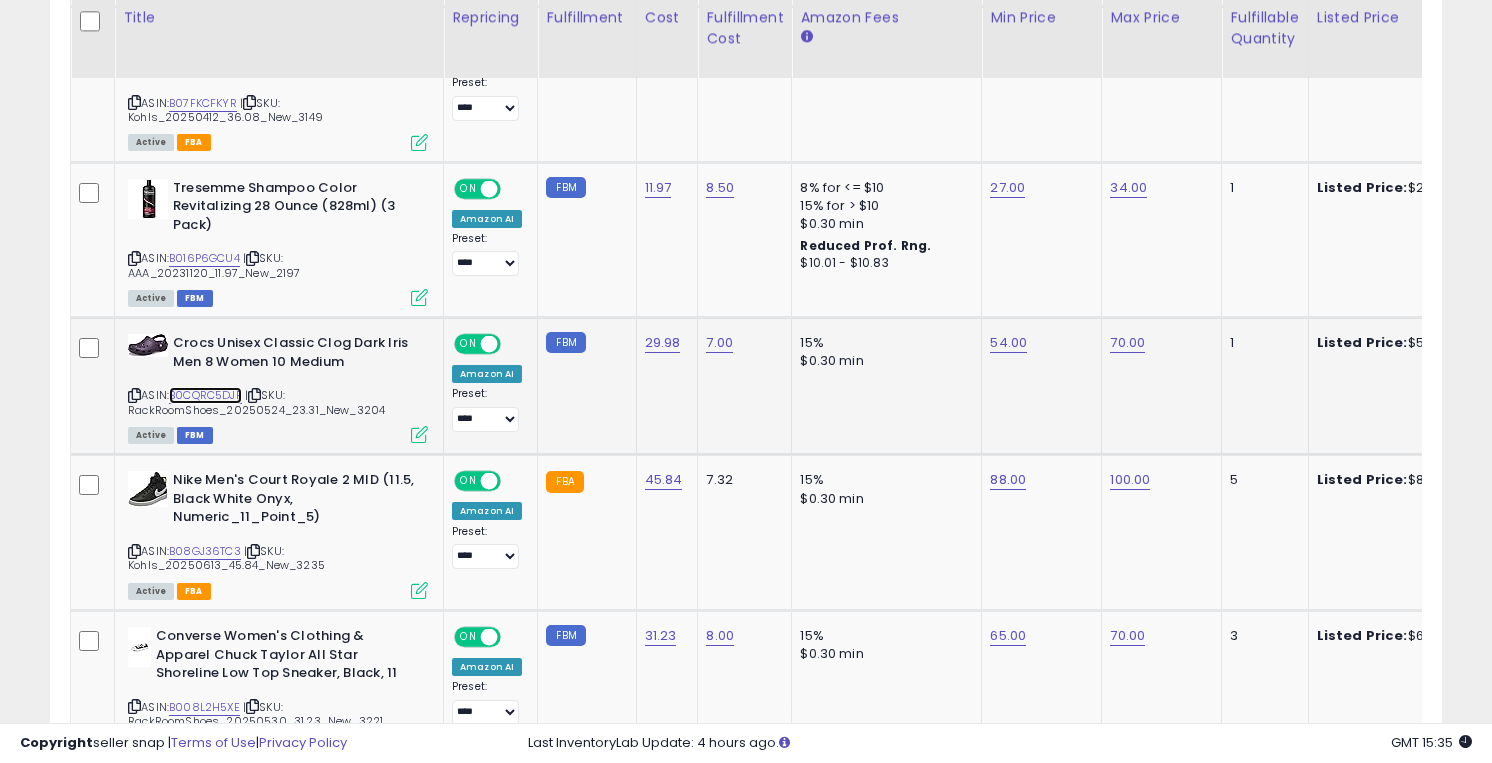 click on "B0CQRC5DJF" at bounding box center [205, 395] 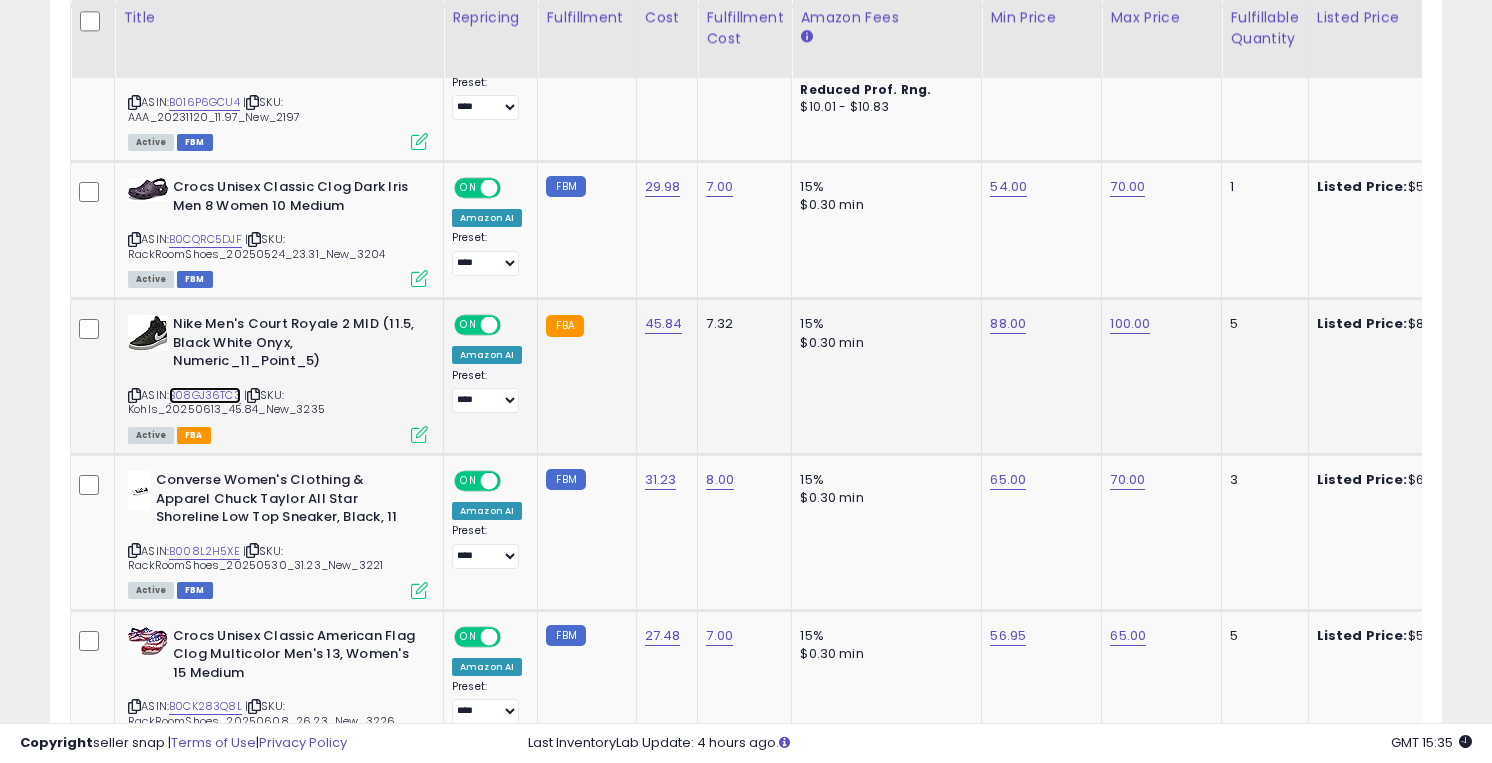 click on "B08GJ36TC3" at bounding box center [205, 395] 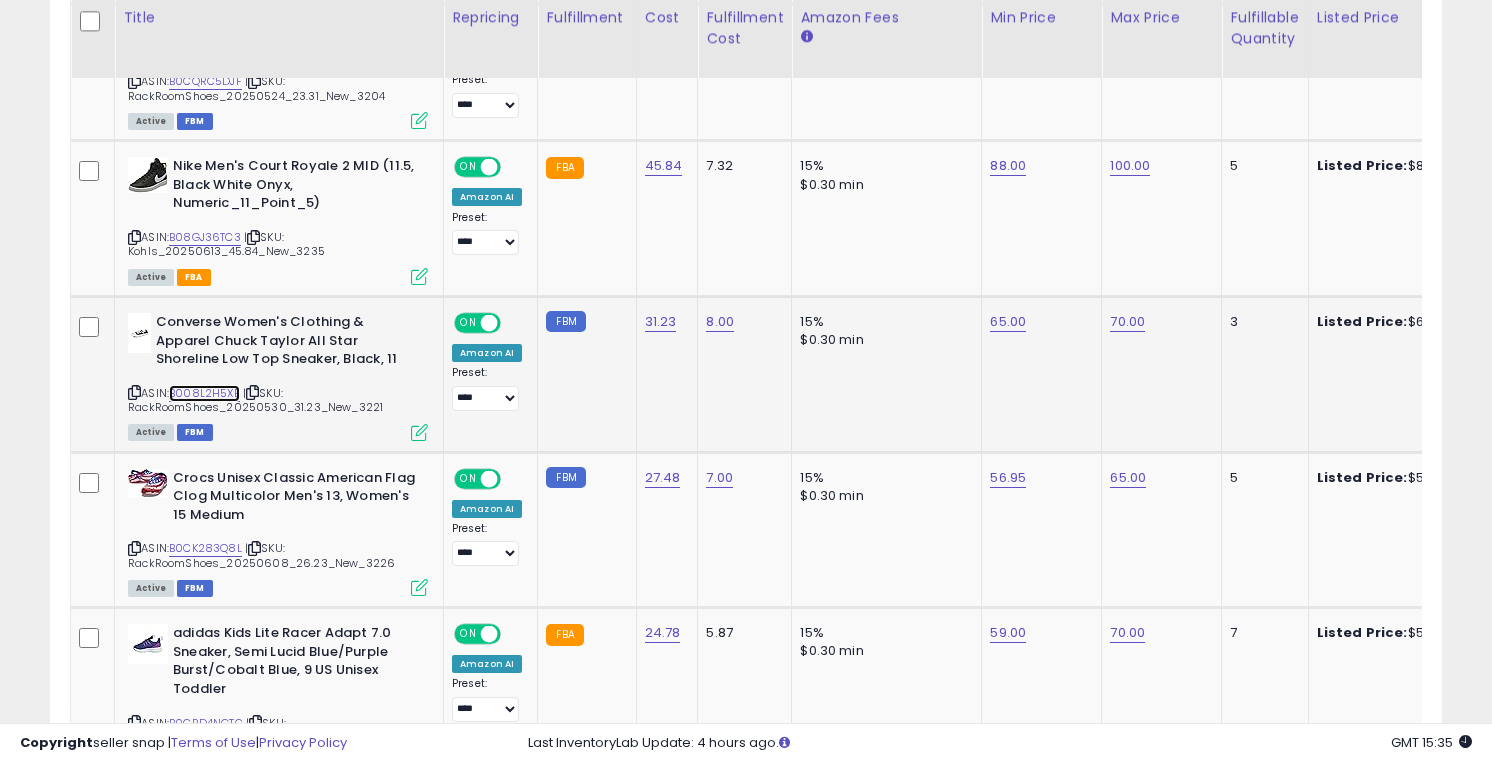 click on "B008L2H5XE" at bounding box center (204, 393) 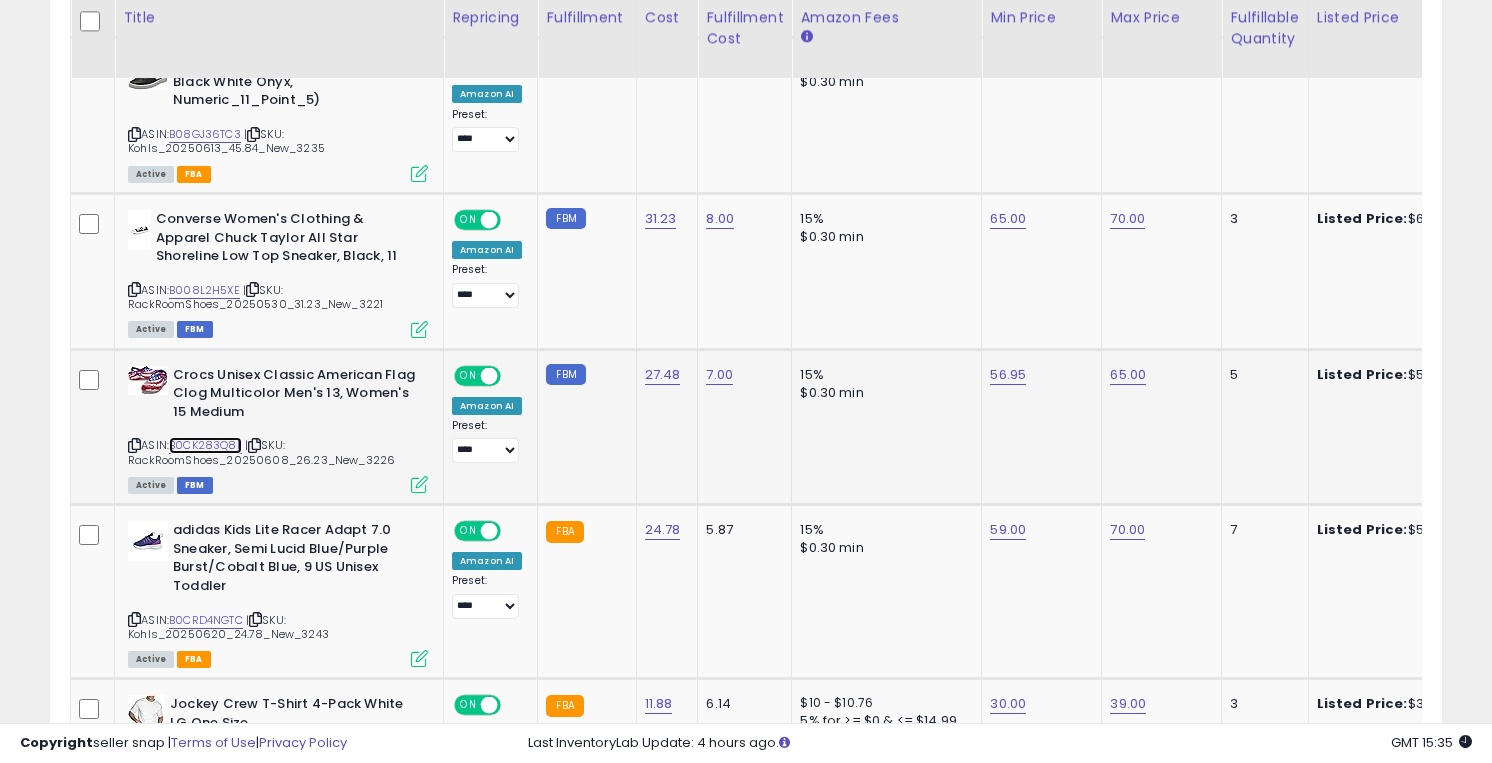 click on "B0CK283Q8L" at bounding box center (205, 445) 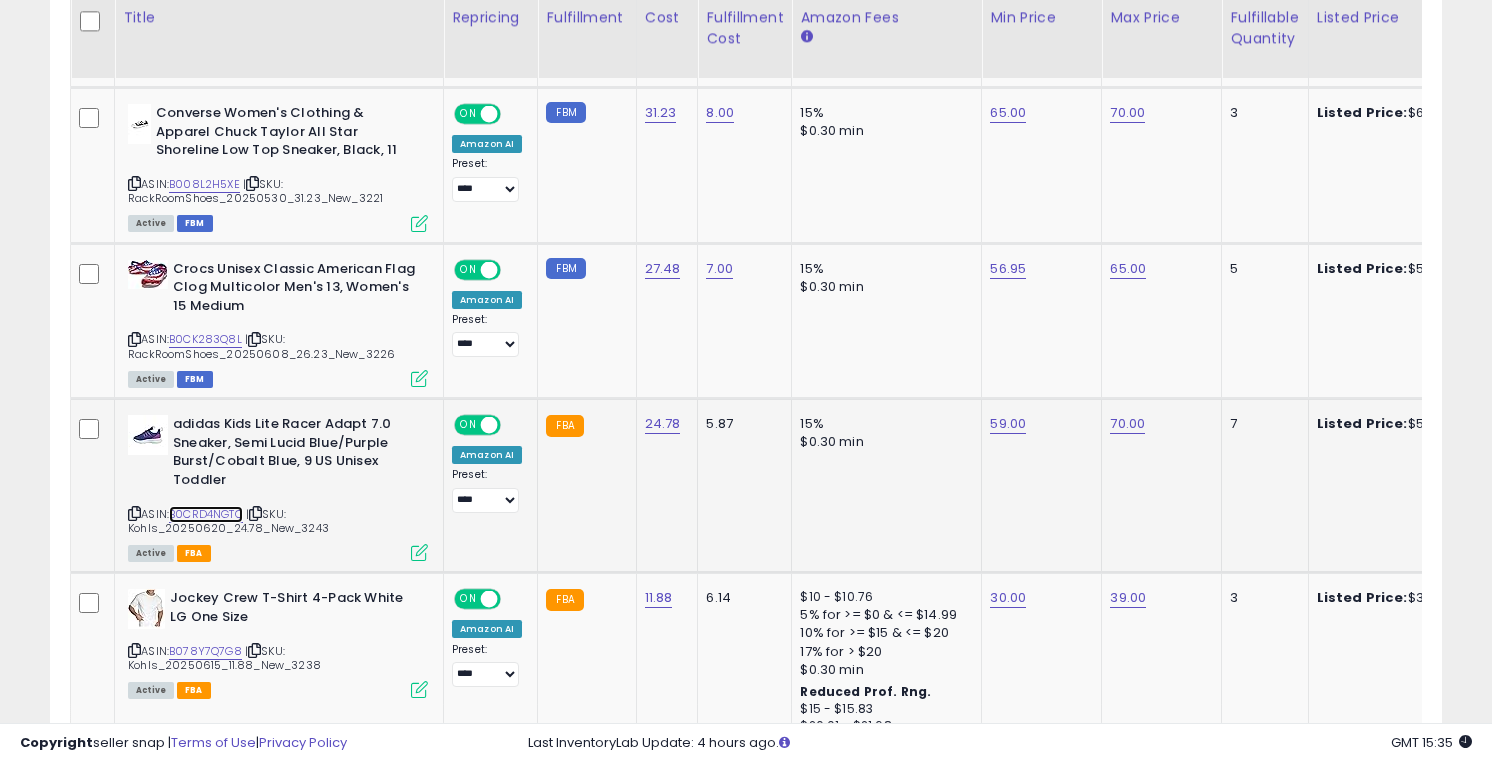 click on "B0CRD4NGTC" at bounding box center [206, 514] 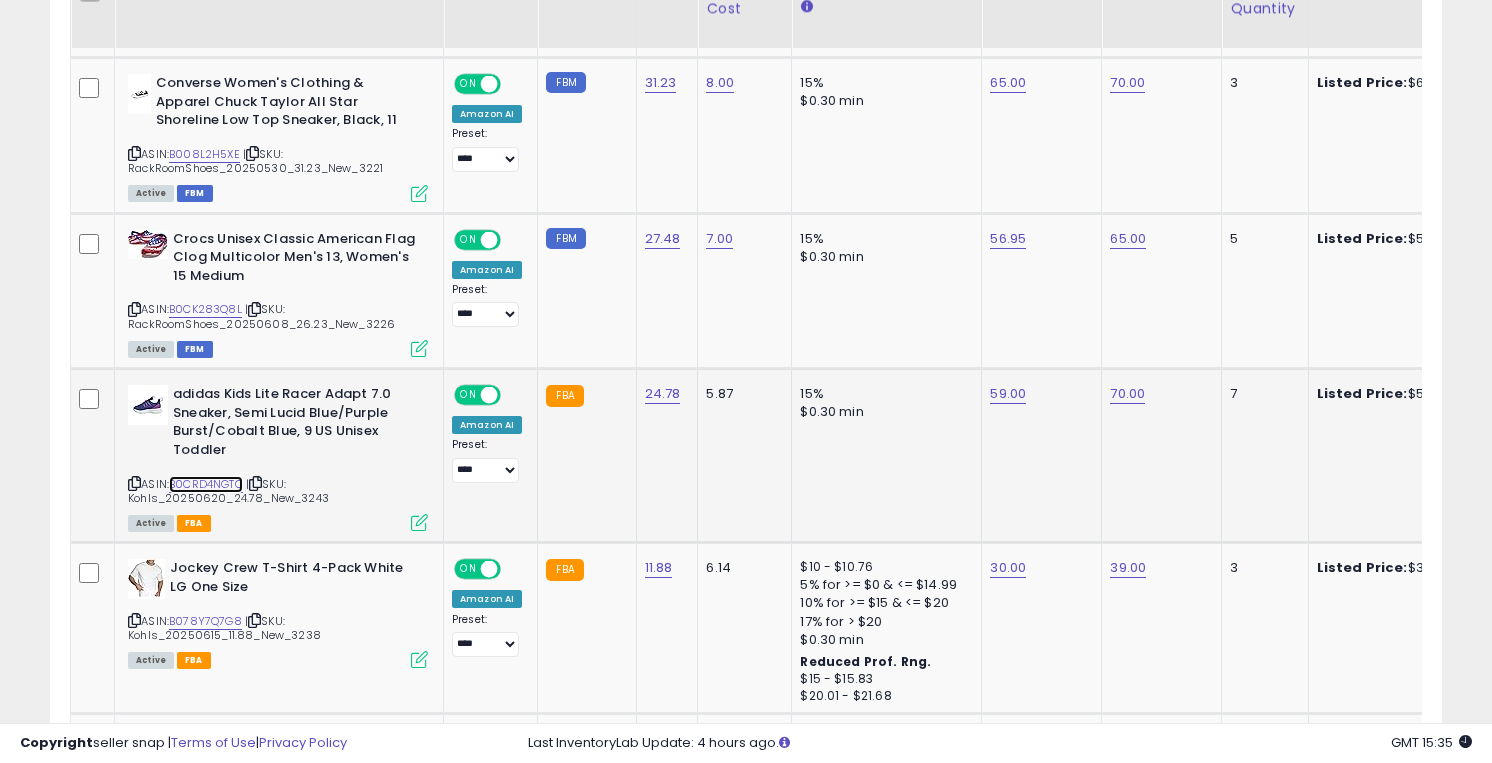scroll, scrollTop: 2437, scrollLeft: 0, axis: vertical 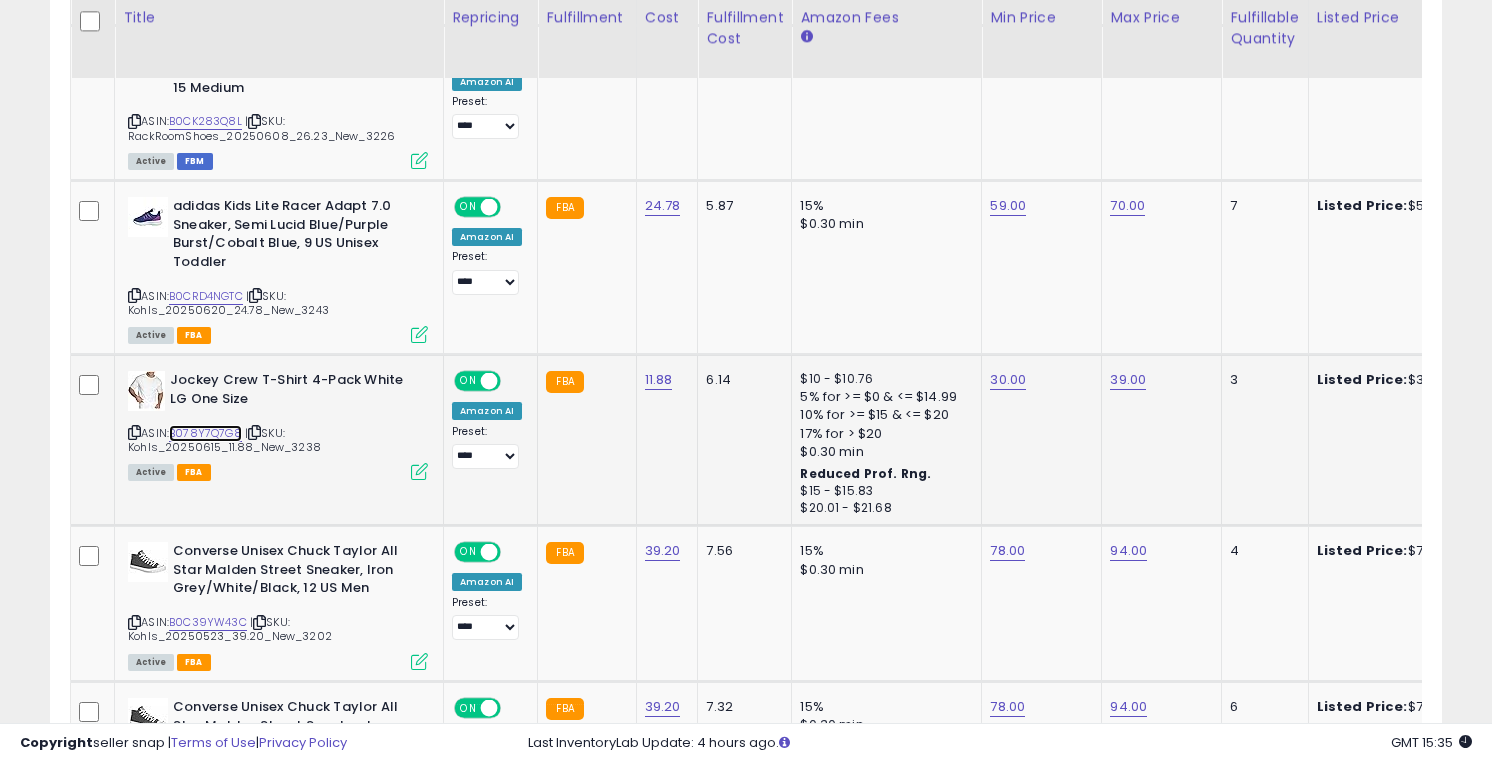 click on "B078Y7Q7G8" at bounding box center [205, 433] 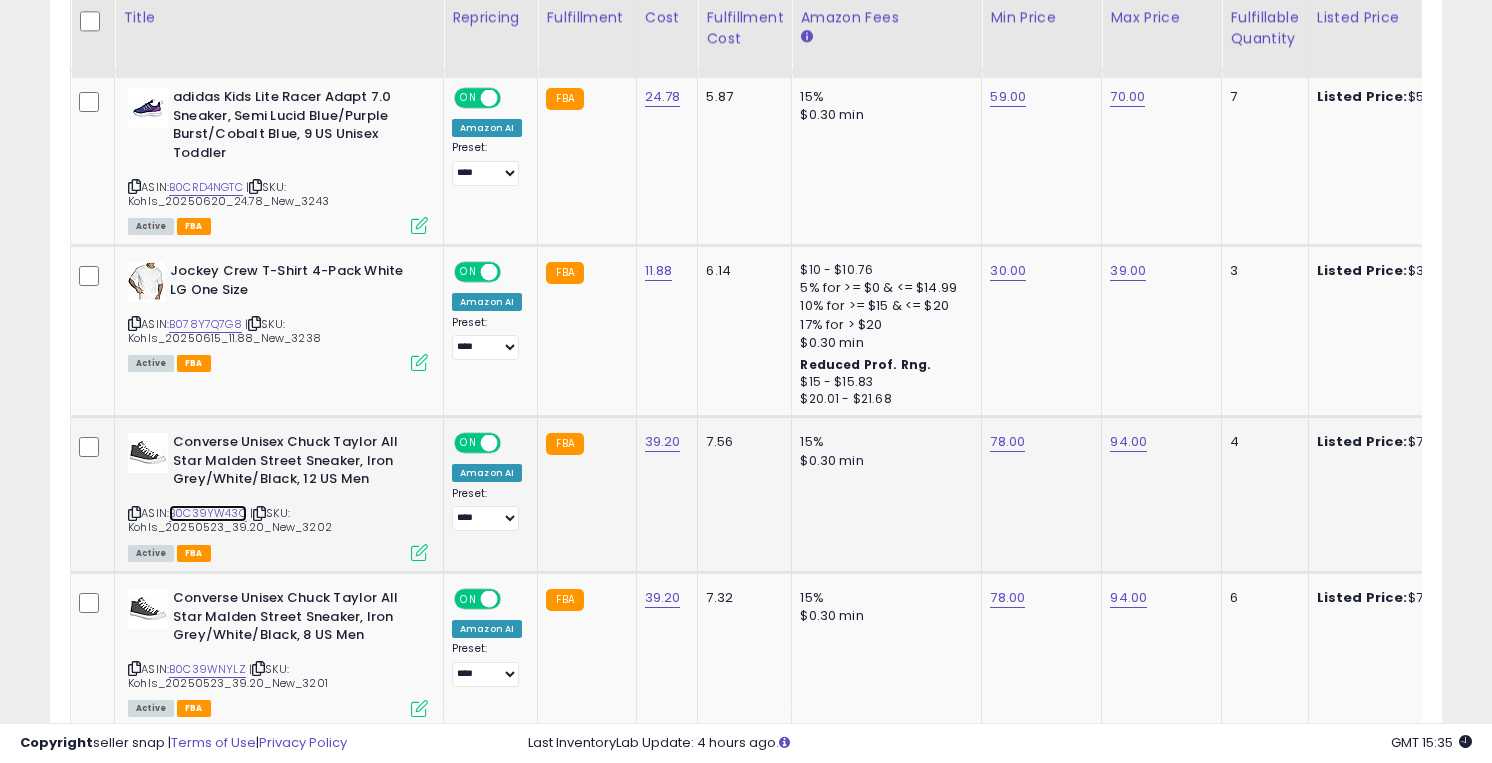 click on "B0C39YW43C" at bounding box center [208, 513] 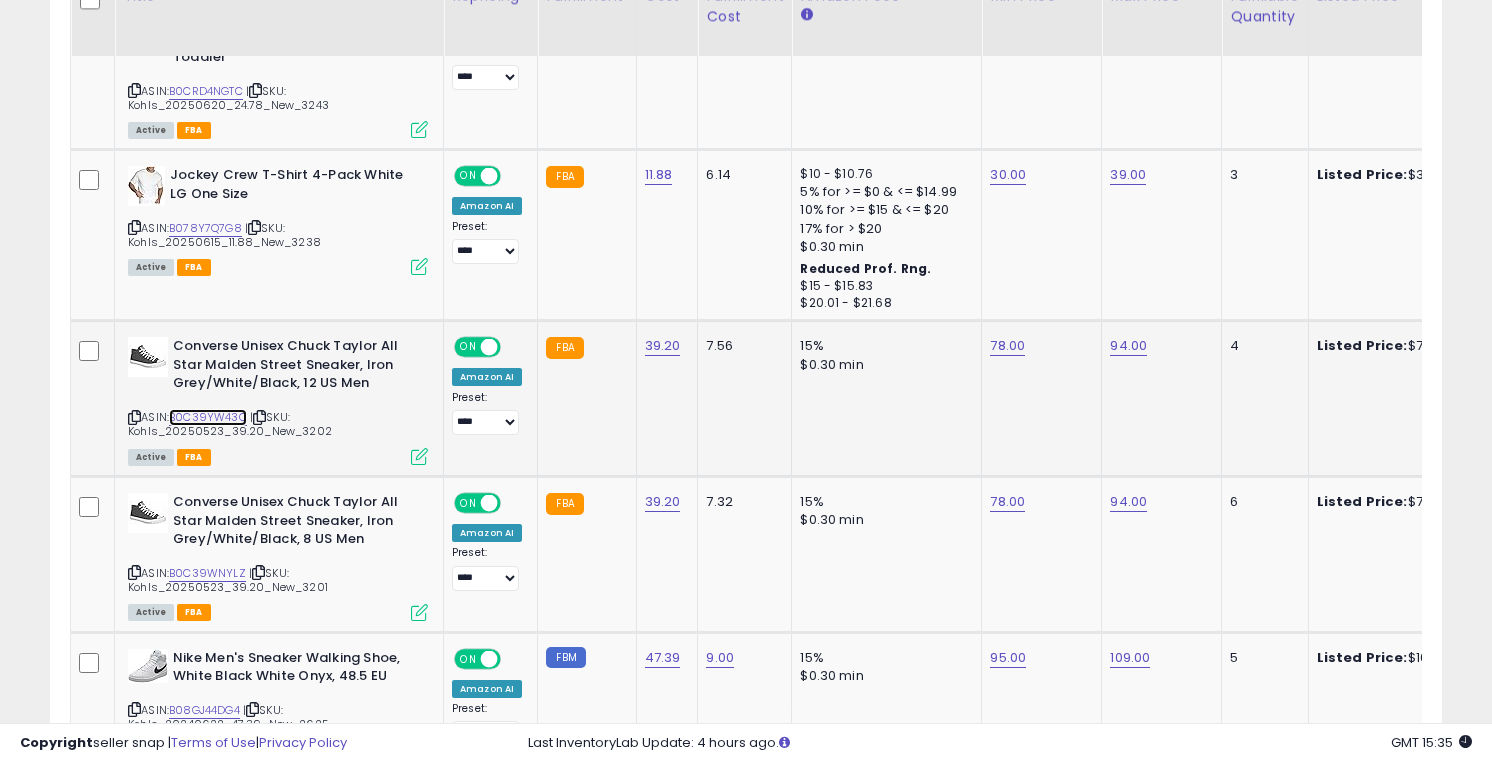 scroll, scrollTop: 2688, scrollLeft: 0, axis: vertical 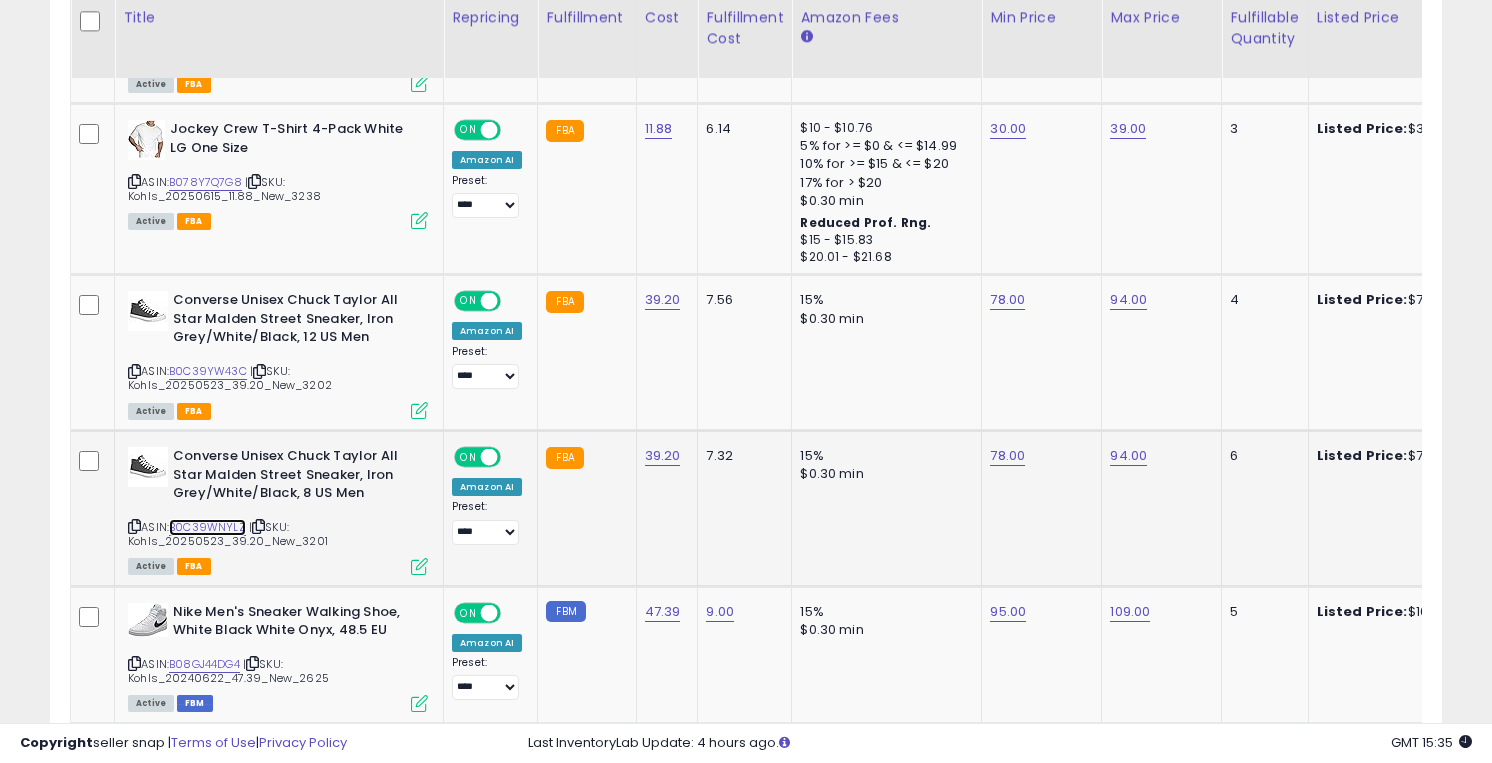 click on "B0C39WNYLZ" at bounding box center [207, 527] 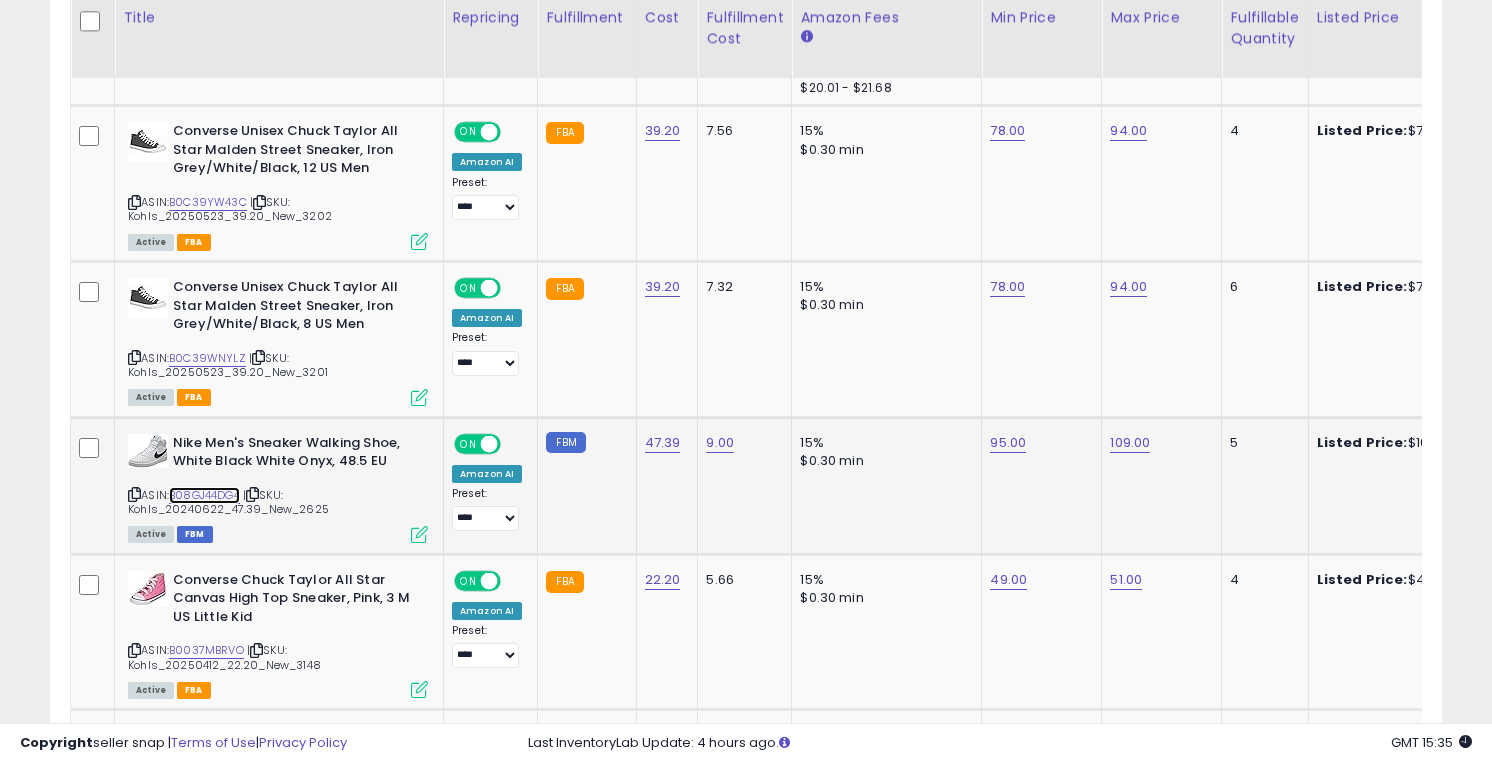 click on "B08GJ44DG4" at bounding box center (204, 495) 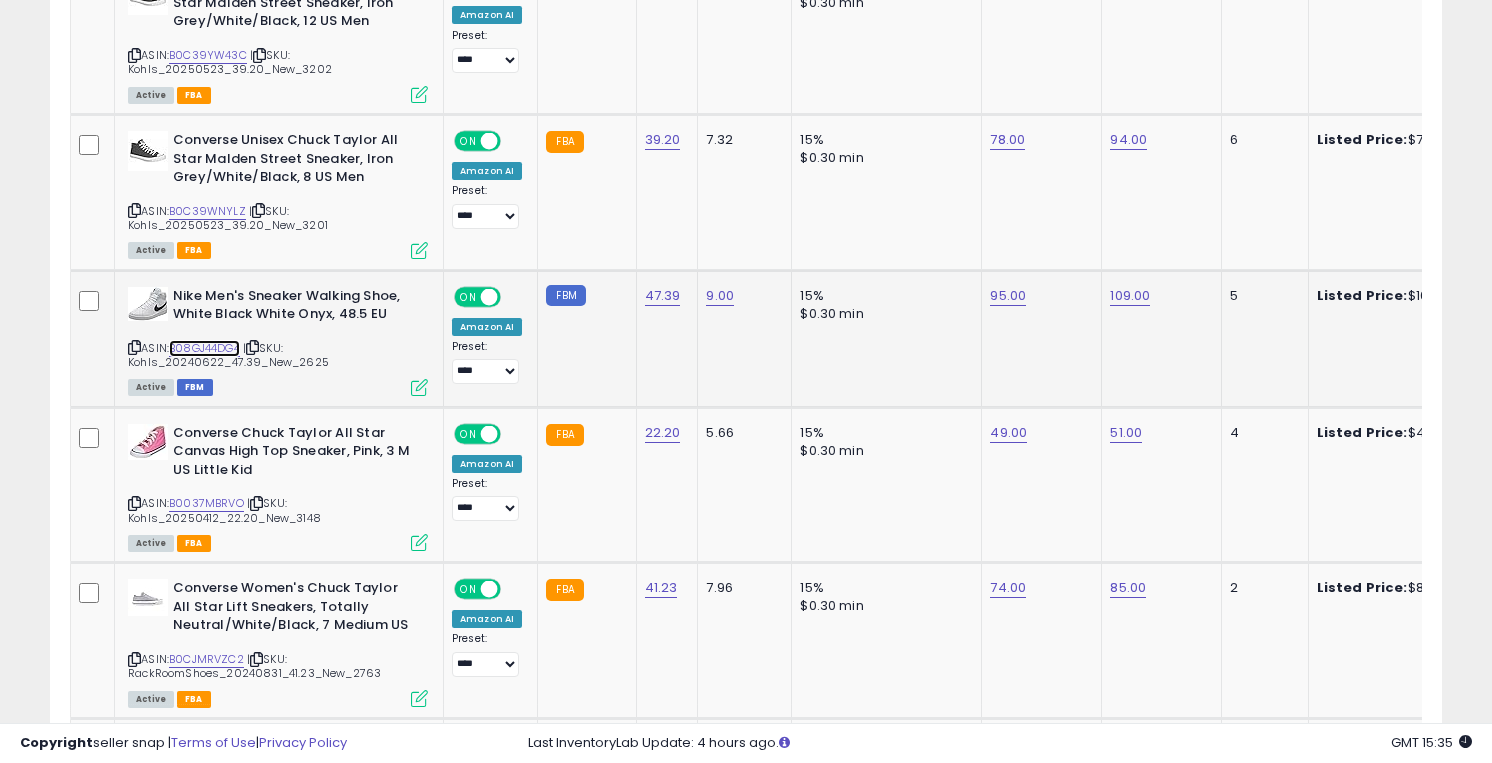 scroll, scrollTop: 3023, scrollLeft: 0, axis: vertical 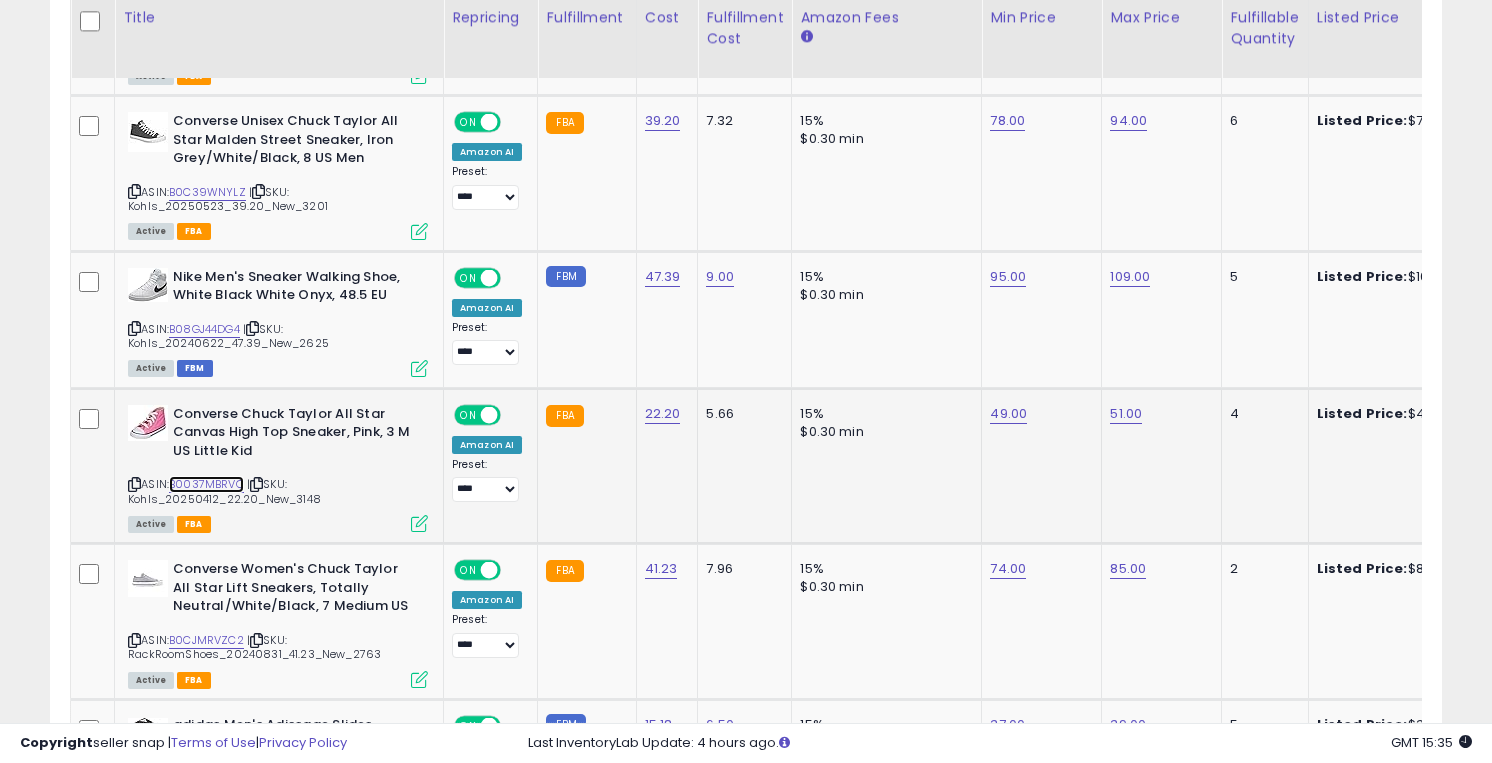 click on "B0037MBRVO" at bounding box center (206, 484) 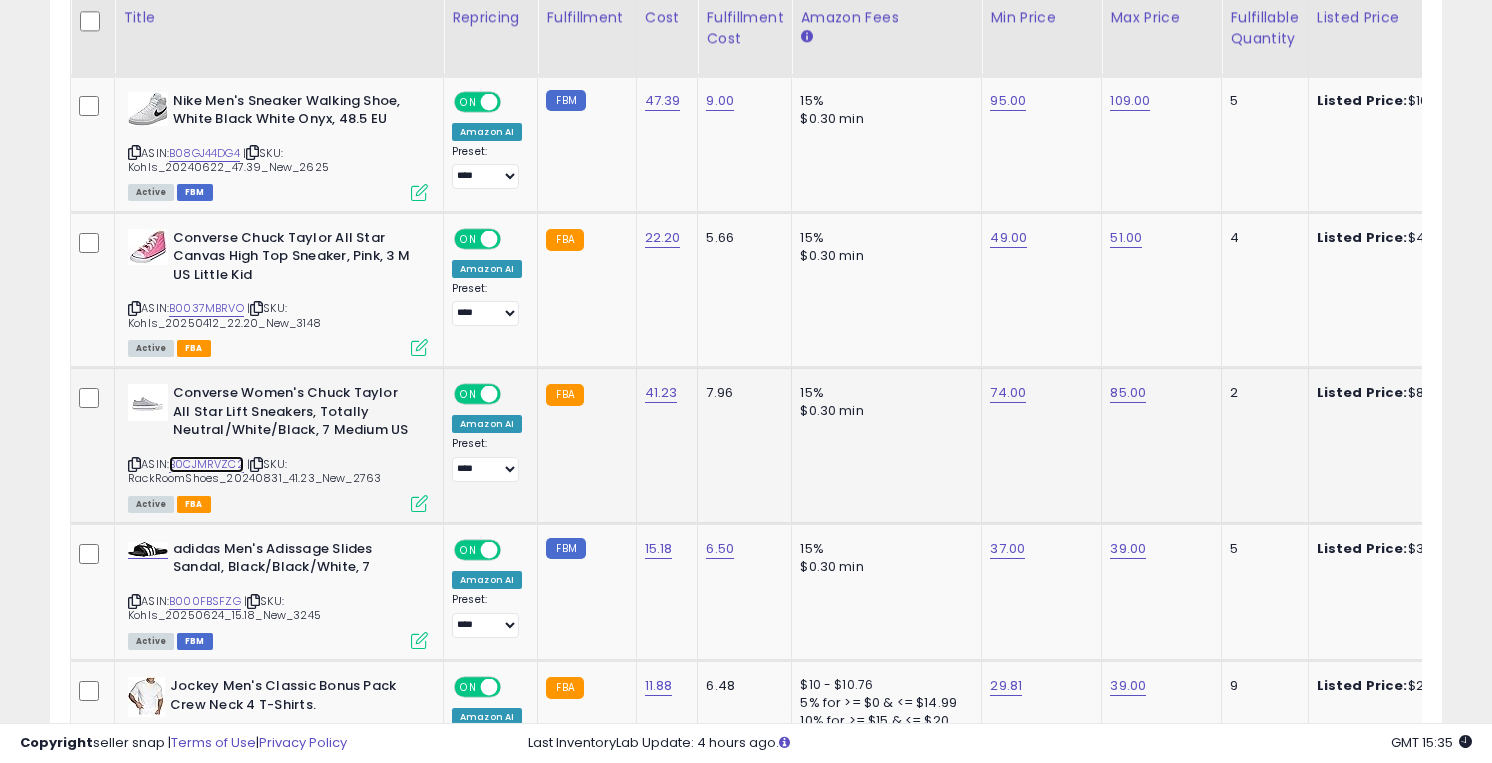 click on "B0CJMRVZC2" at bounding box center (206, 464) 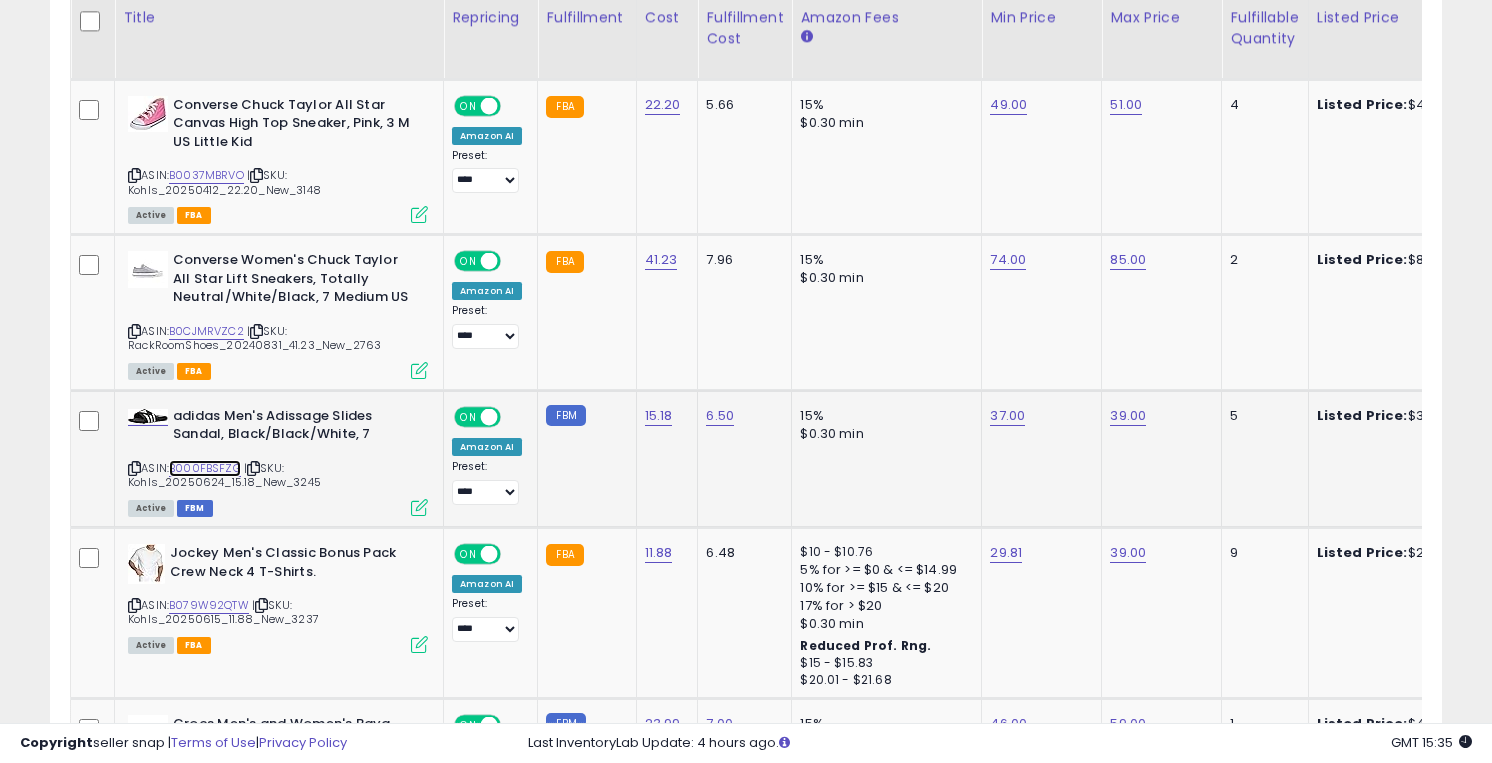 click on "B000FBSFZG" at bounding box center (205, 468) 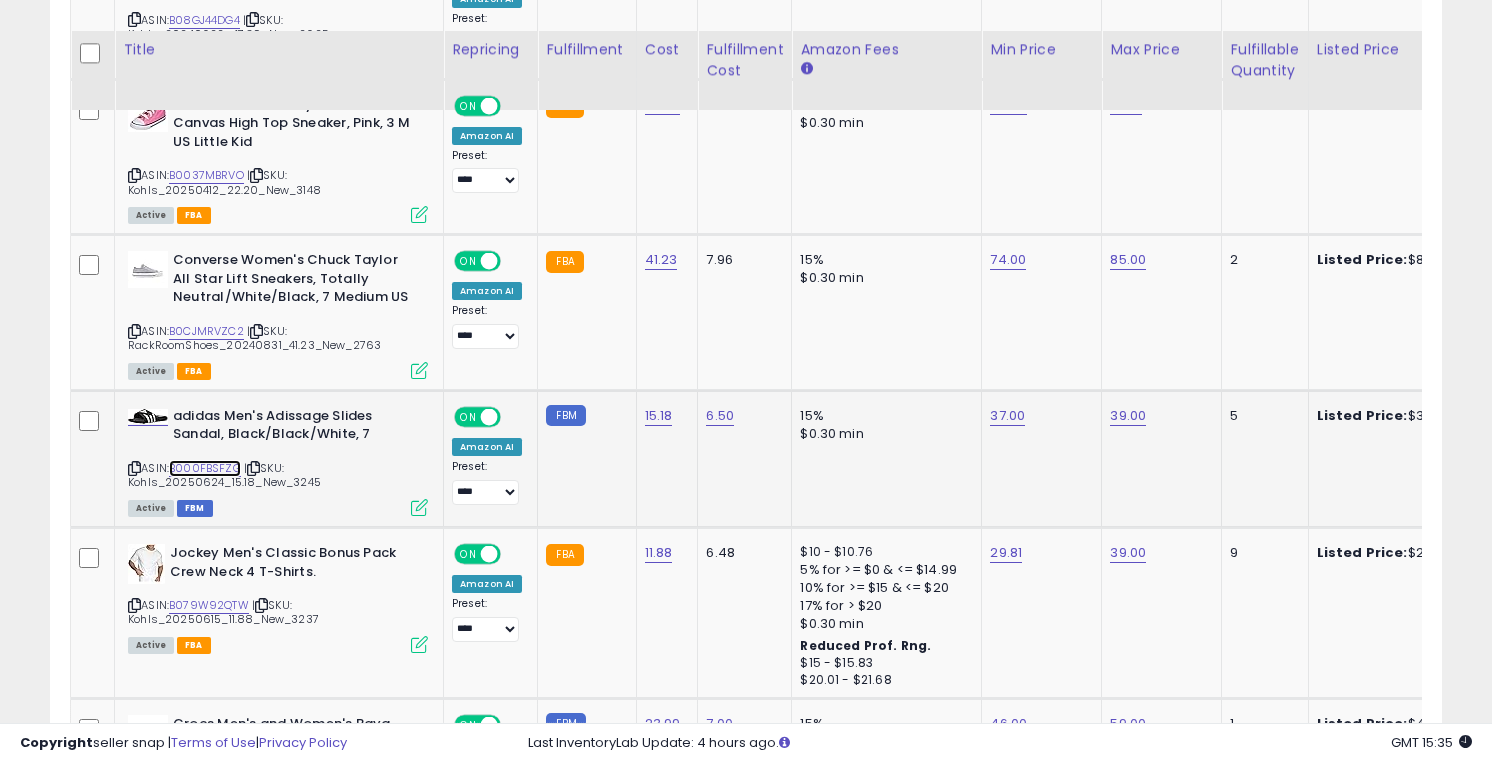 scroll, scrollTop: 3450, scrollLeft: 0, axis: vertical 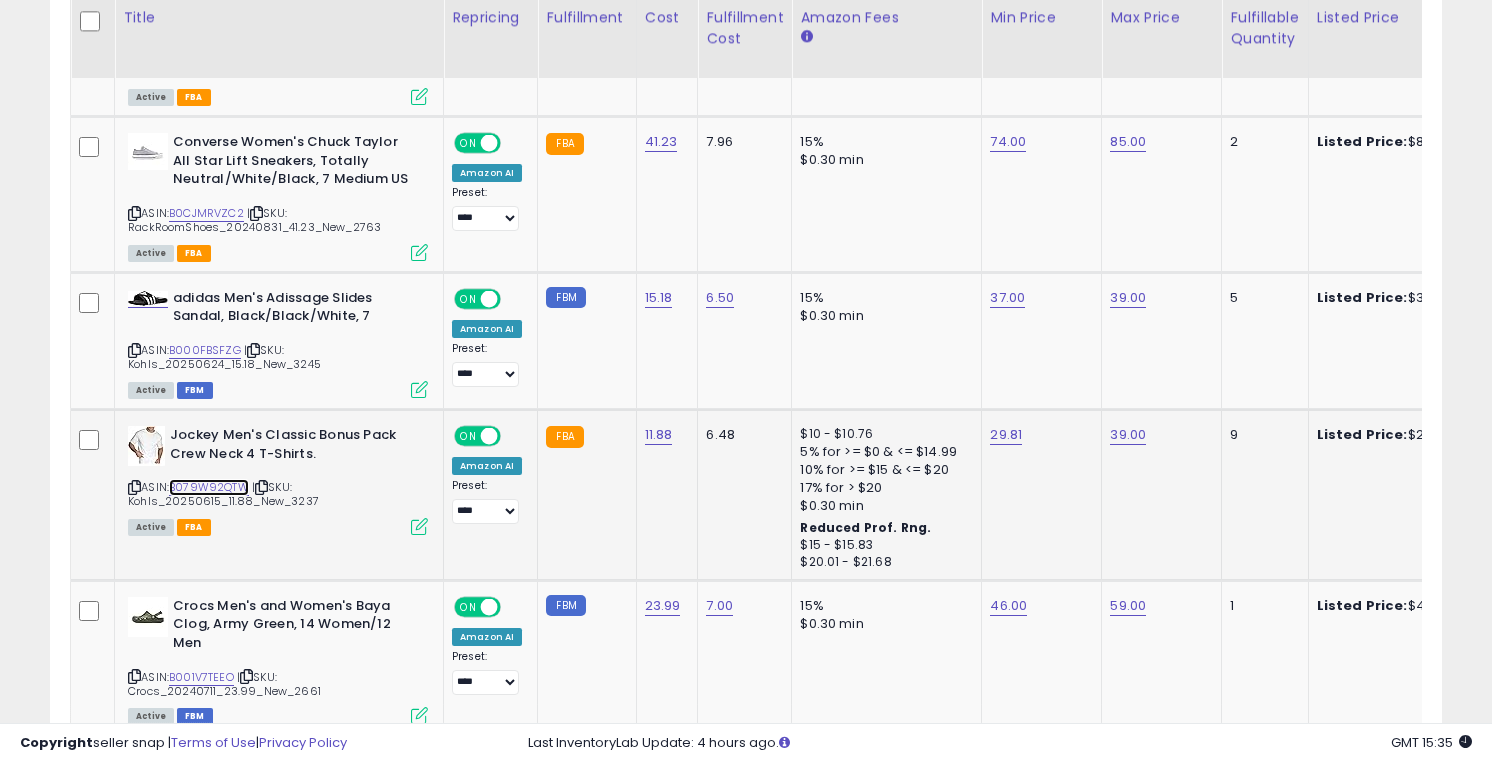 click on "B079W92QTW" at bounding box center [209, 487] 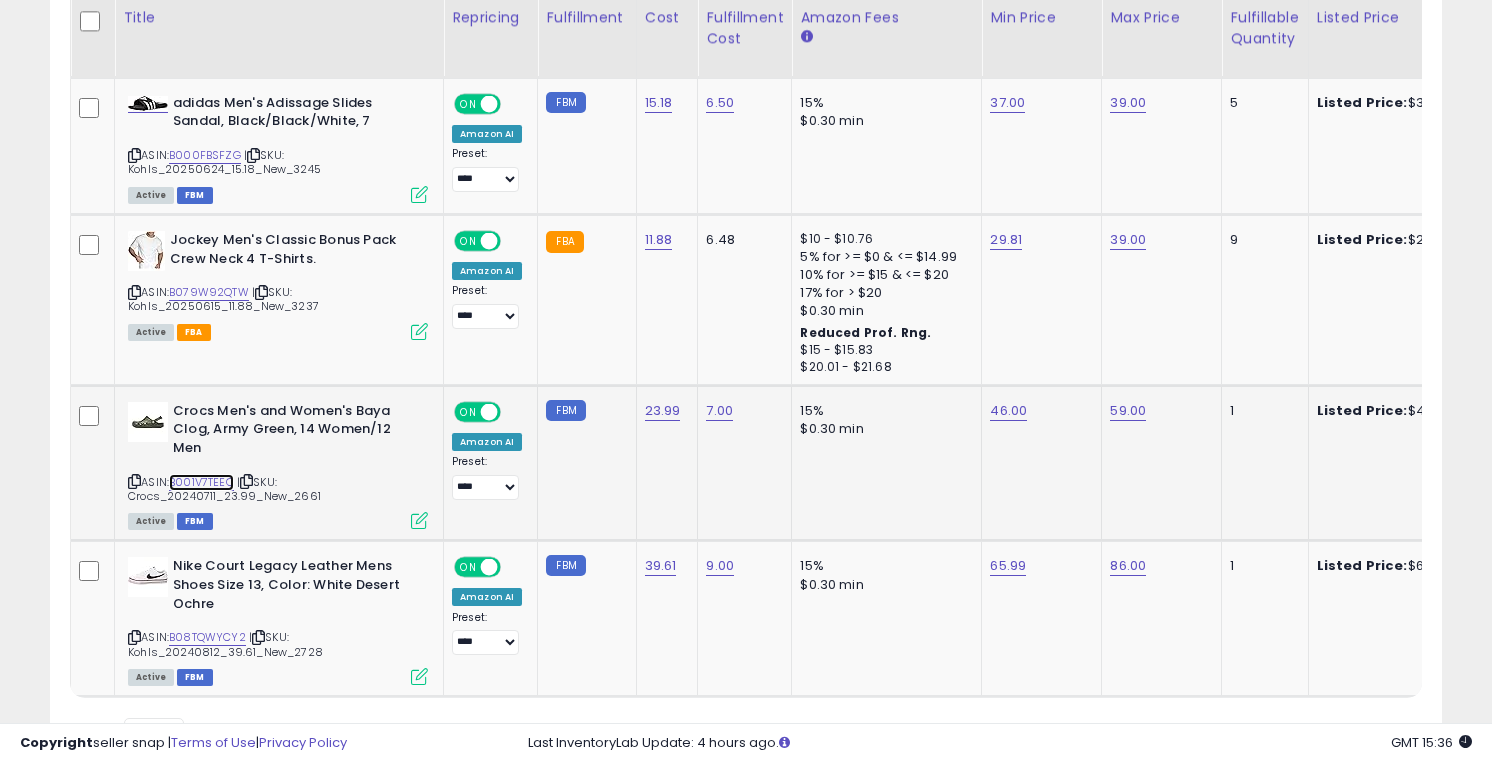 click on "B001V7TEEO" at bounding box center (201, 482) 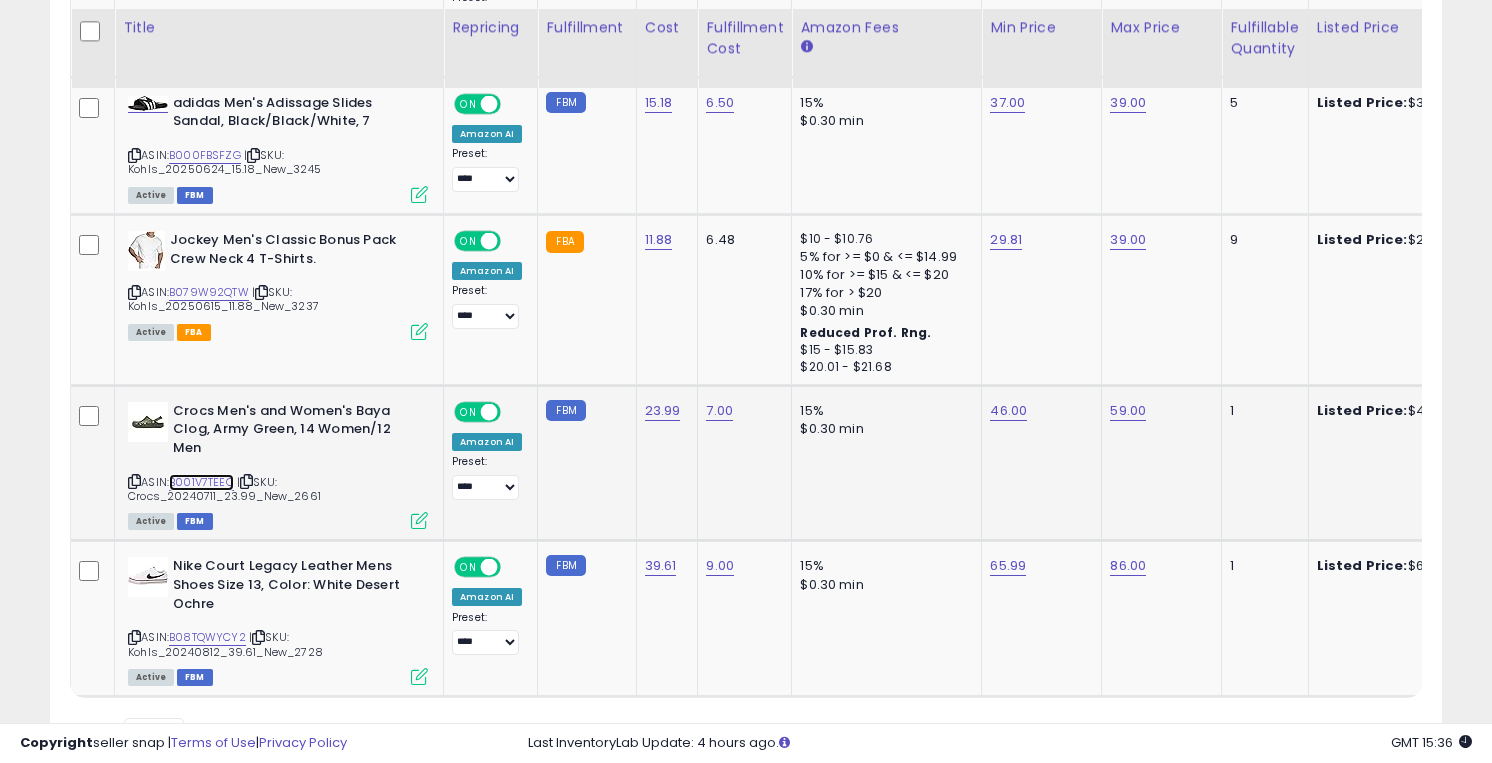 scroll, scrollTop: 3735, scrollLeft: 0, axis: vertical 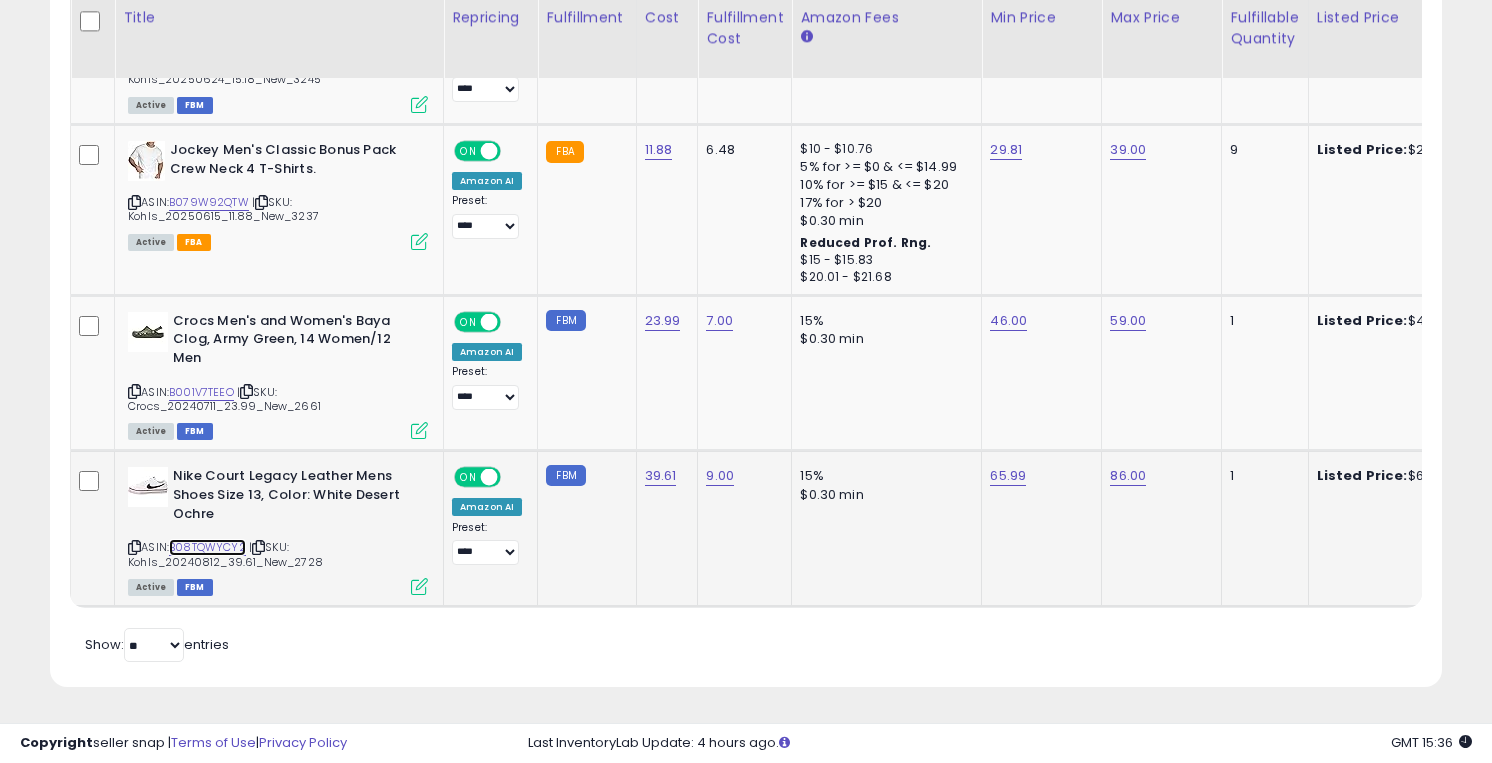click on "B08TQWYCY2" at bounding box center (207, 547) 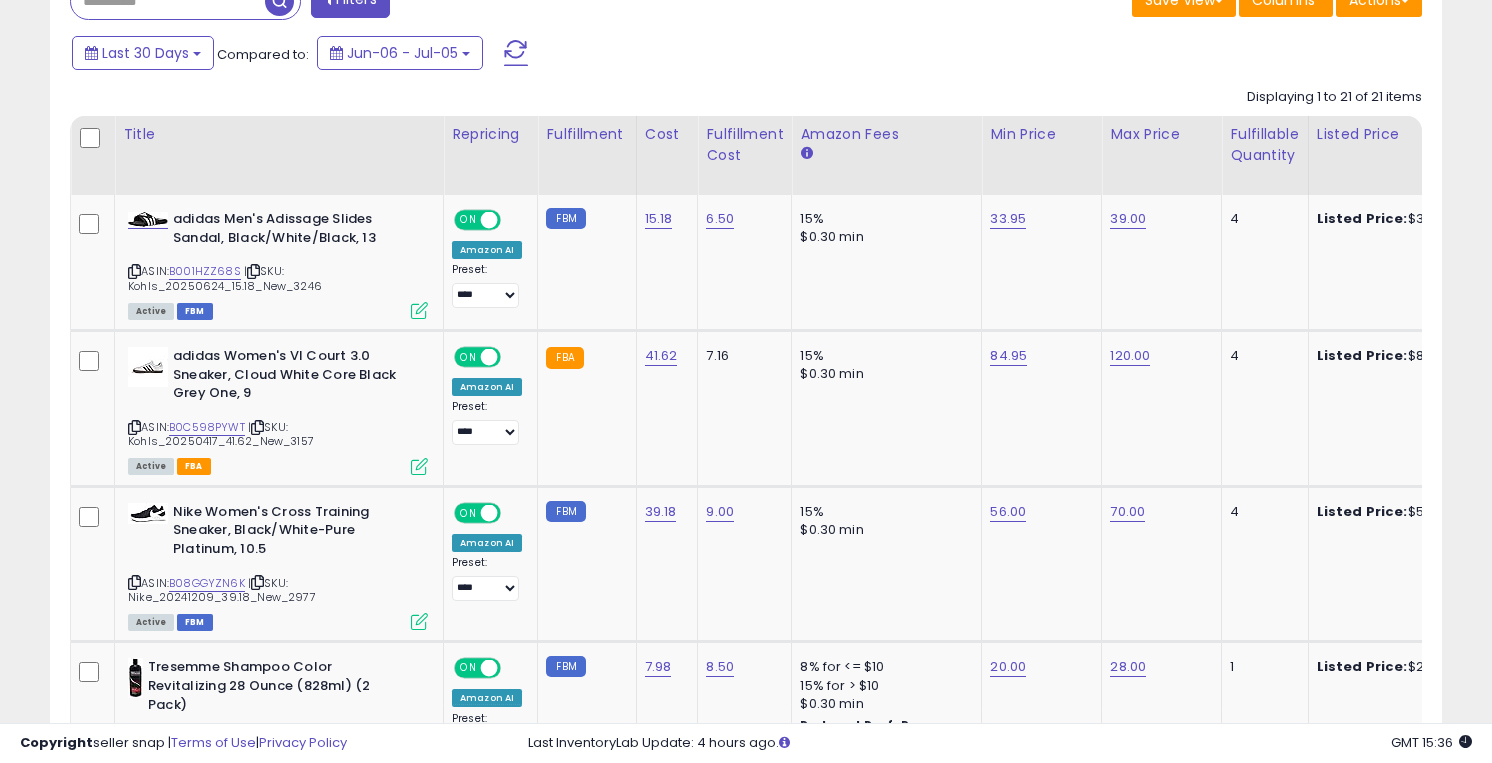 scroll, scrollTop: 926, scrollLeft: 0, axis: vertical 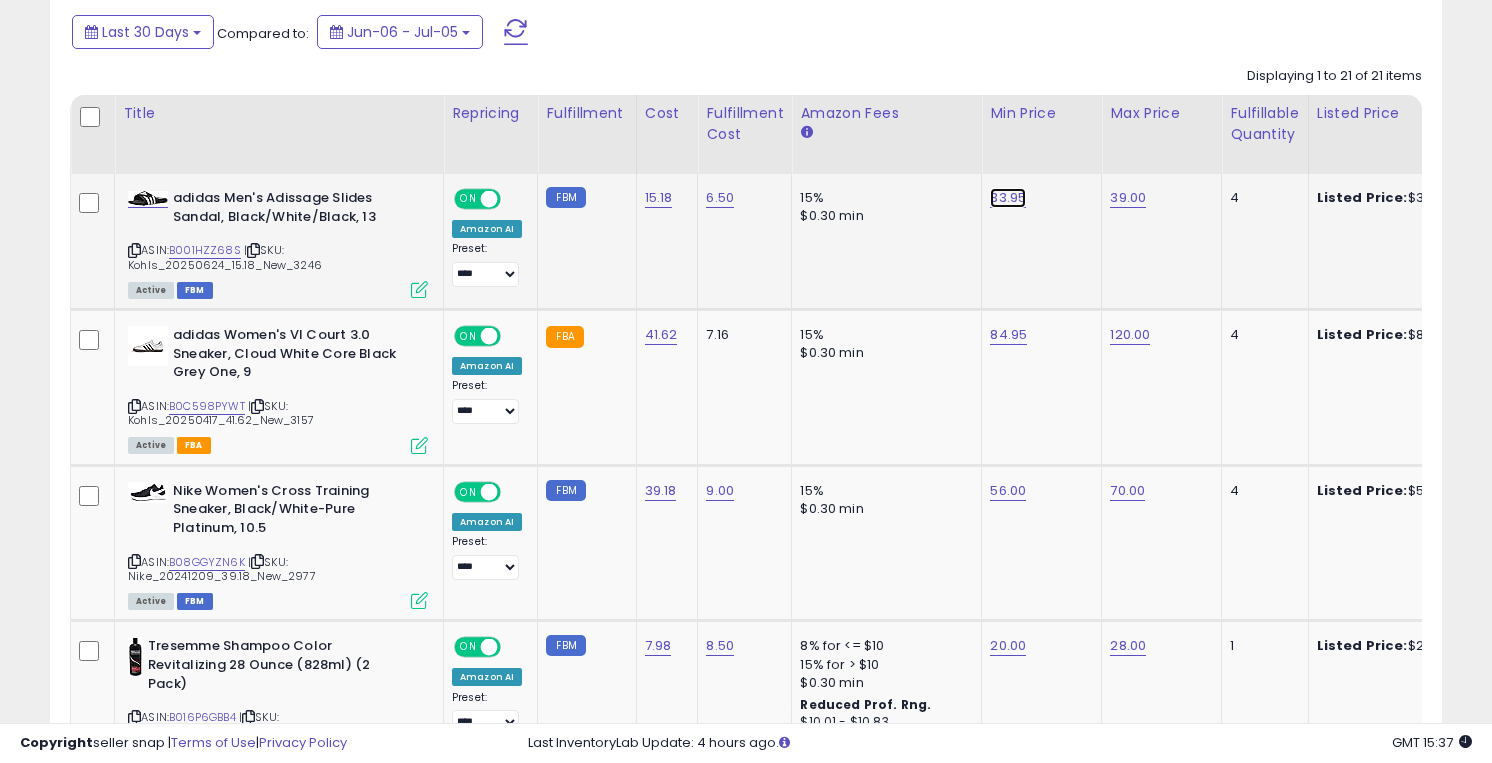 click on "33.95" at bounding box center [1008, 198] 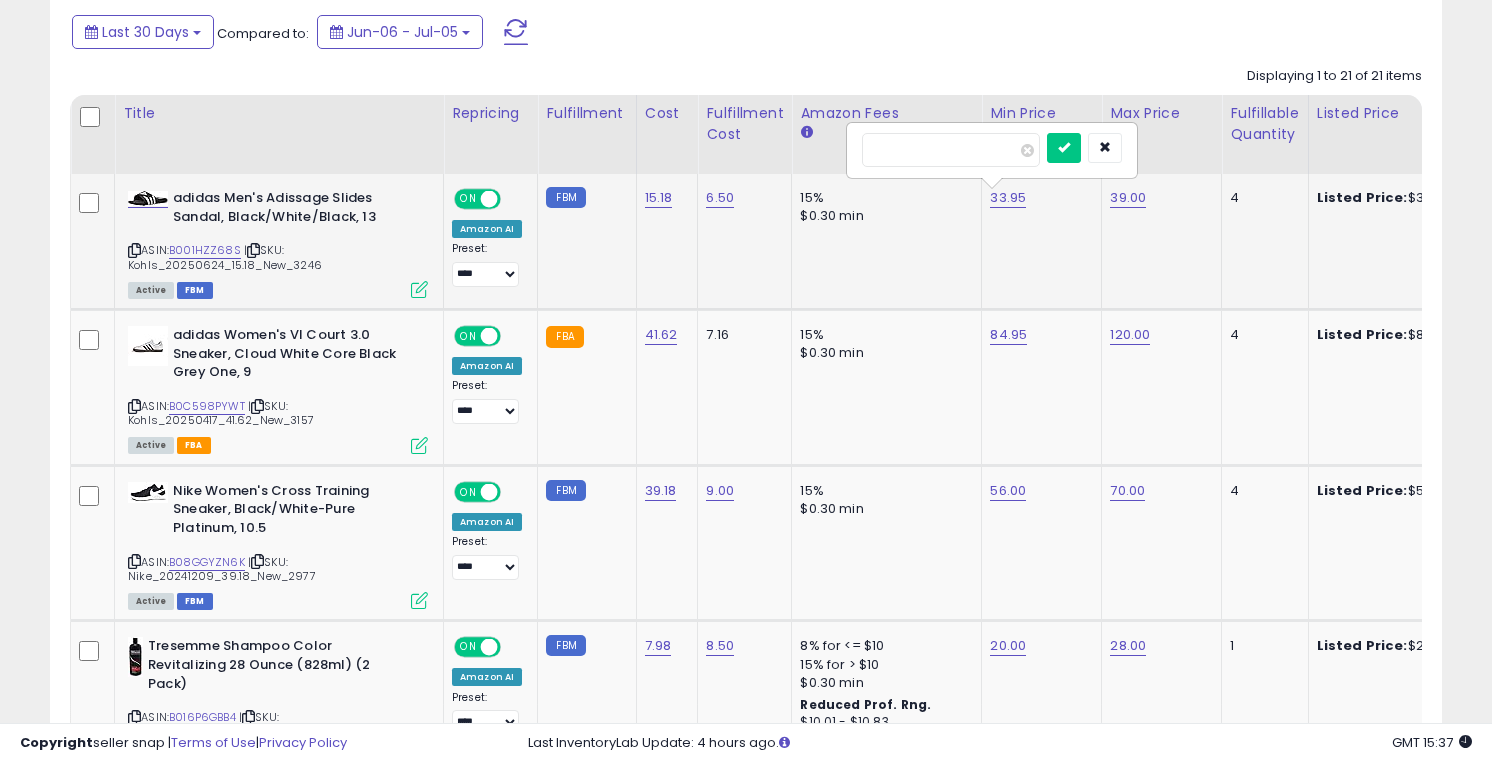 type on "*****" 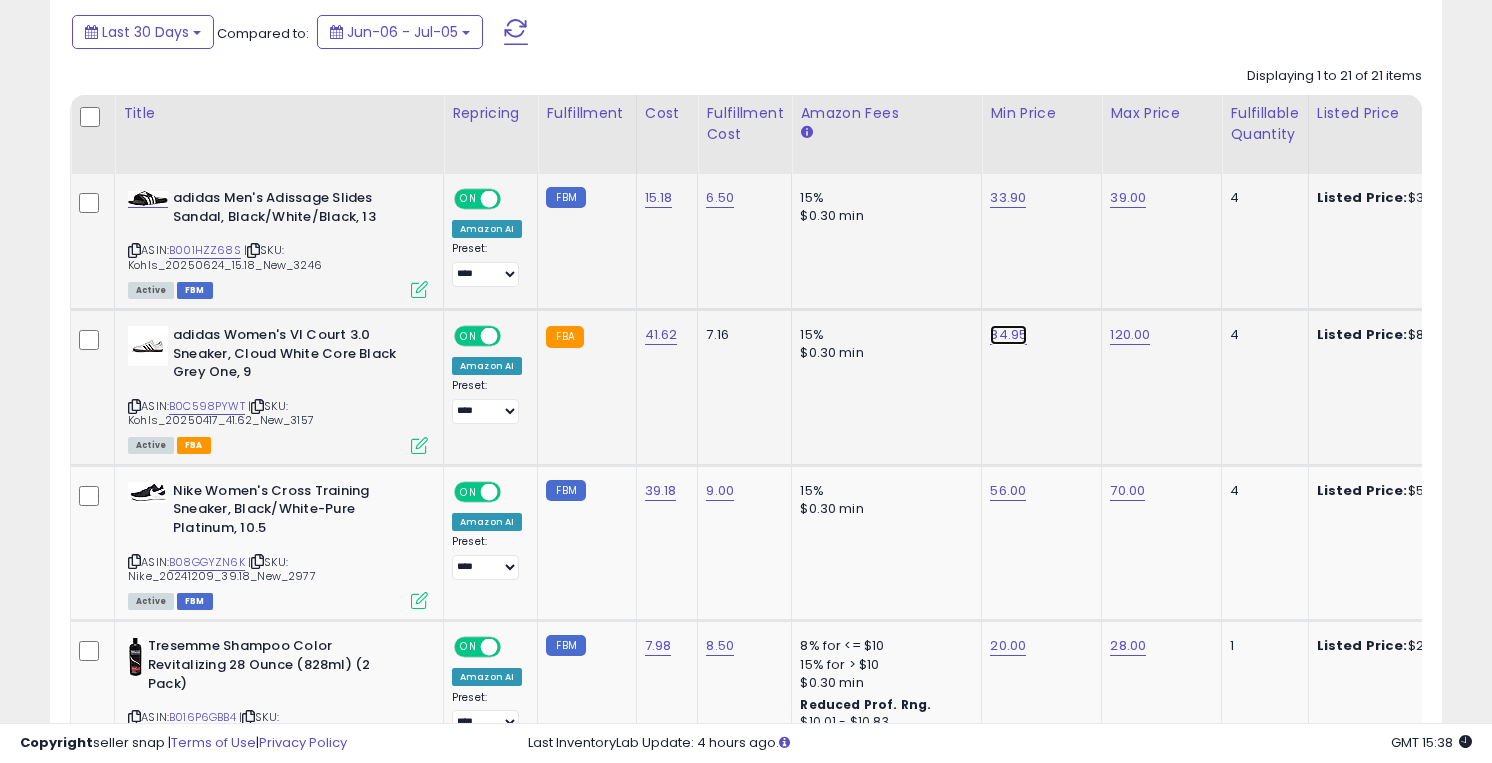 click on "84.95" at bounding box center (1008, 198) 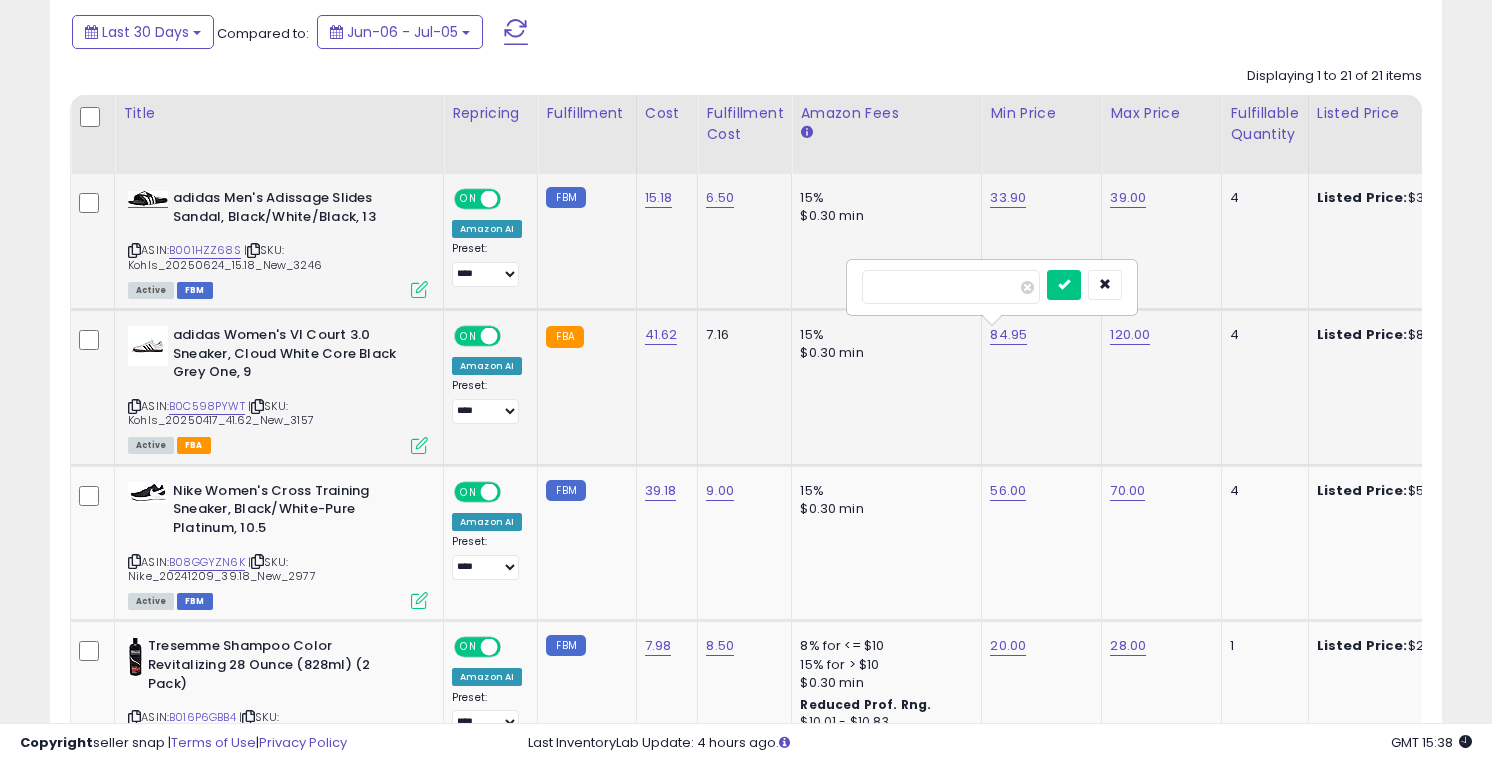 type on "*****" 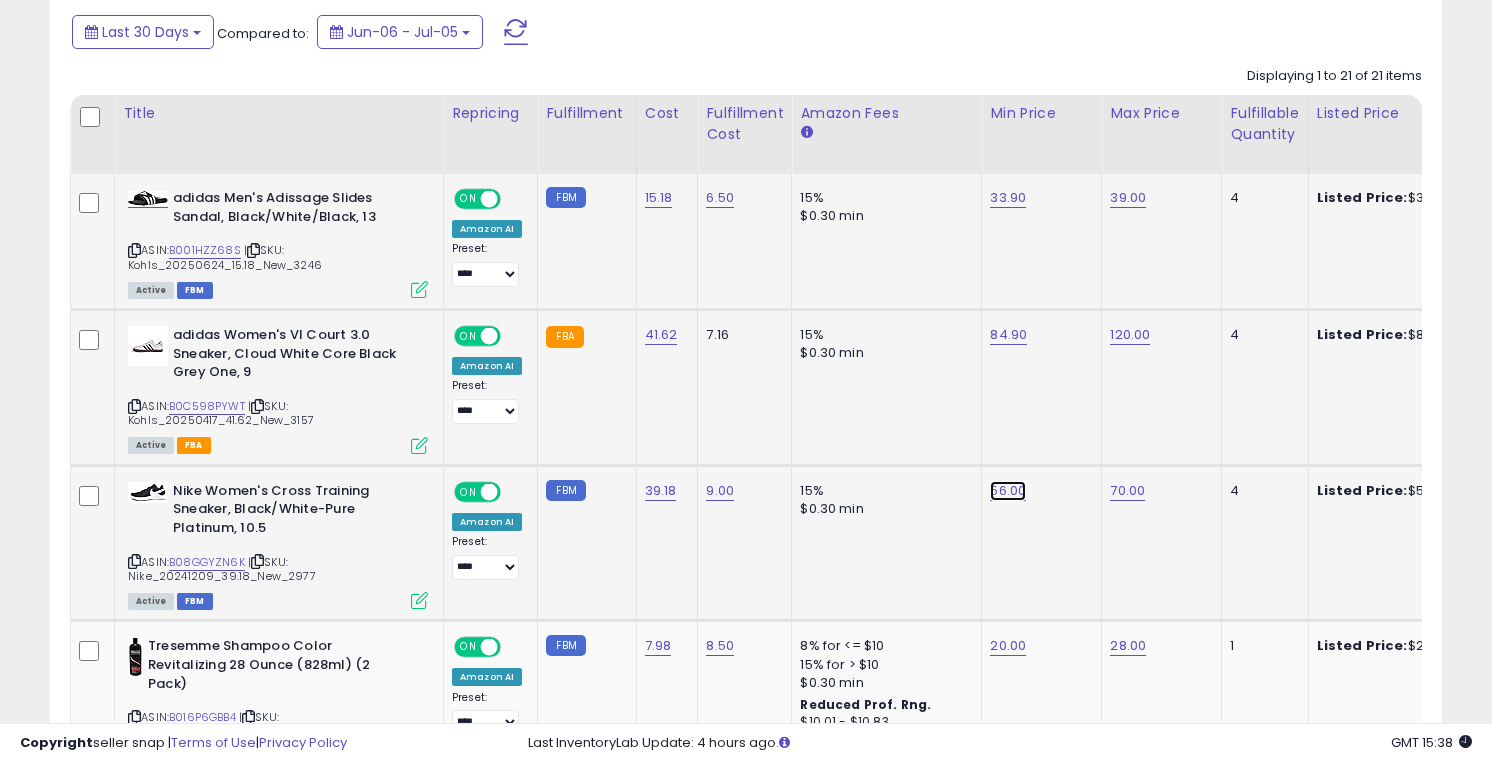 click on "56.00" at bounding box center (1008, 198) 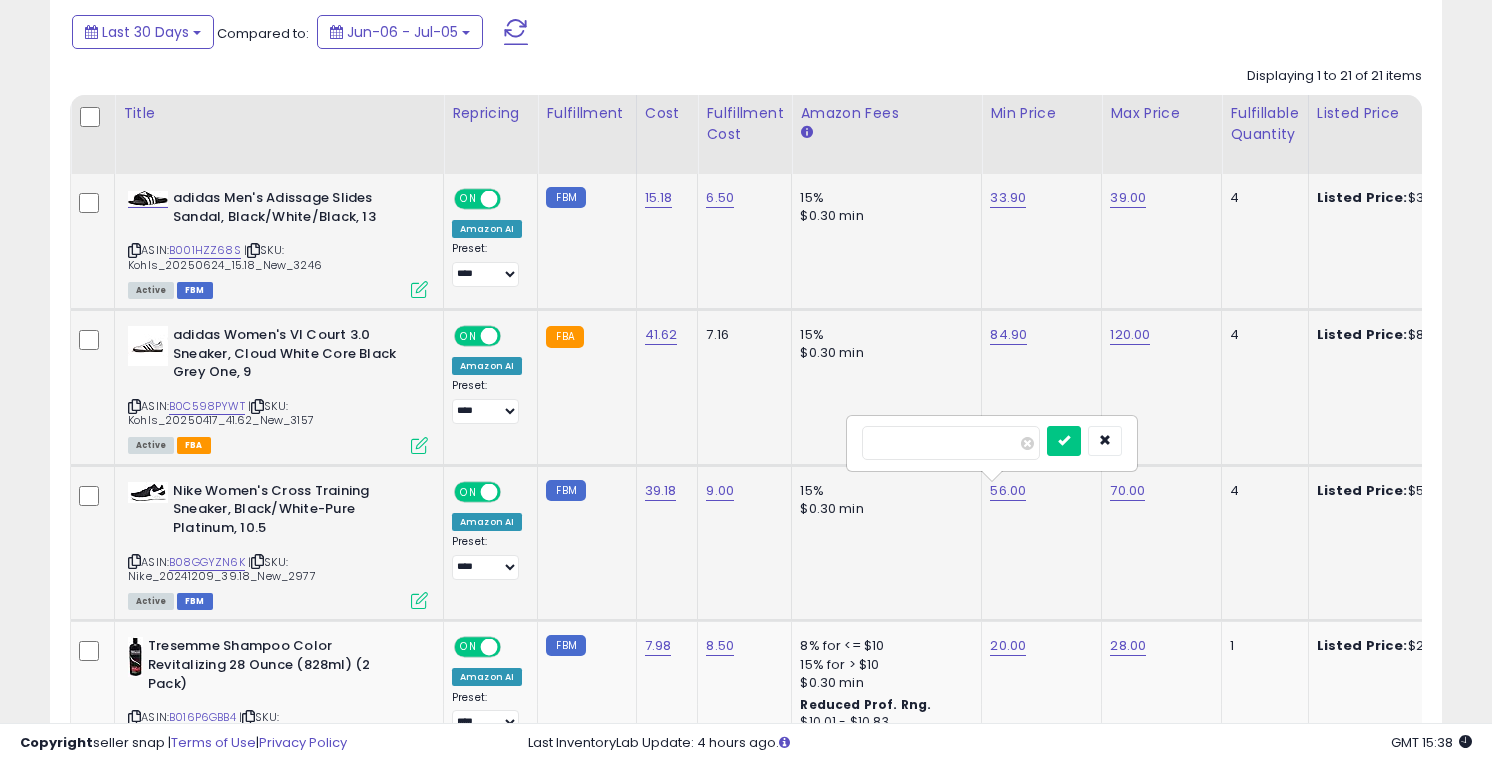 type on "*****" 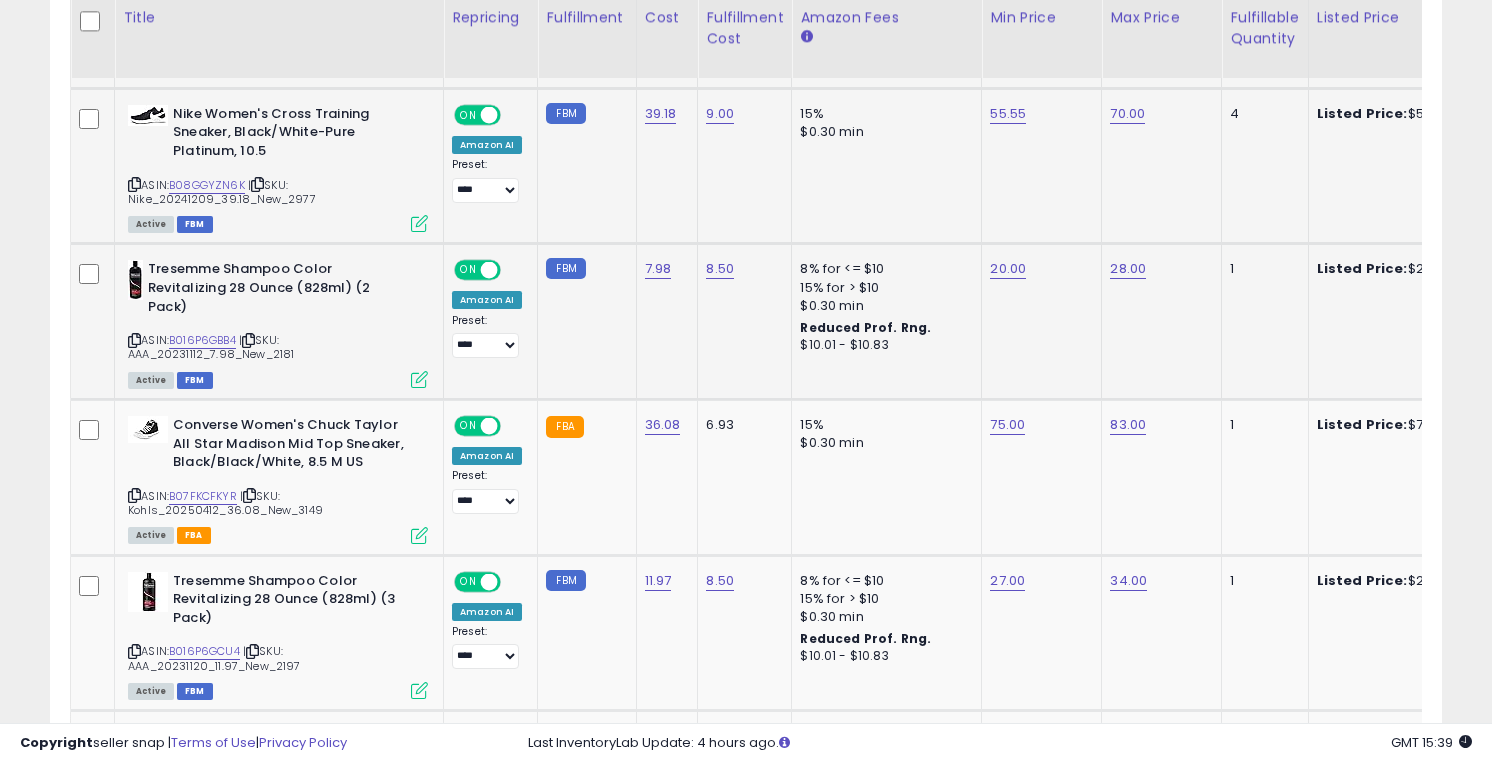 scroll, scrollTop: 1325, scrollLeft: 0, axis: vertical 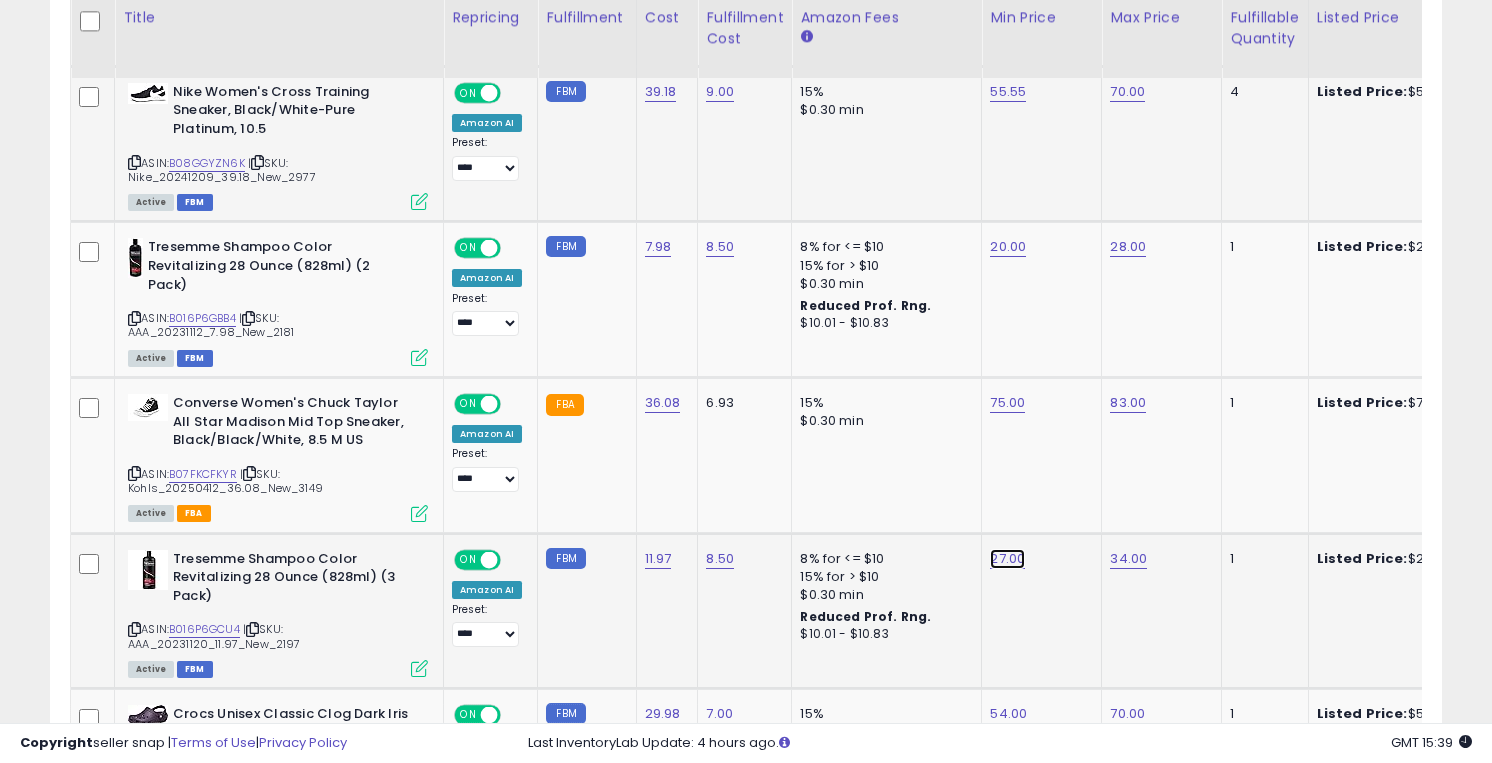 click on "27.00" at bounding box center [1008, -201] 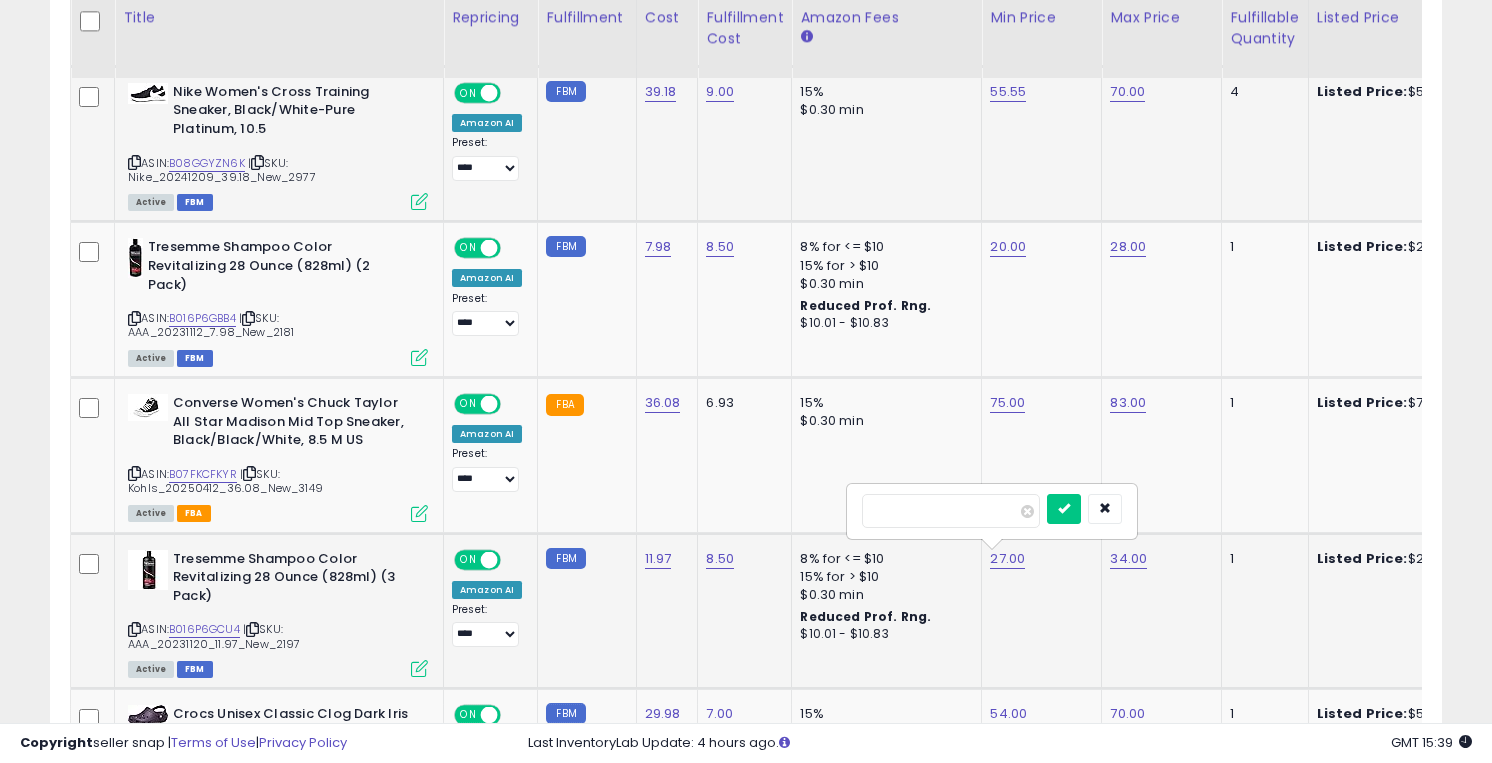 type on "*****" 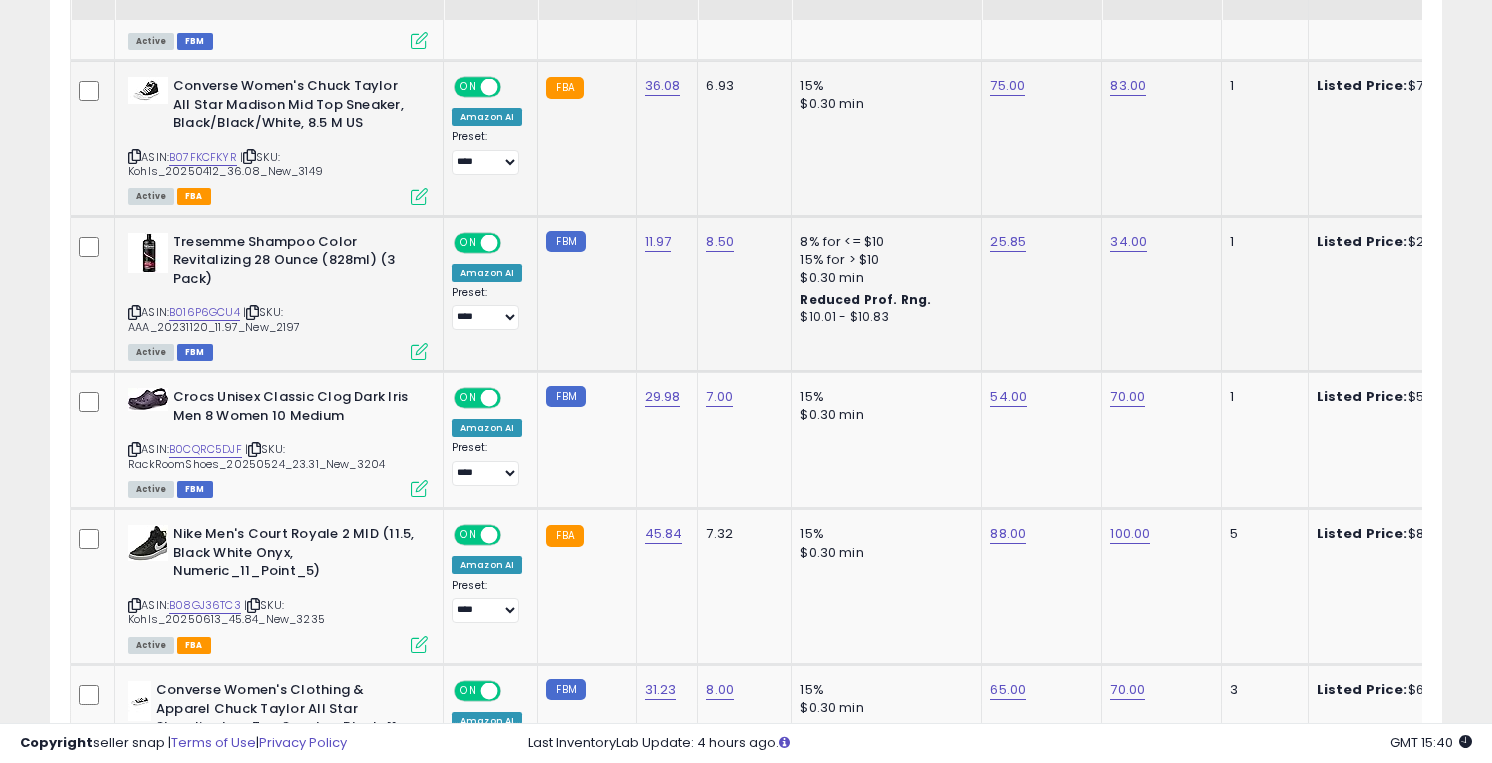 scroll, scrollTop: 1643, scrollLeft: 0, axis: vertical 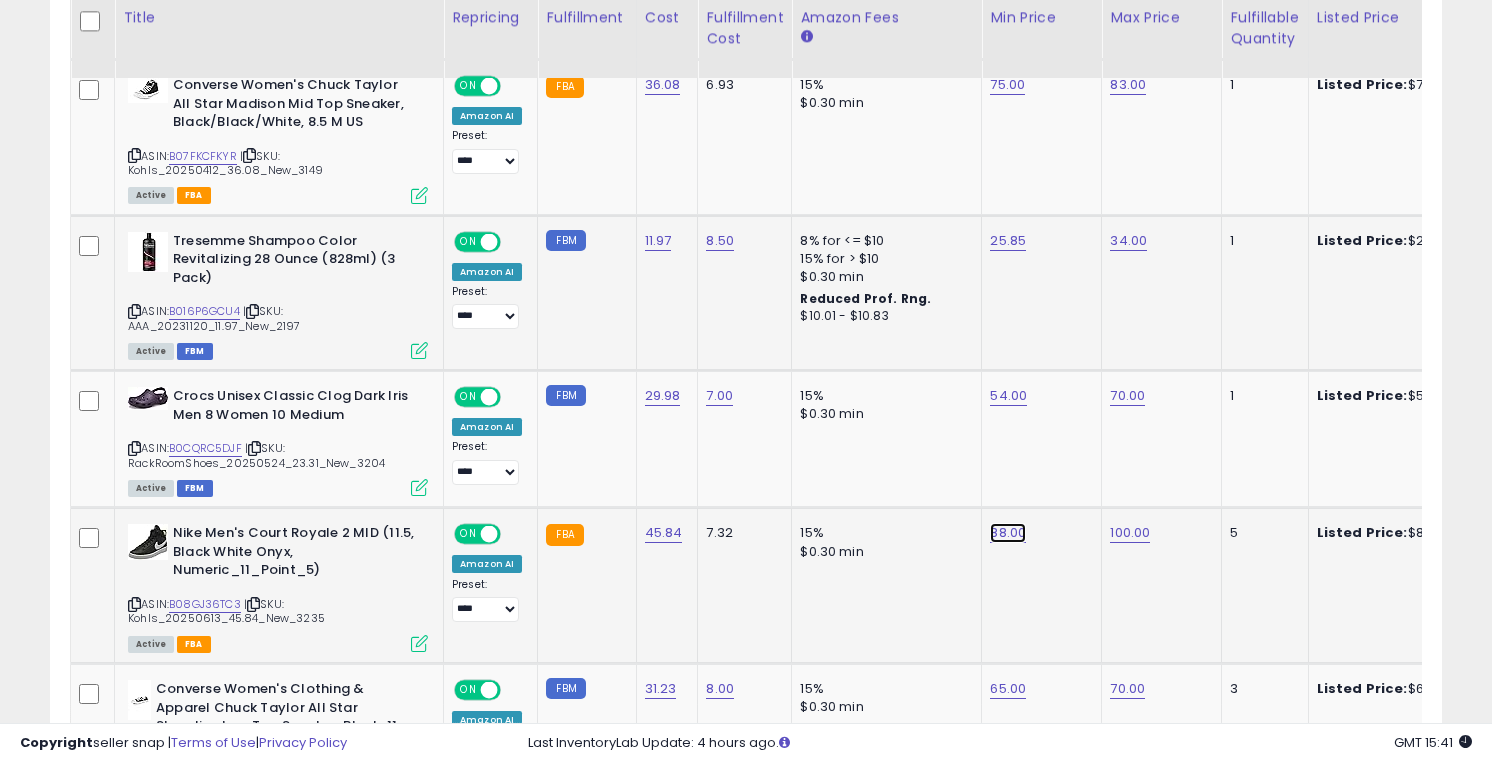 click on "88.00" at bounding box center (1008, -519) 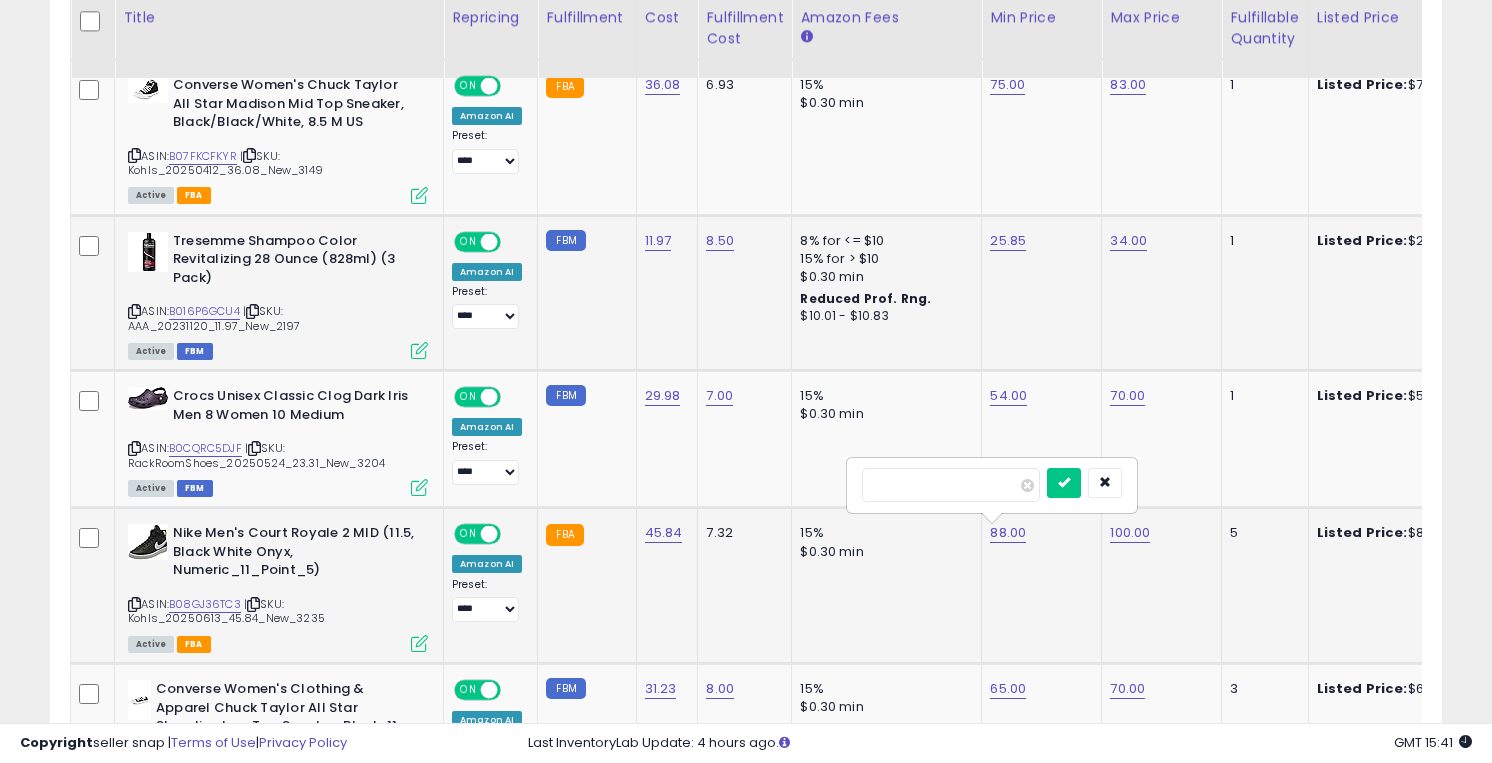 type on "**" 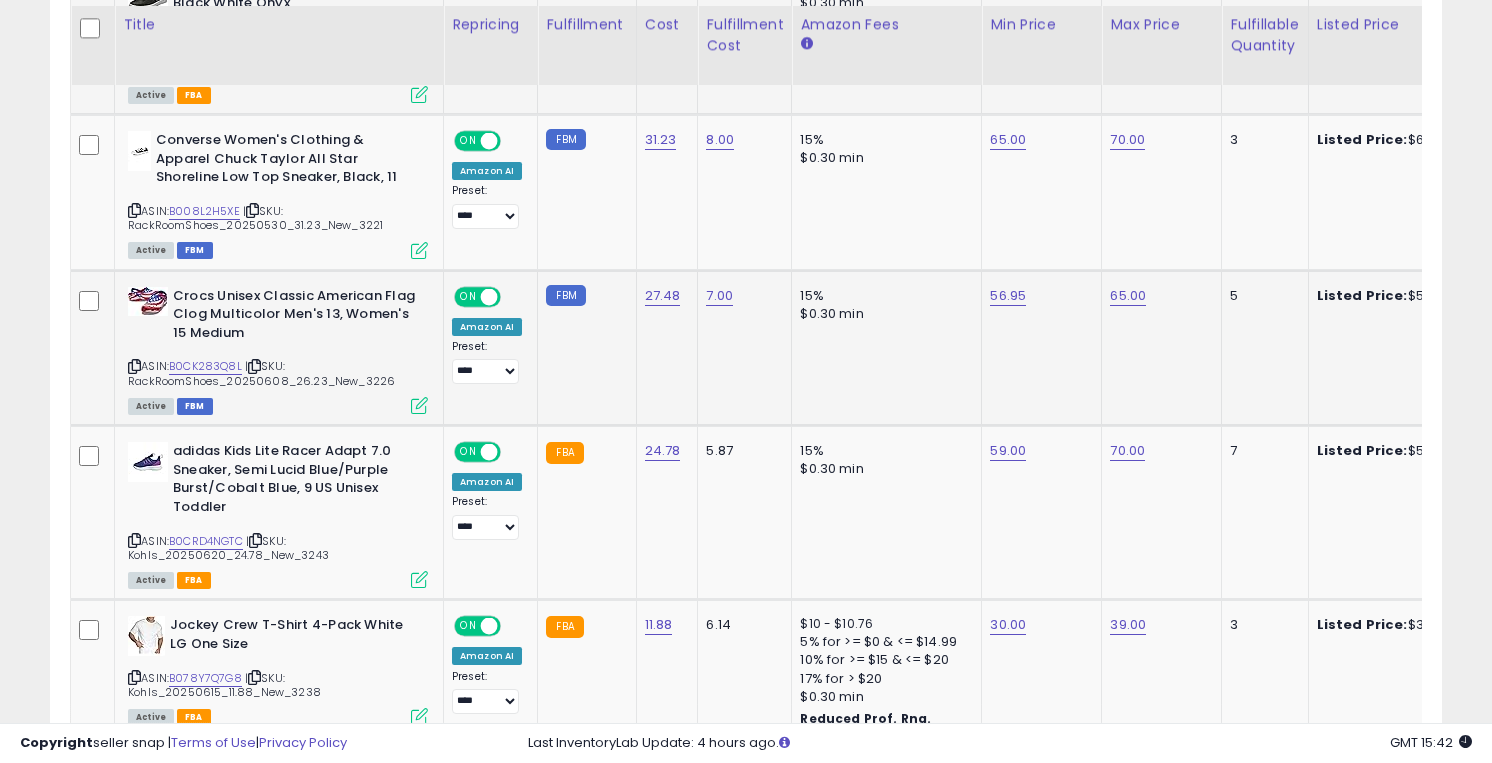 scroll, scrollTop: 2240, scrollLeft: 0, axis: vertical 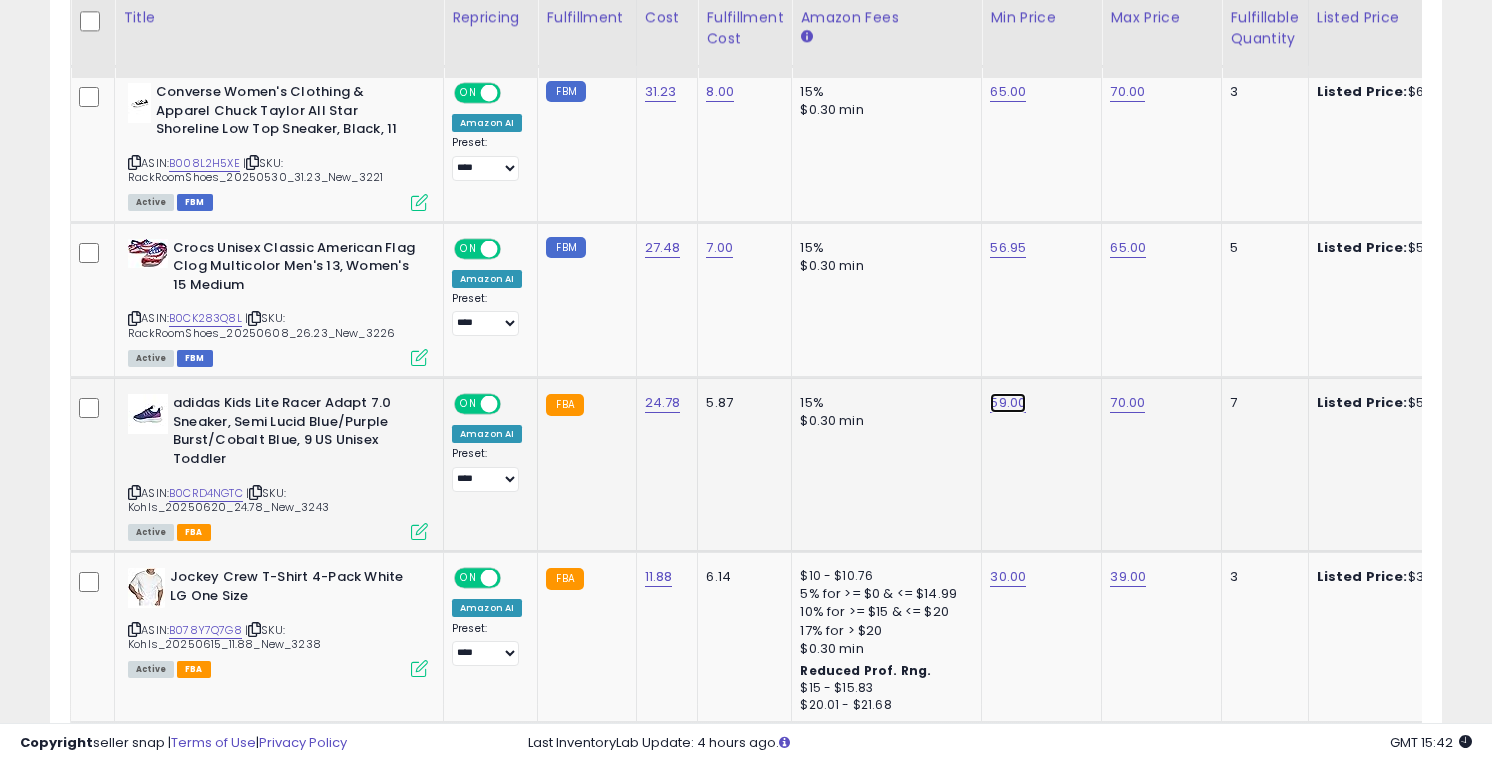 click on "59.00" at bounding box center (1008, -1116) 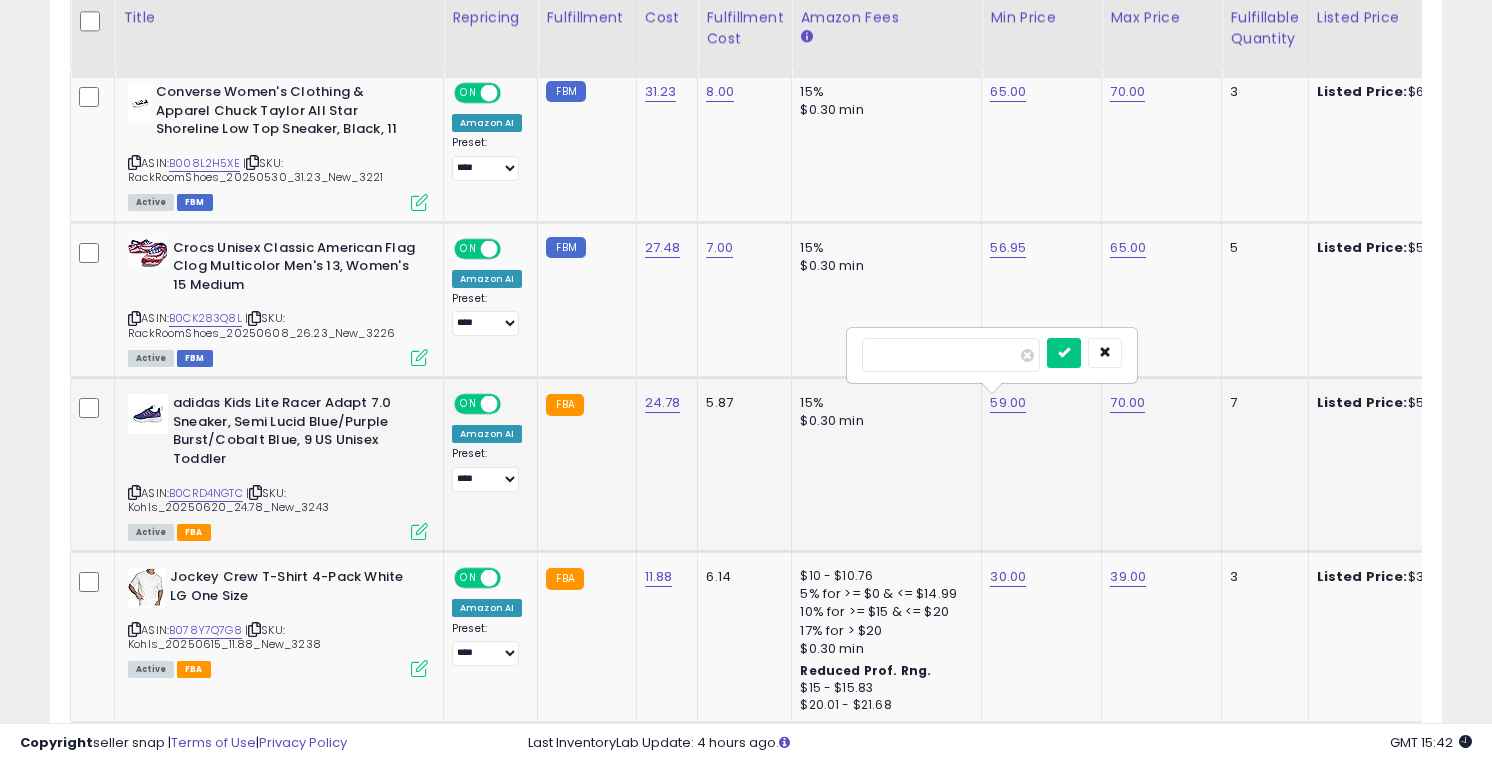 type on "**" 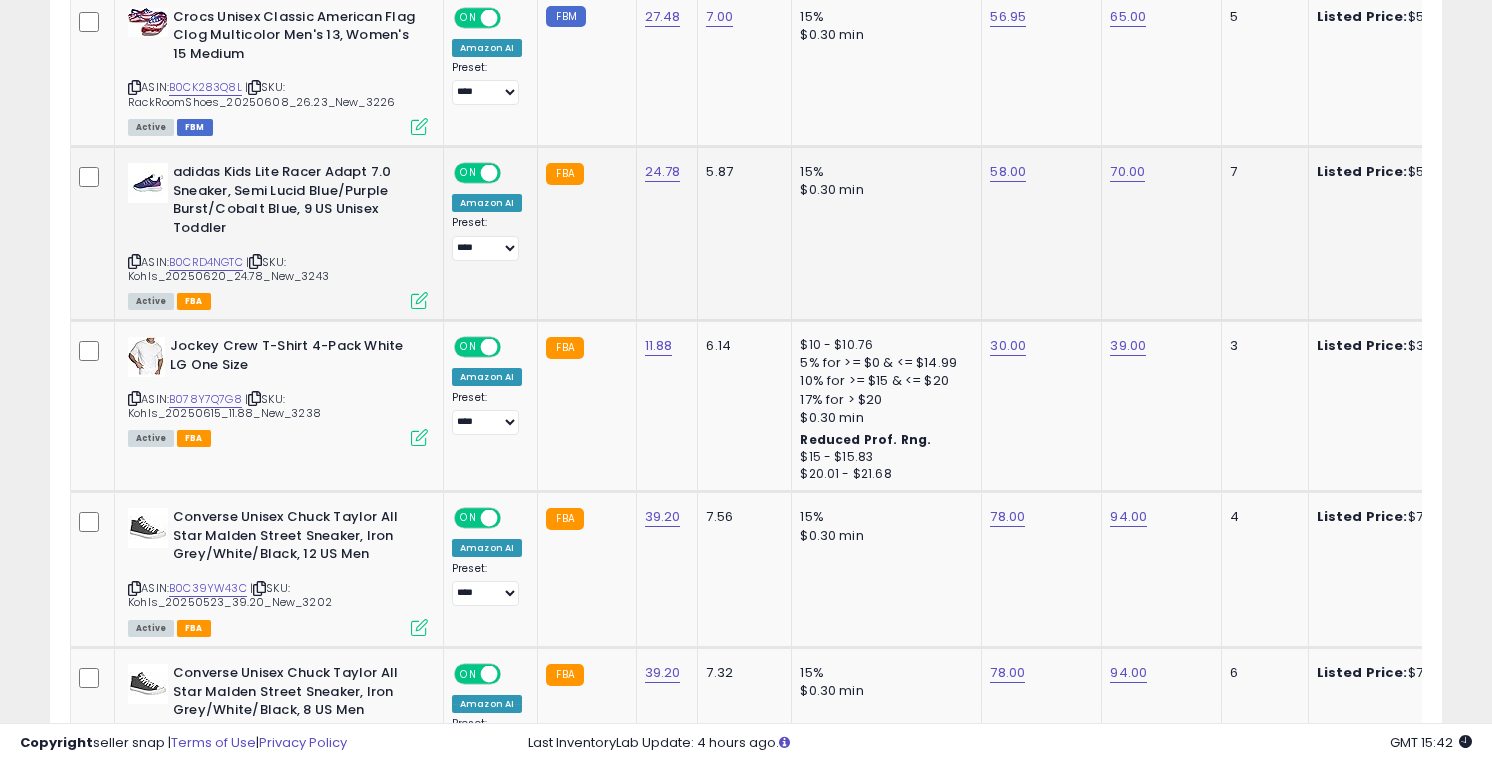 scroll, scrollTop: 2495, scrollLeft: 0, axis: vertical 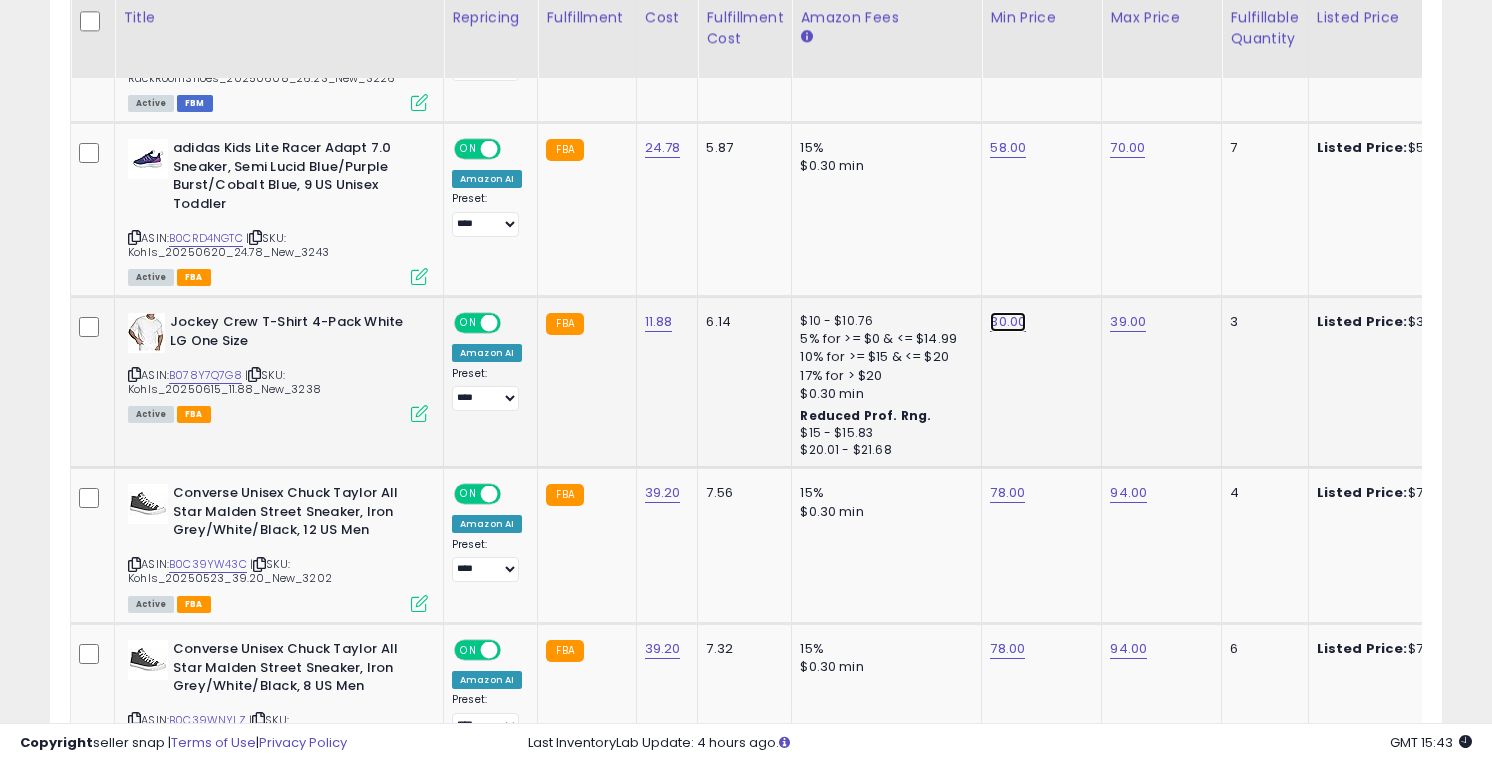 click on "30.00" at bounding box center (1008, -1371) 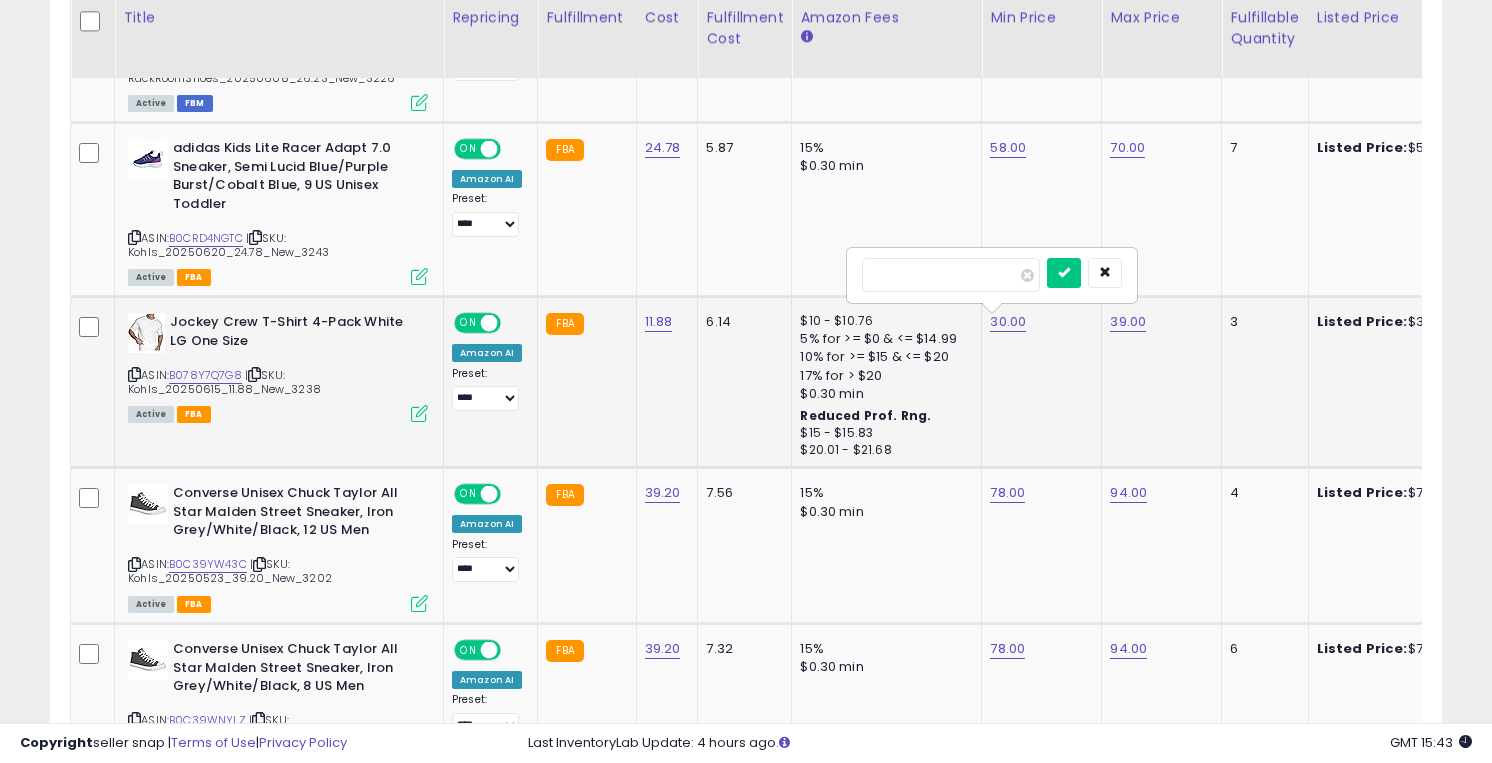 type on "*" 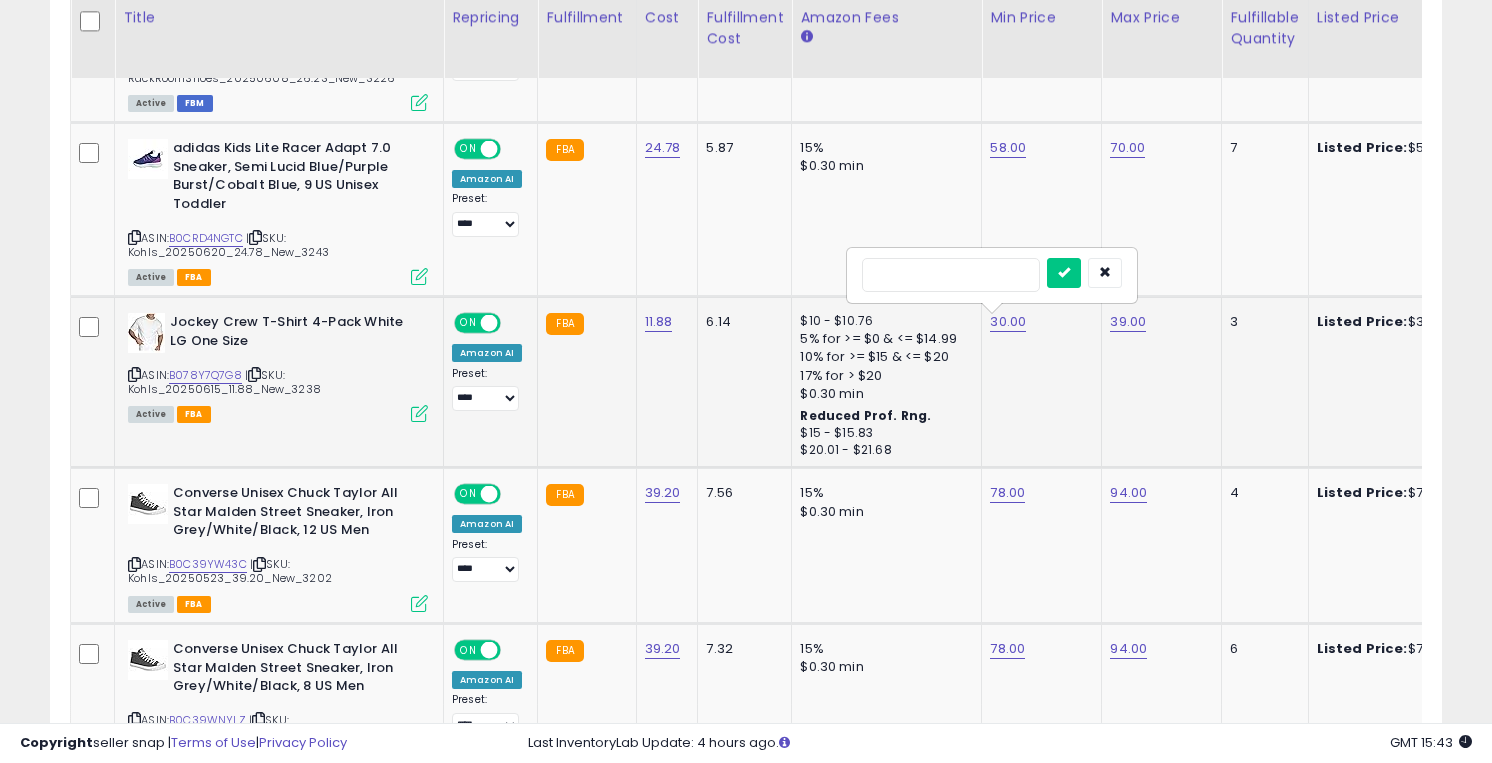 type on "**" 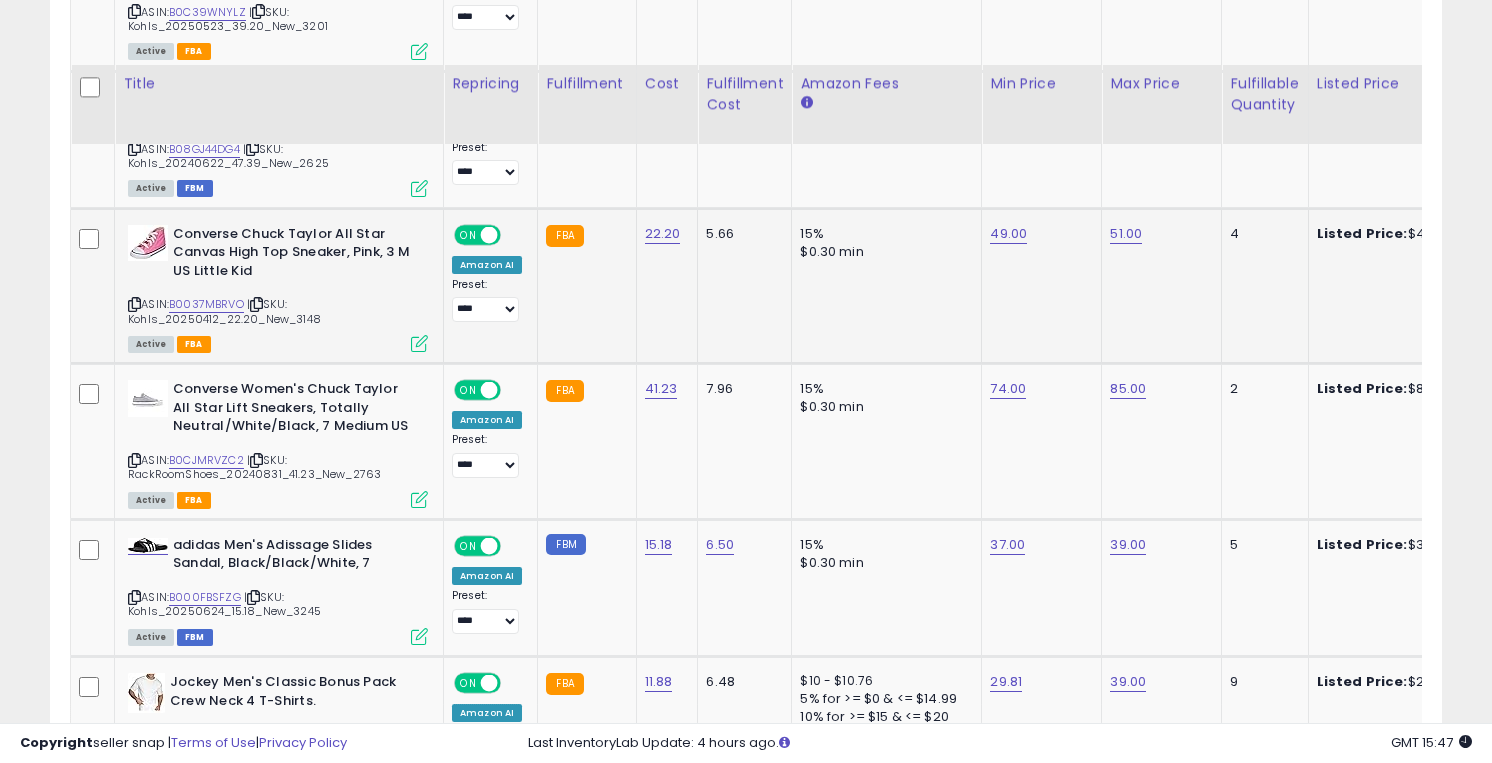 scroll, scrollTop: 3375, scrollLeft: 0, axis: vertical 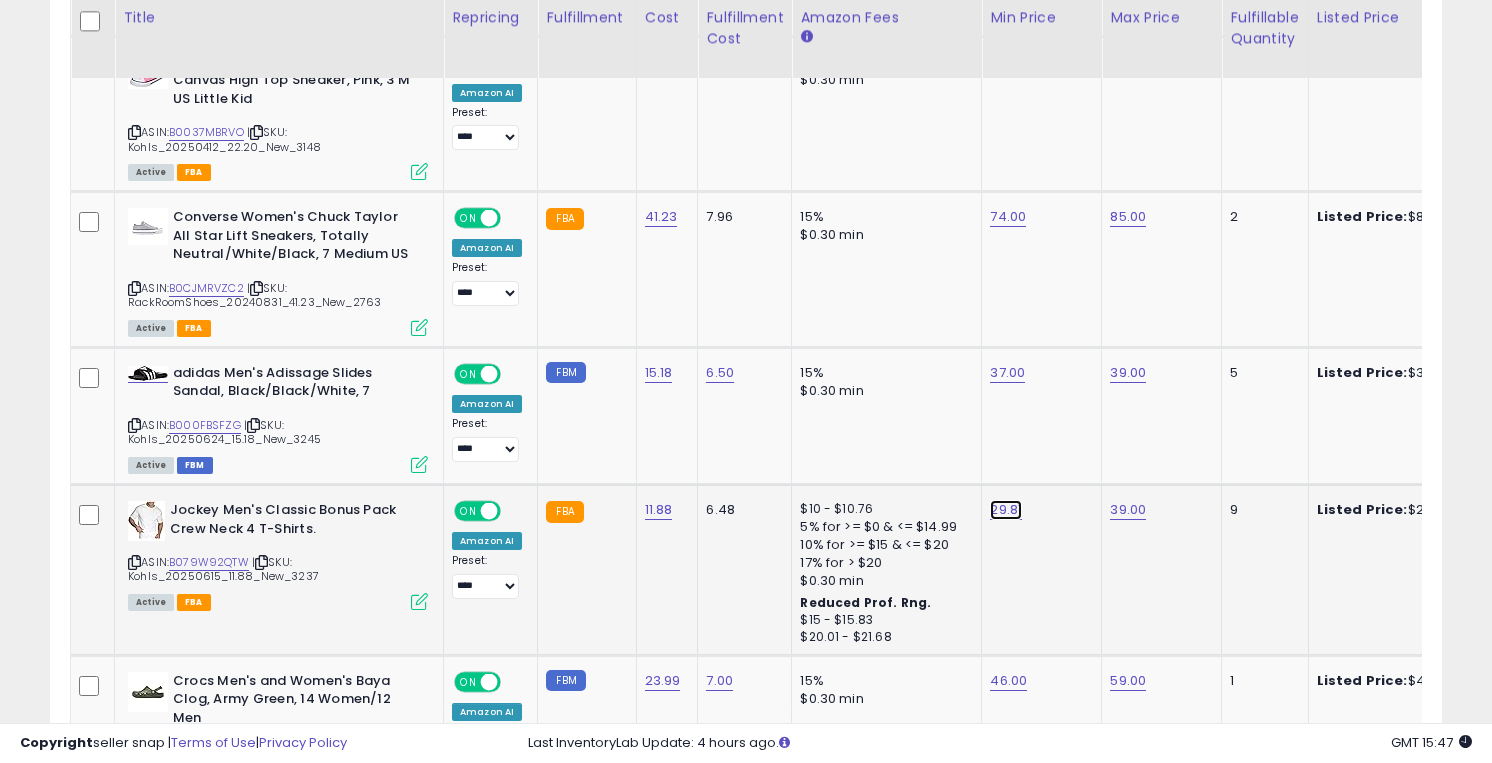 click on "29.81" at bounding box center [1008, -2251] 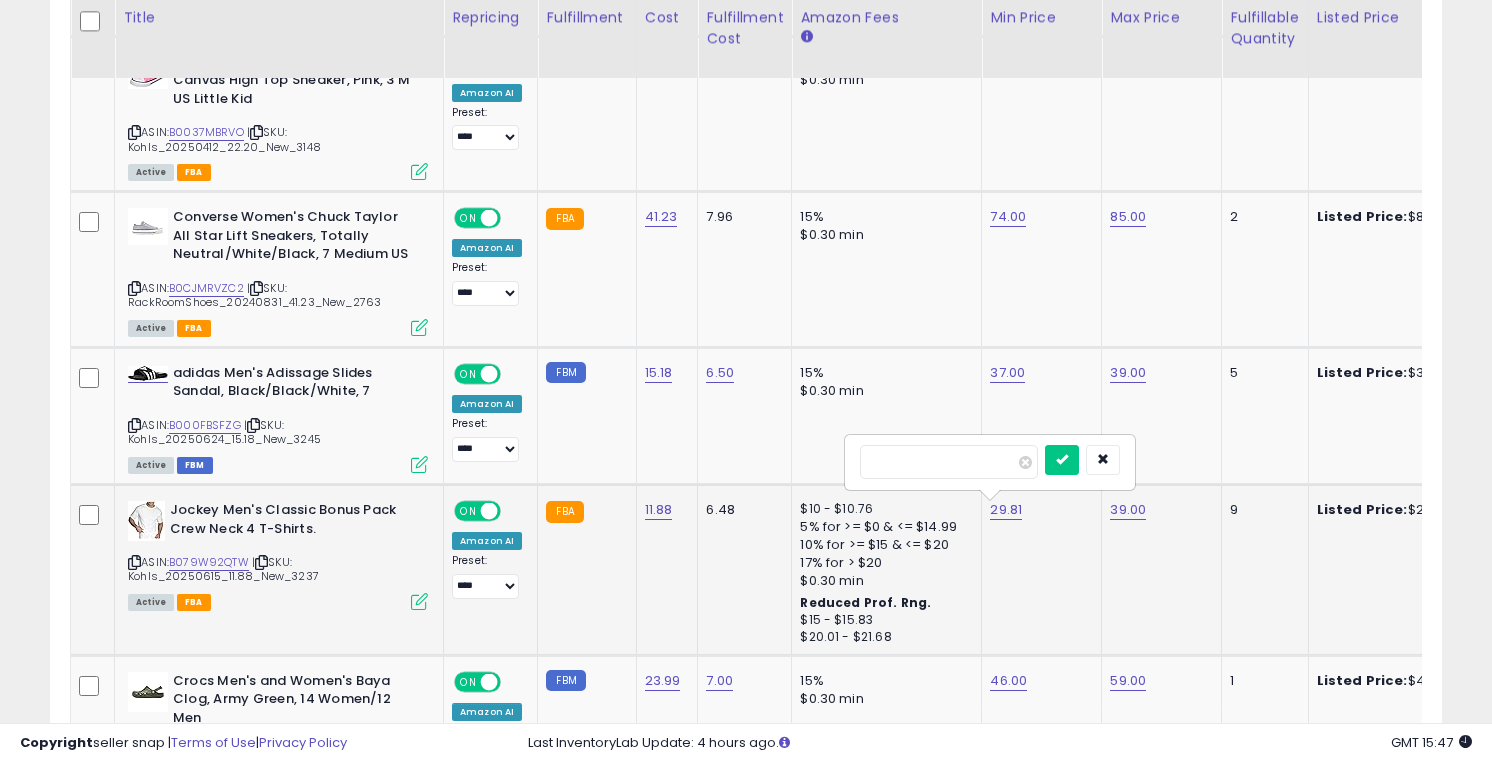 type on "*****" 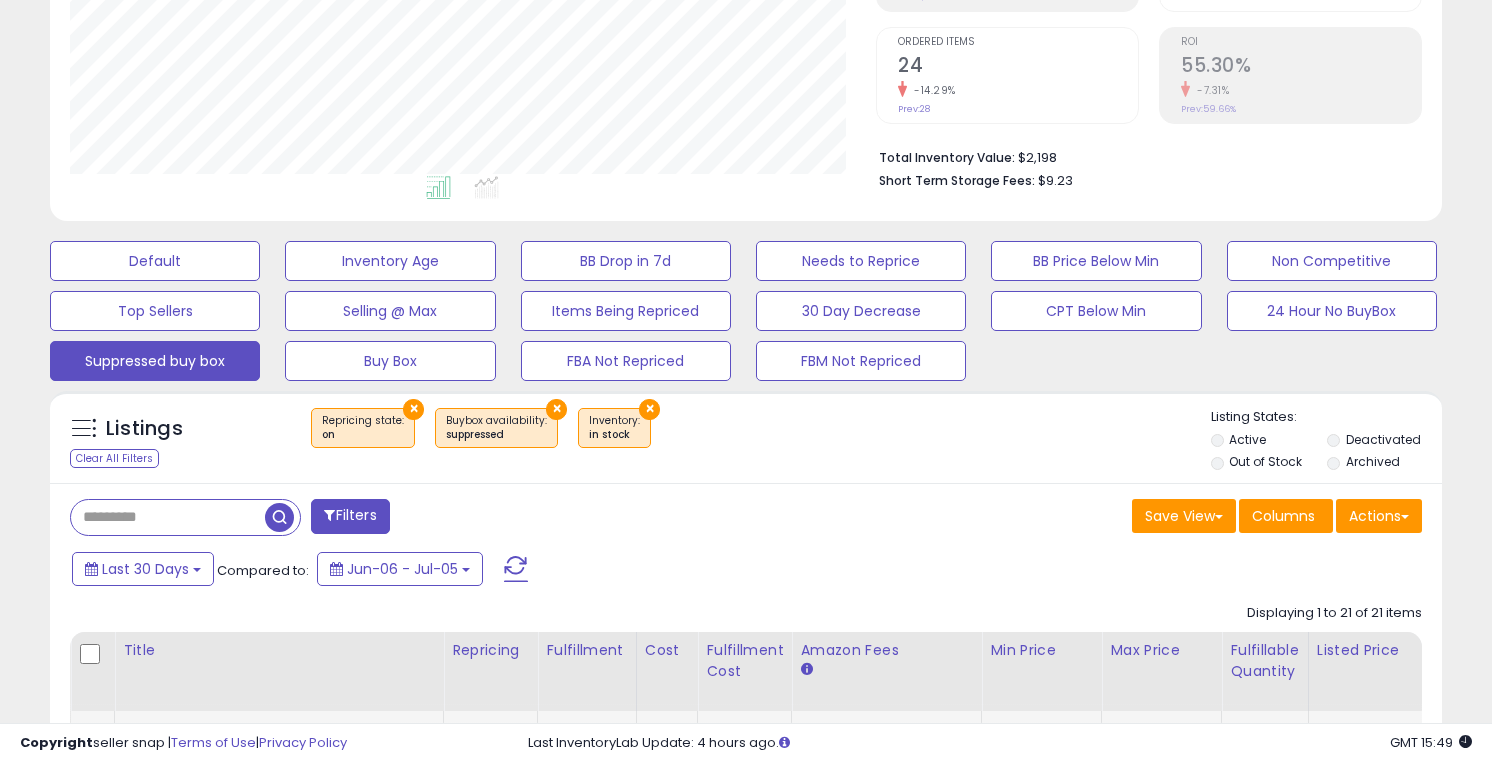 scroll, scrollTop: 409, scrollLeft: 0, axis: vertical 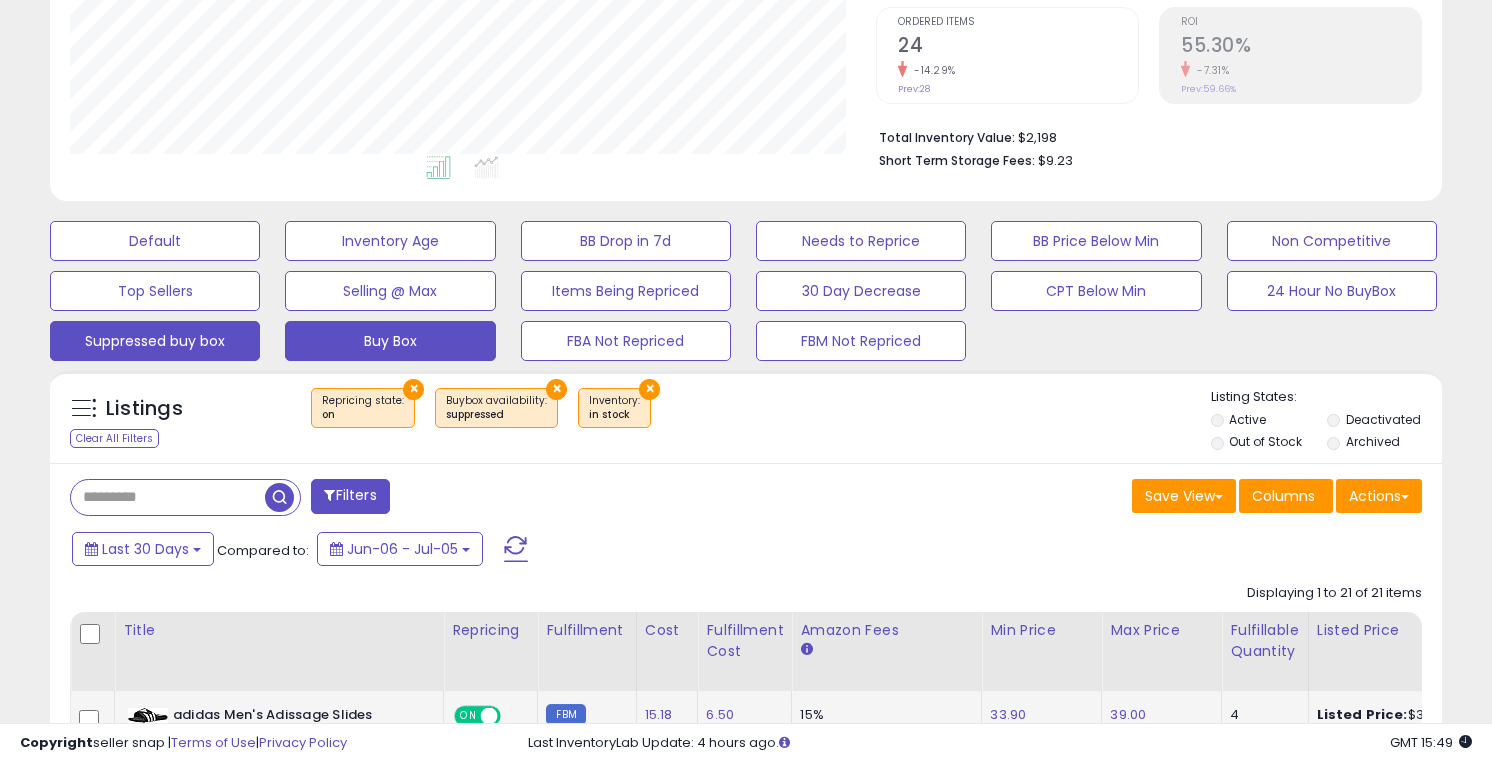click on "Buy Box" at bounding box center (155, 241) 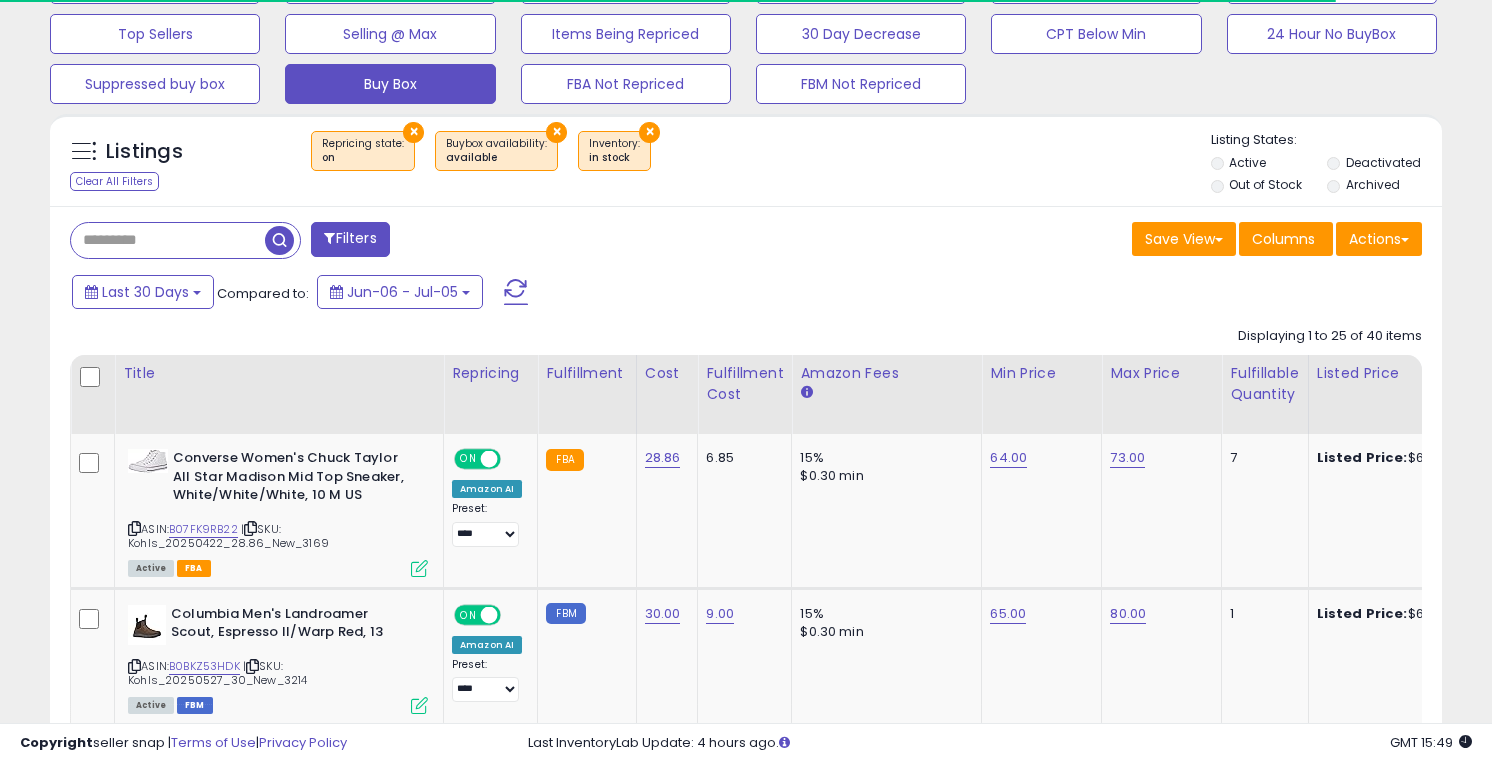 scroll, scrollTop: 672, scrollLeft: 0, axis: vertical 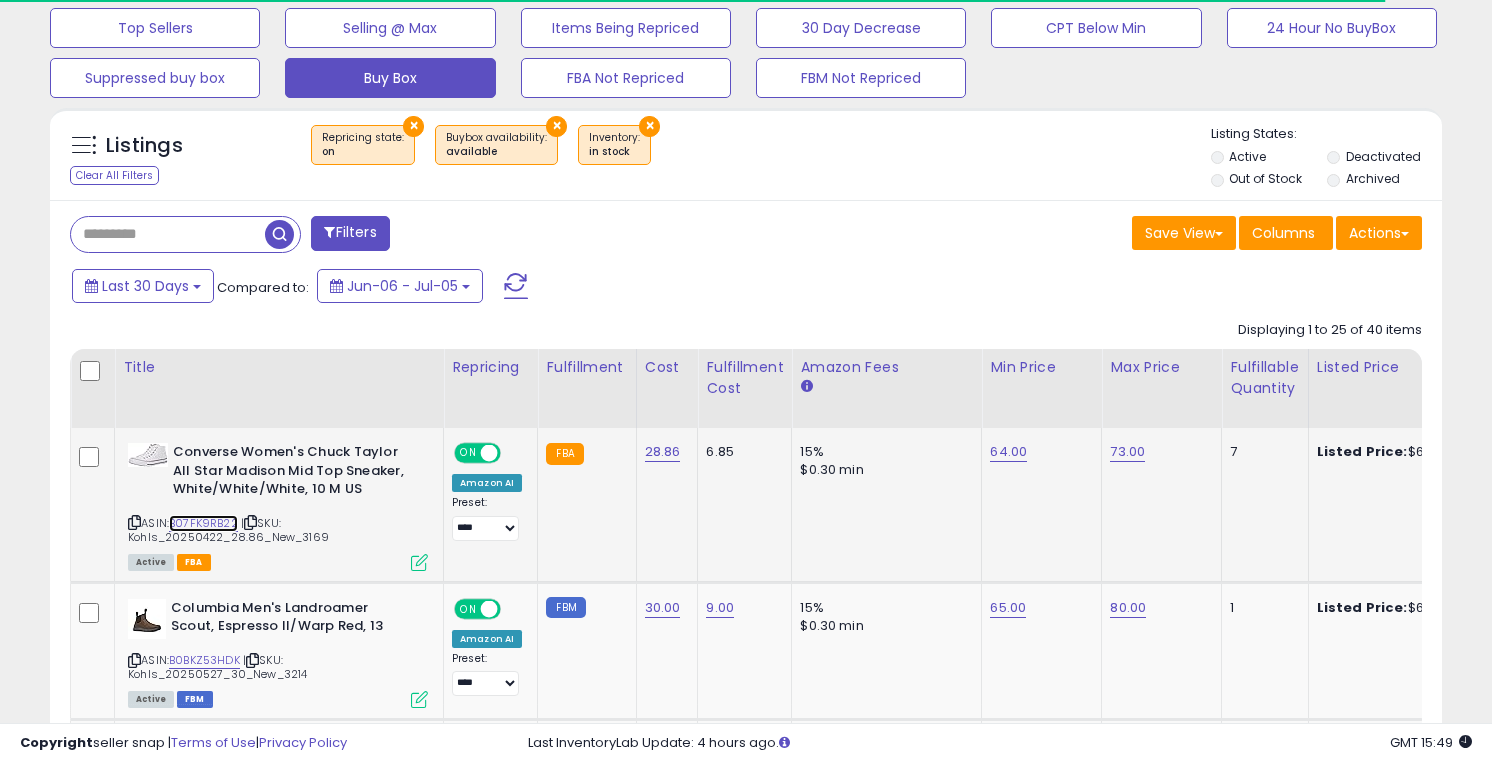 click on "B07FK9RB22" at bounding box center (203, 523) 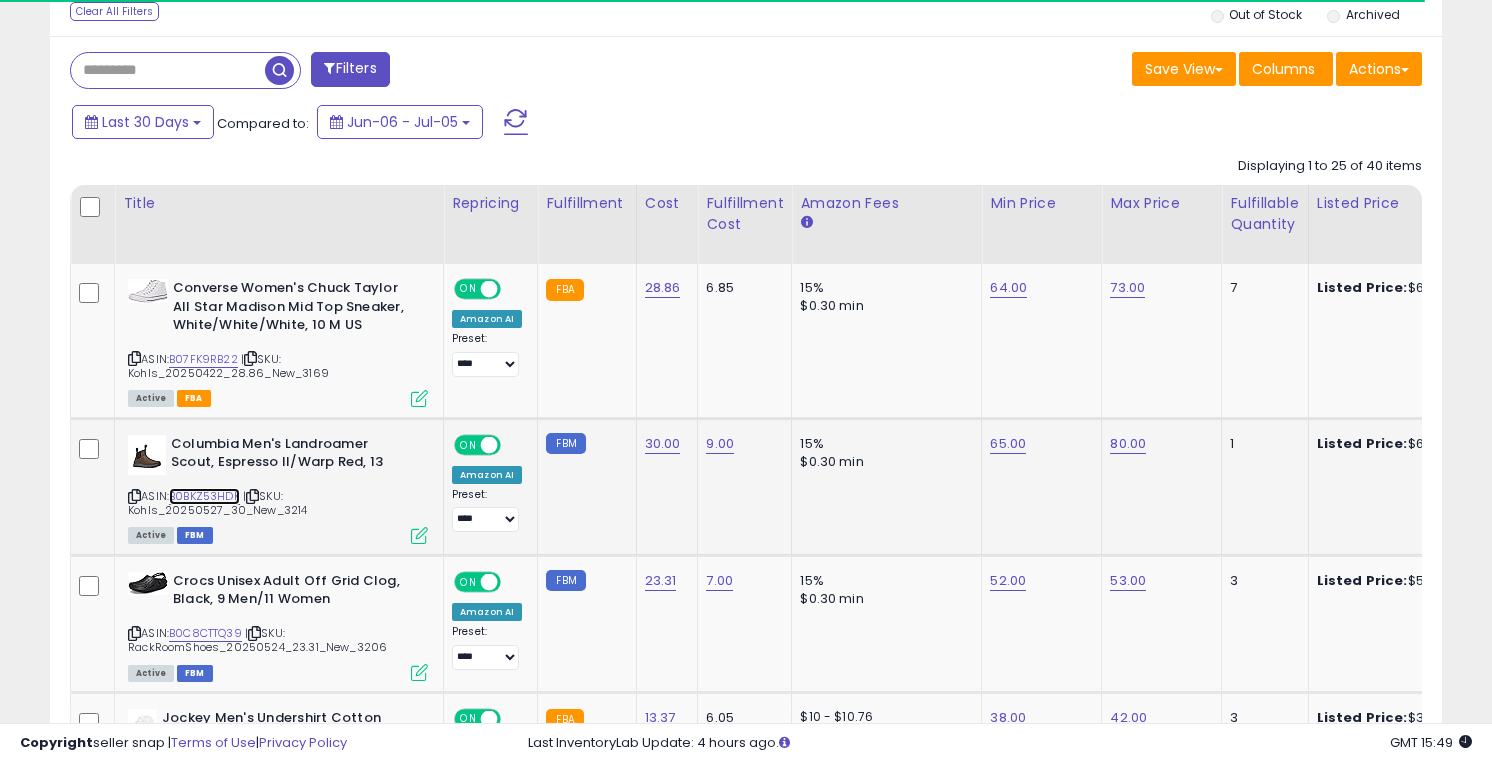click on "B0BKZ53HDK" at bounding box center (204, 496) 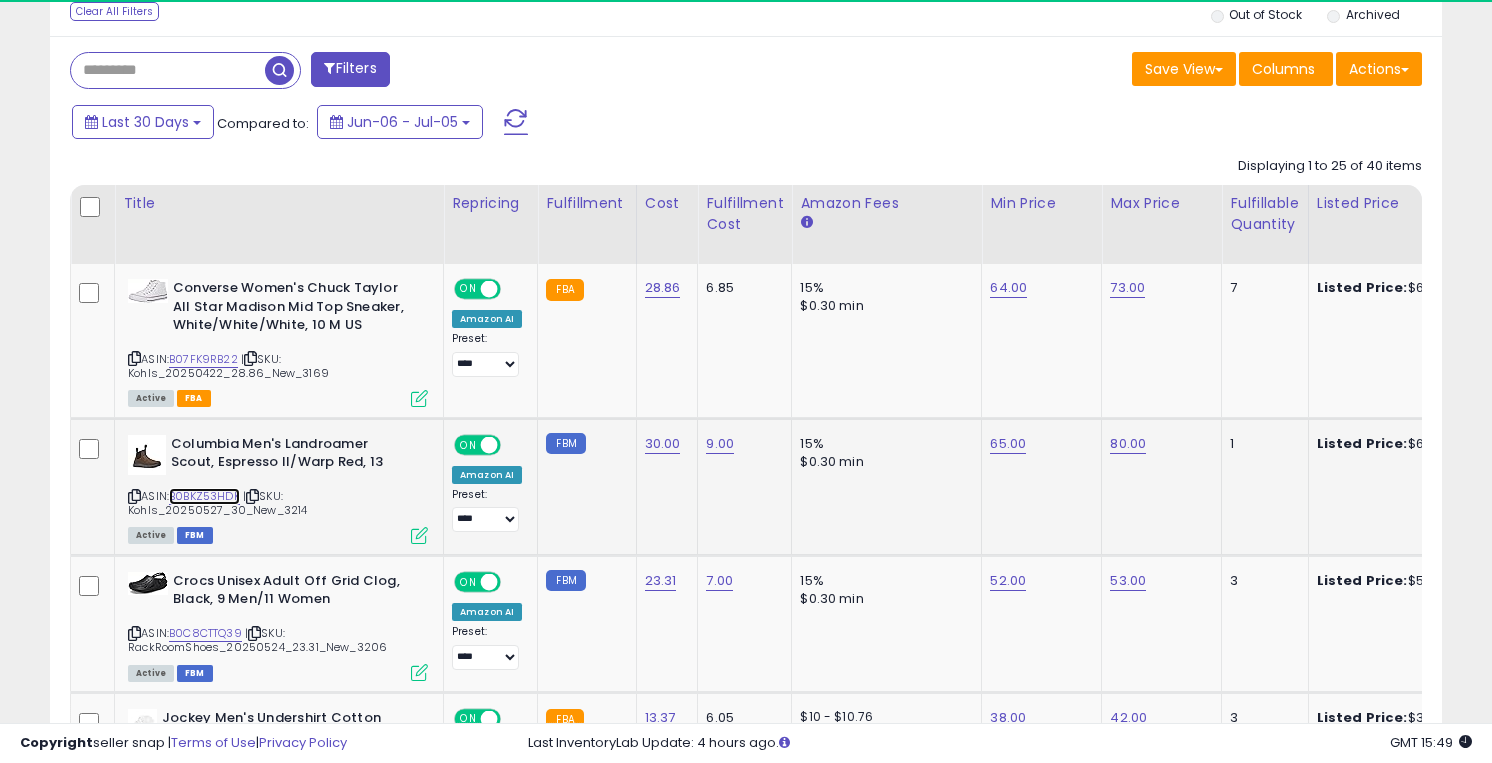 scroll, scrollTop: 899, scrollLeft: 0, axis: vertical 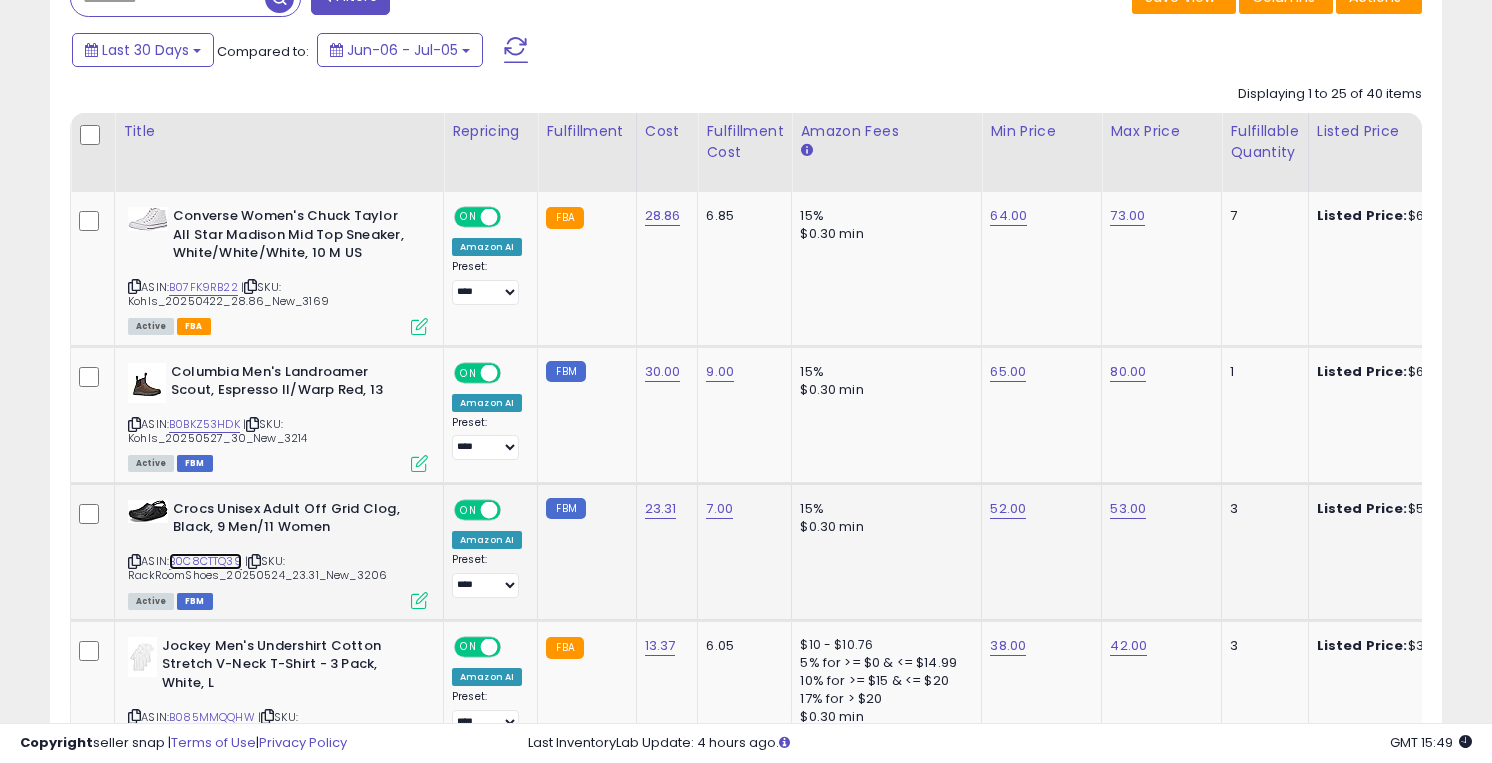 click on "B0C8CTTQ39" at bounding box center [205, 561] 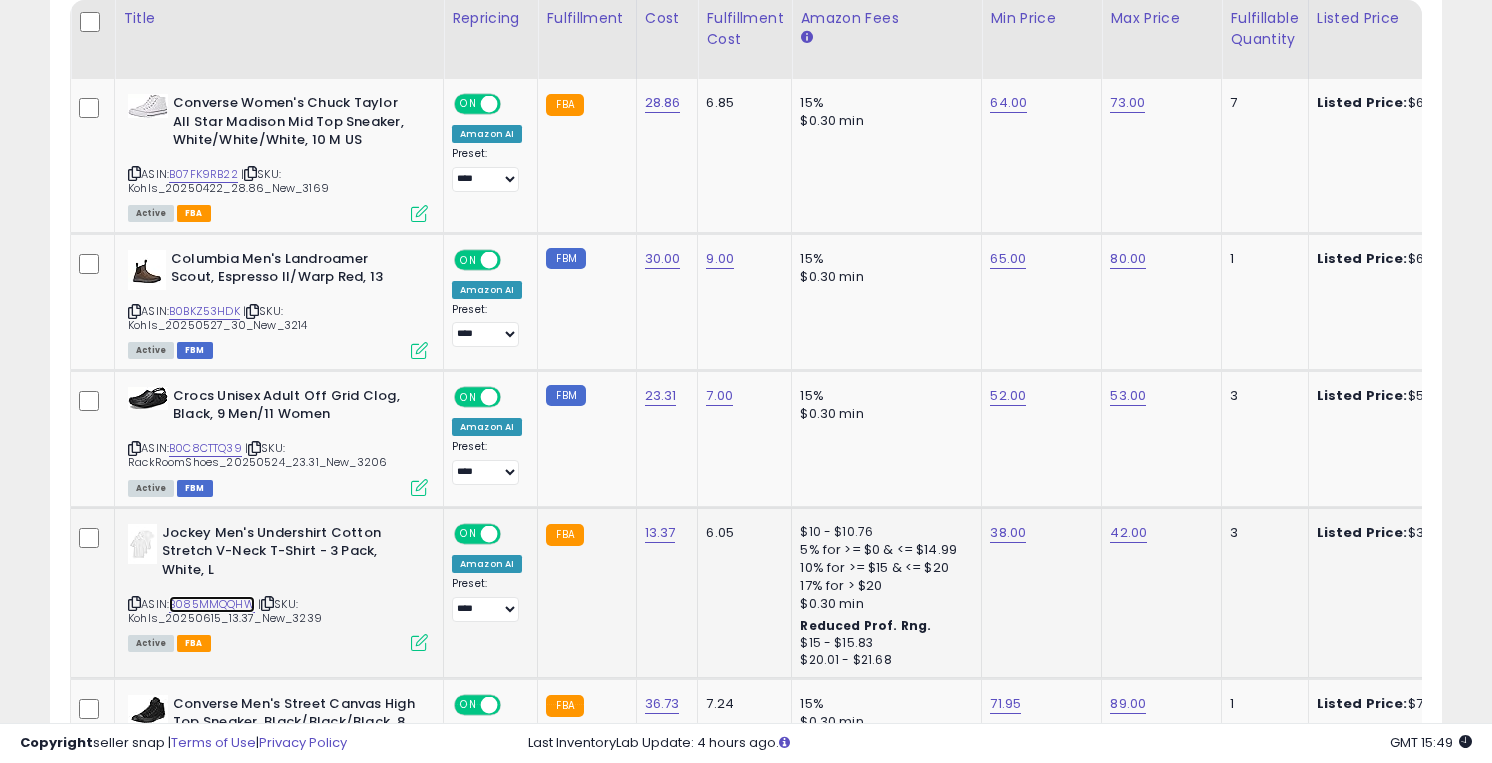 click on "B085MMQQHW" at bounding box center [212, 604] 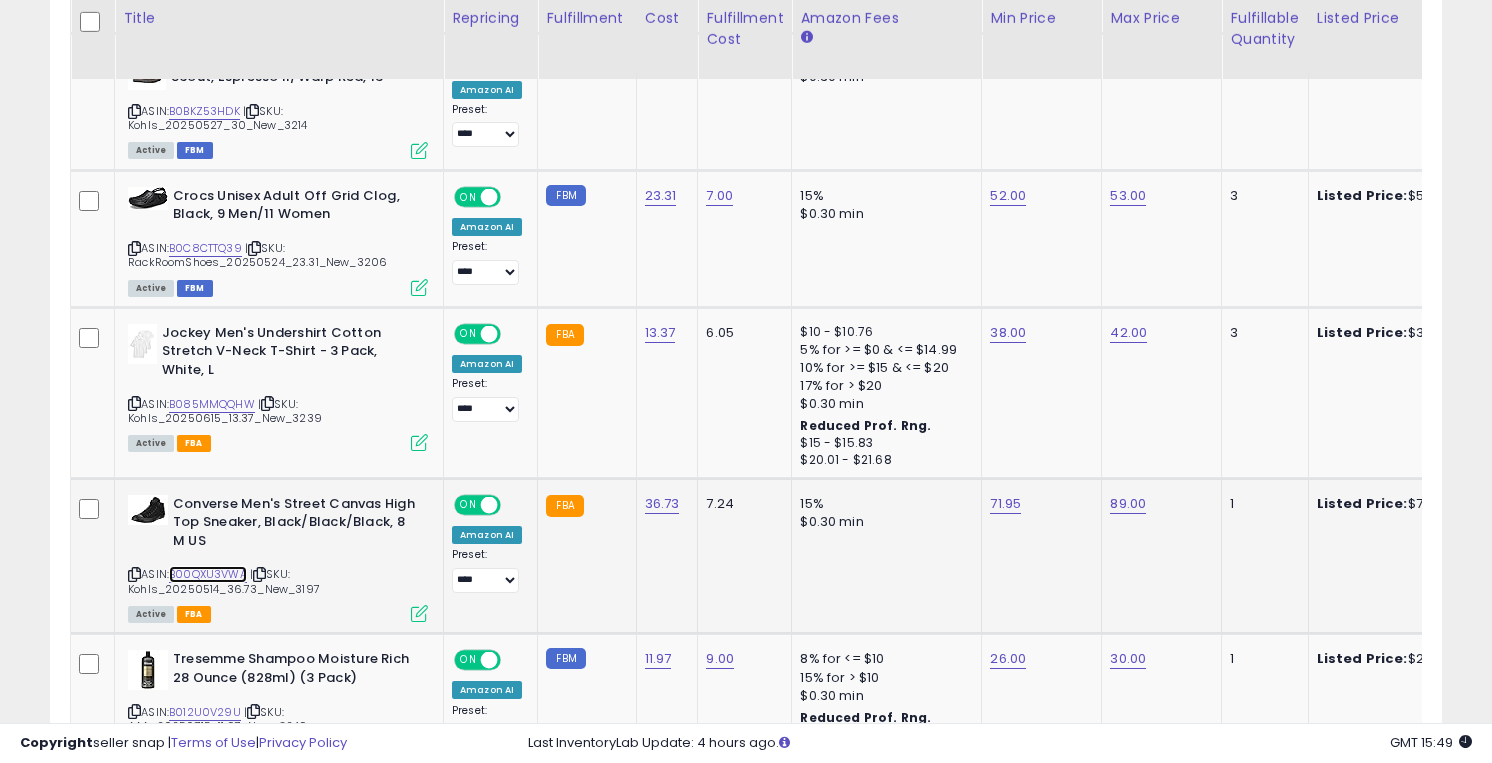 click on "B00QXU3VWA" at bounding box center (208, 574) 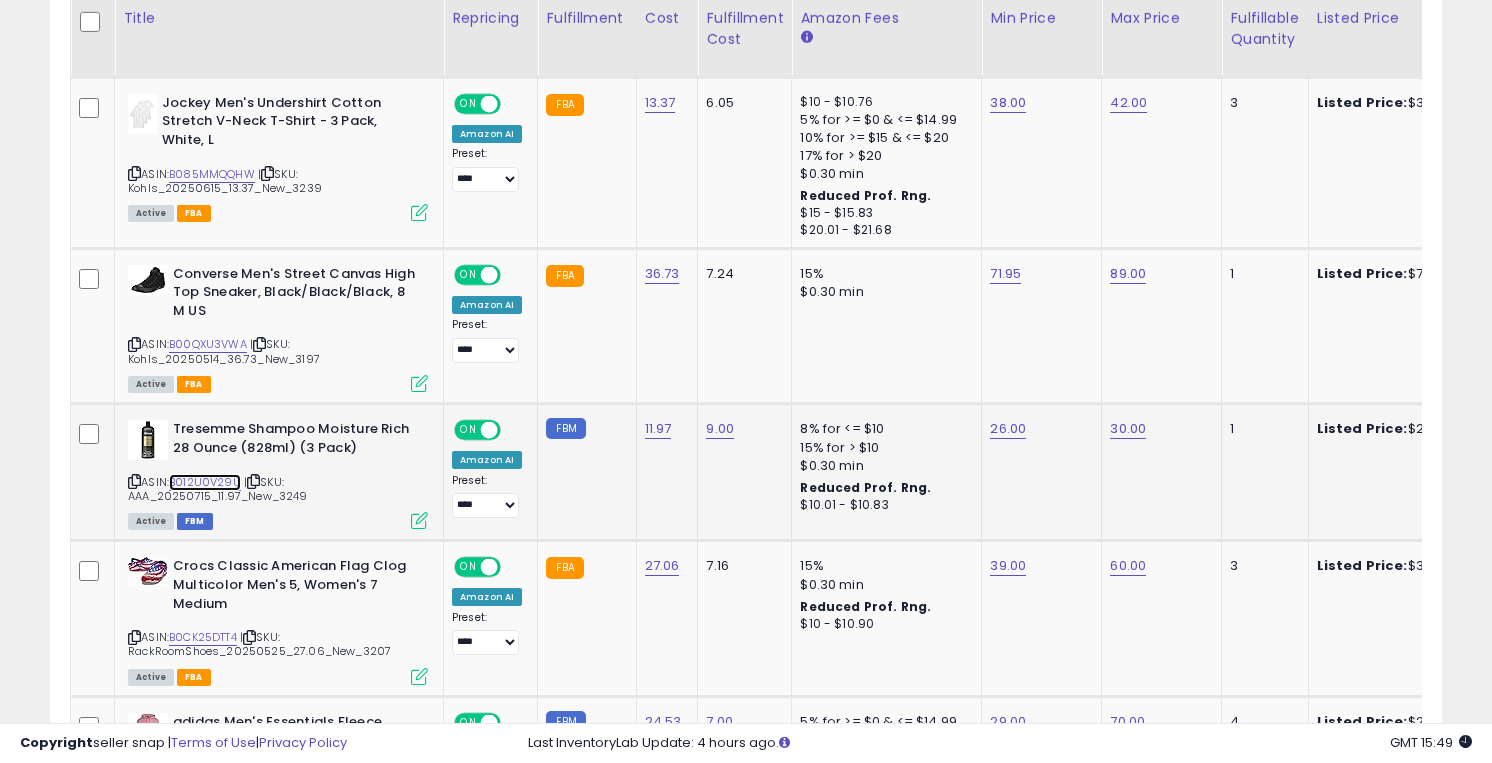 click on "B012U0V29U" at bounding box center (205, 482) 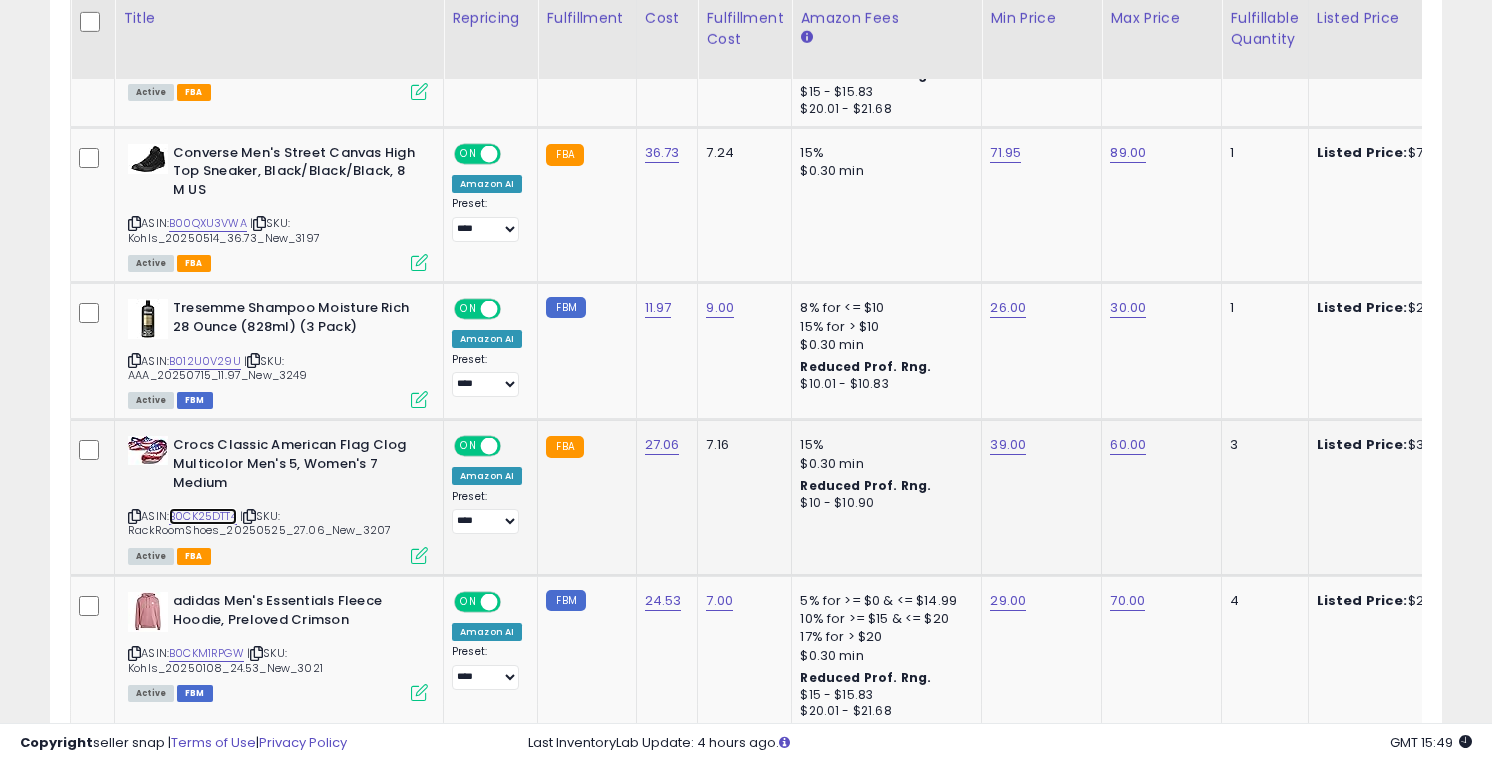 click on "B0CK25DTT4" at bounding box center (203, 516) 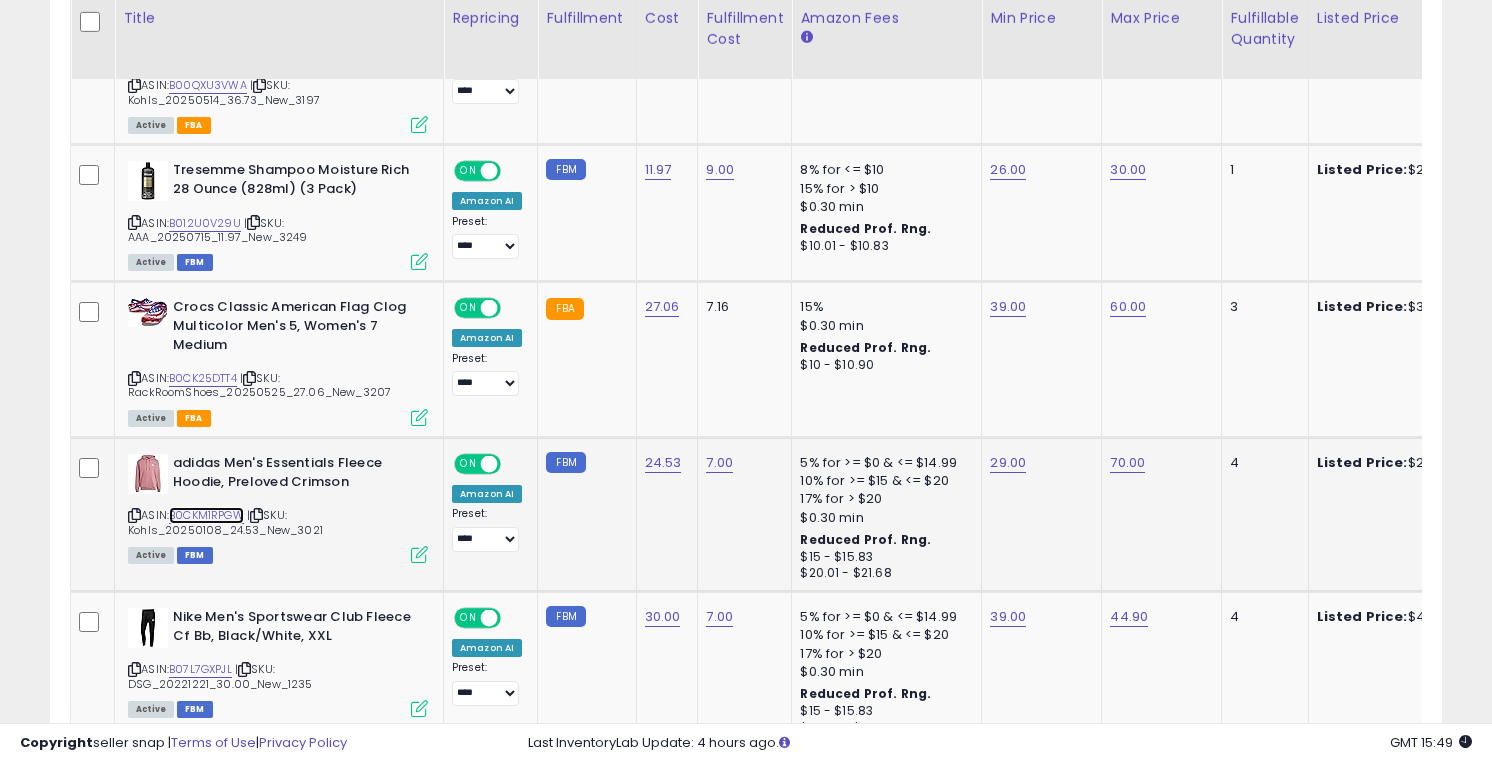click on "B0CKM1RPGW" at bounding box center [206, 515] 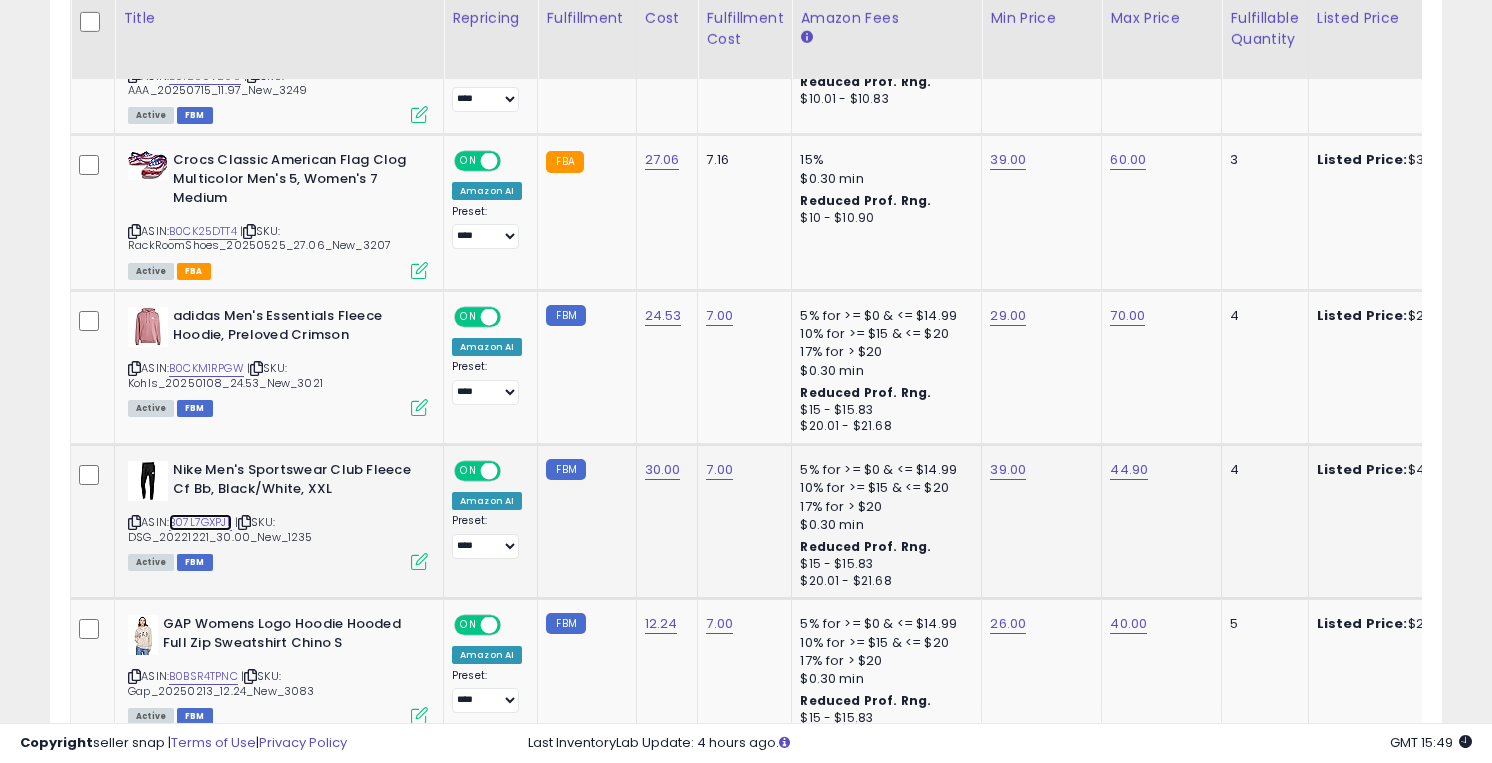 click on "B07L7GXPJL" at bounding box center (200, 522) 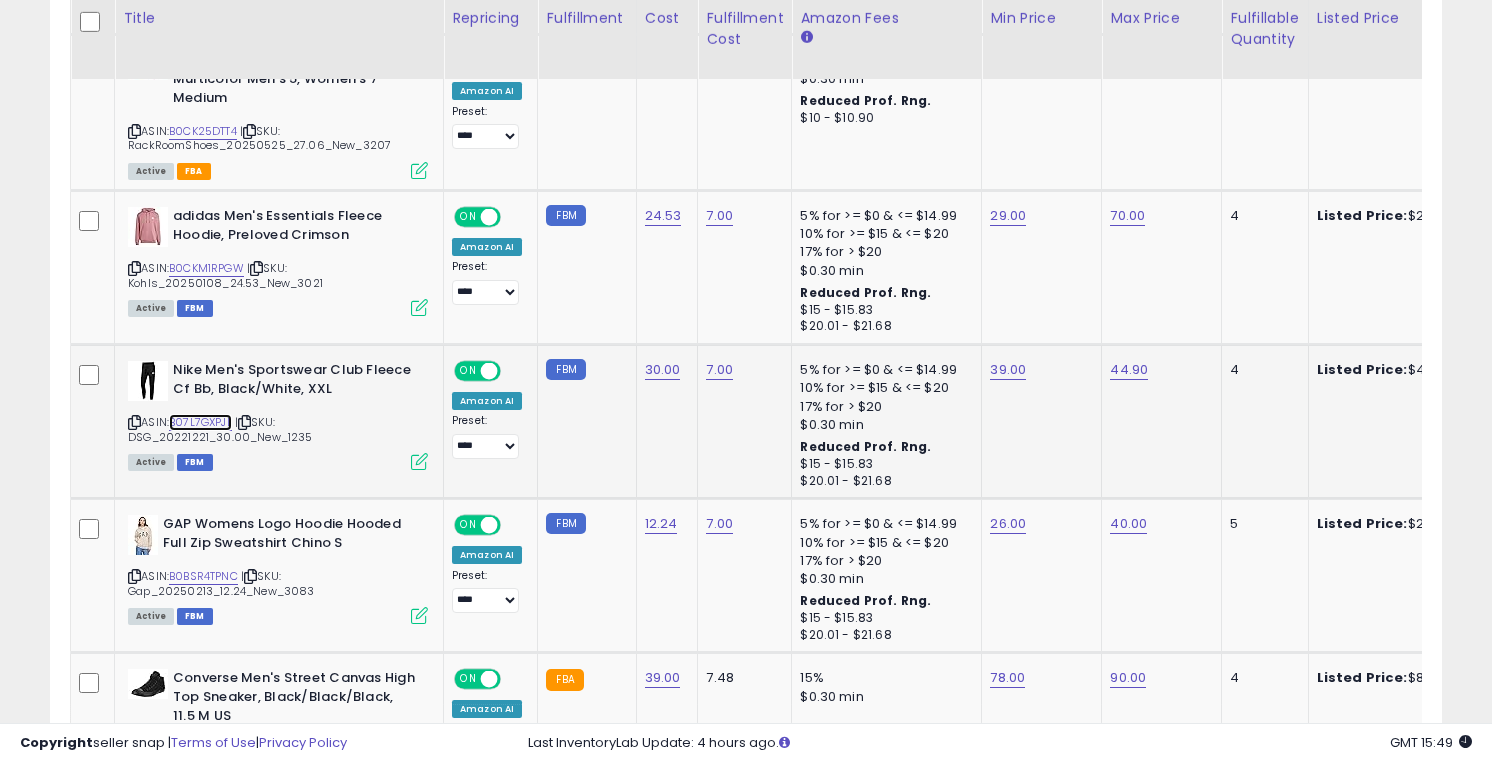 scroll, scrollTop: 2078, scrollLeft: 0, axis: vertical 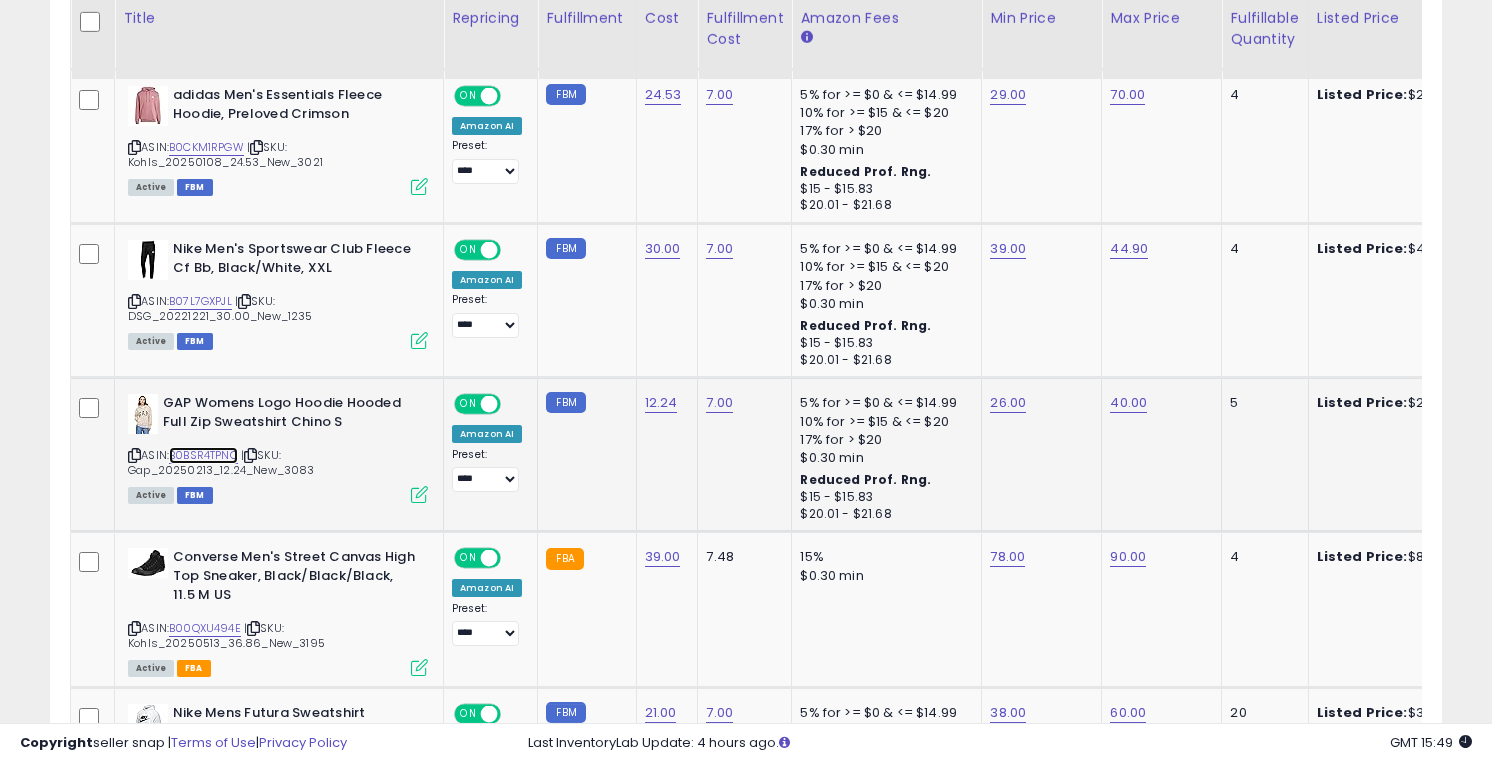 click on "B0BSR4TPNC" at bounding box center [203, 455] 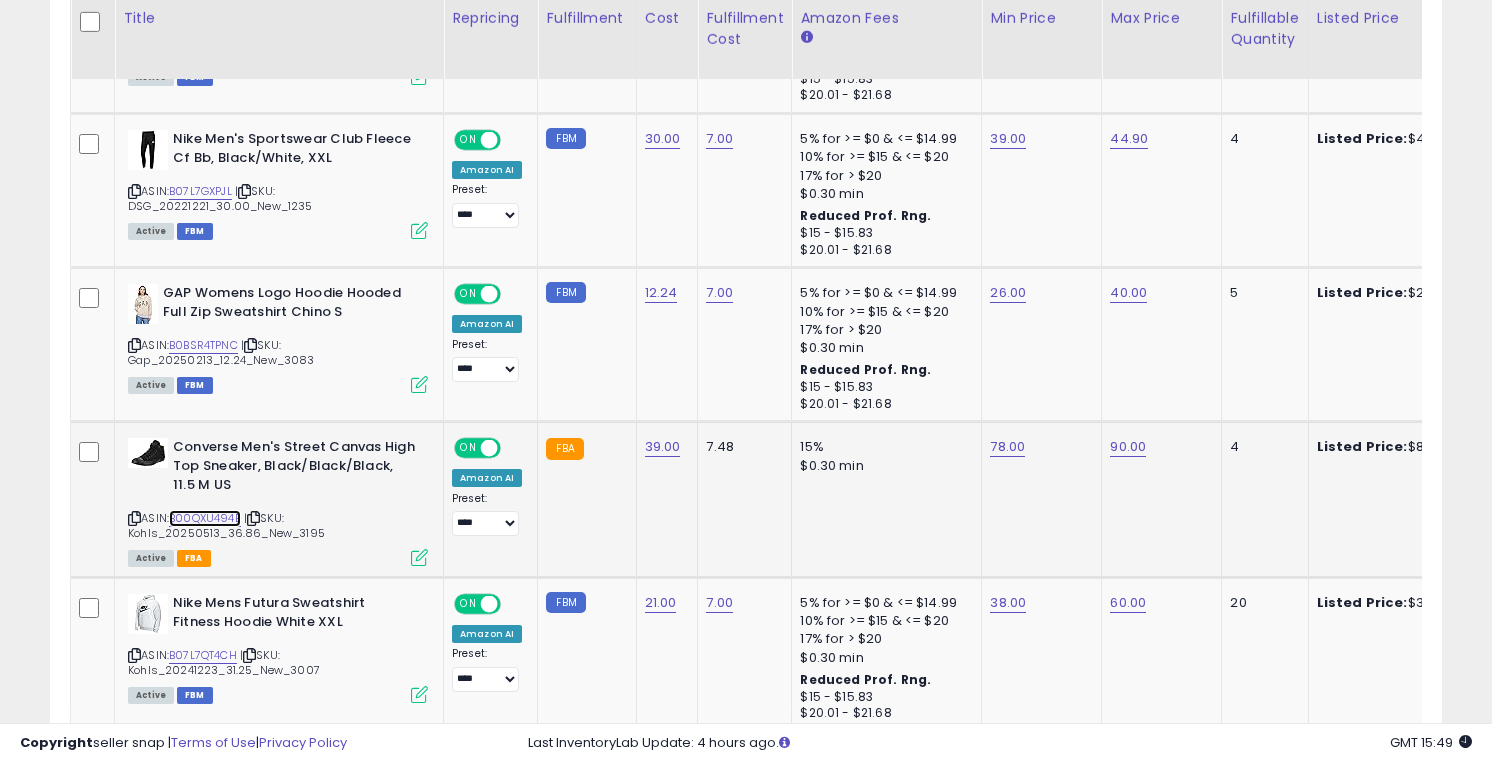 click on "B00QXU494E" at bounding box center (205, 518) 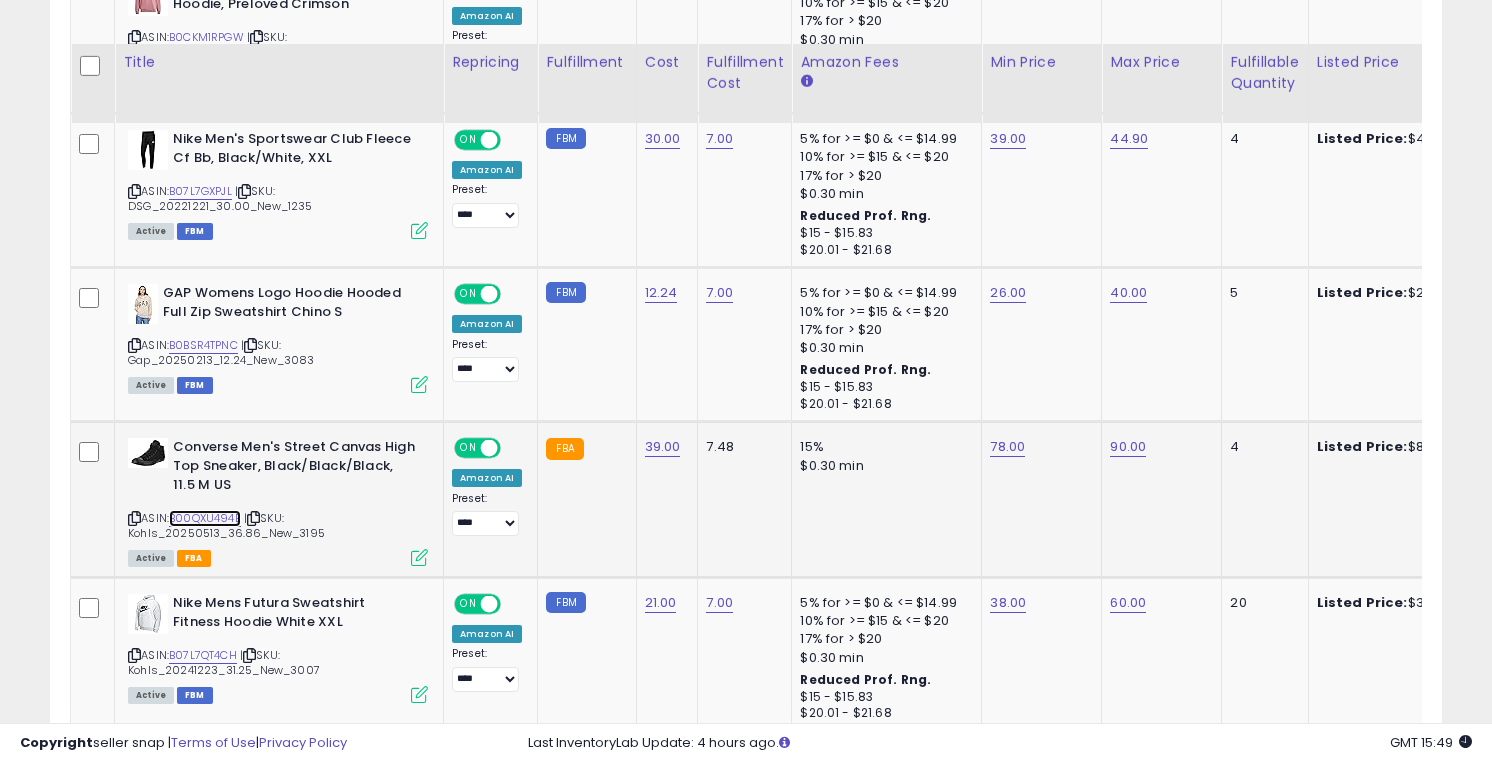 scroll, scrollTop: 2364, scrollLeft: 0, axis: vertical 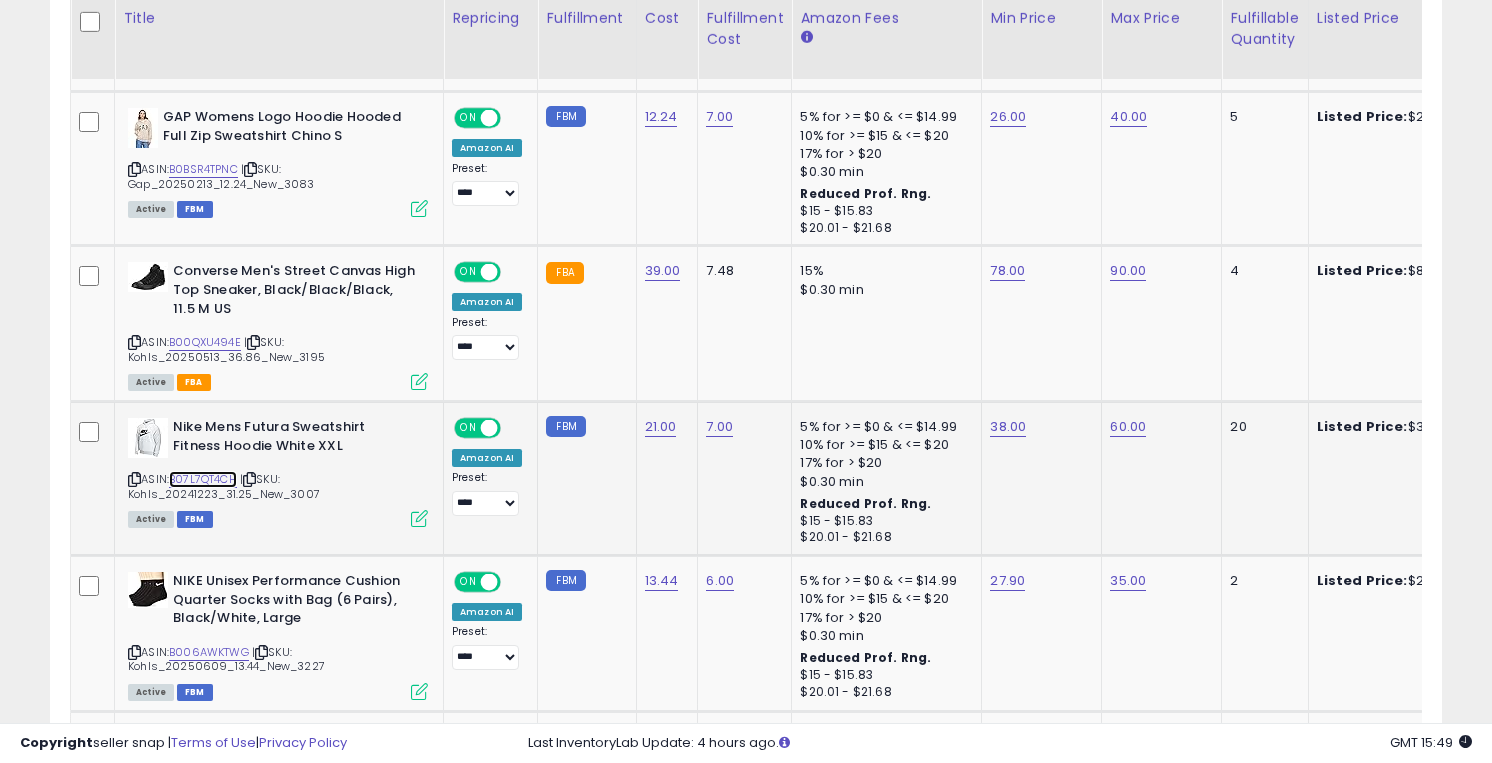 click on "B07L7QT4CH" at bounding box center [203, 479] 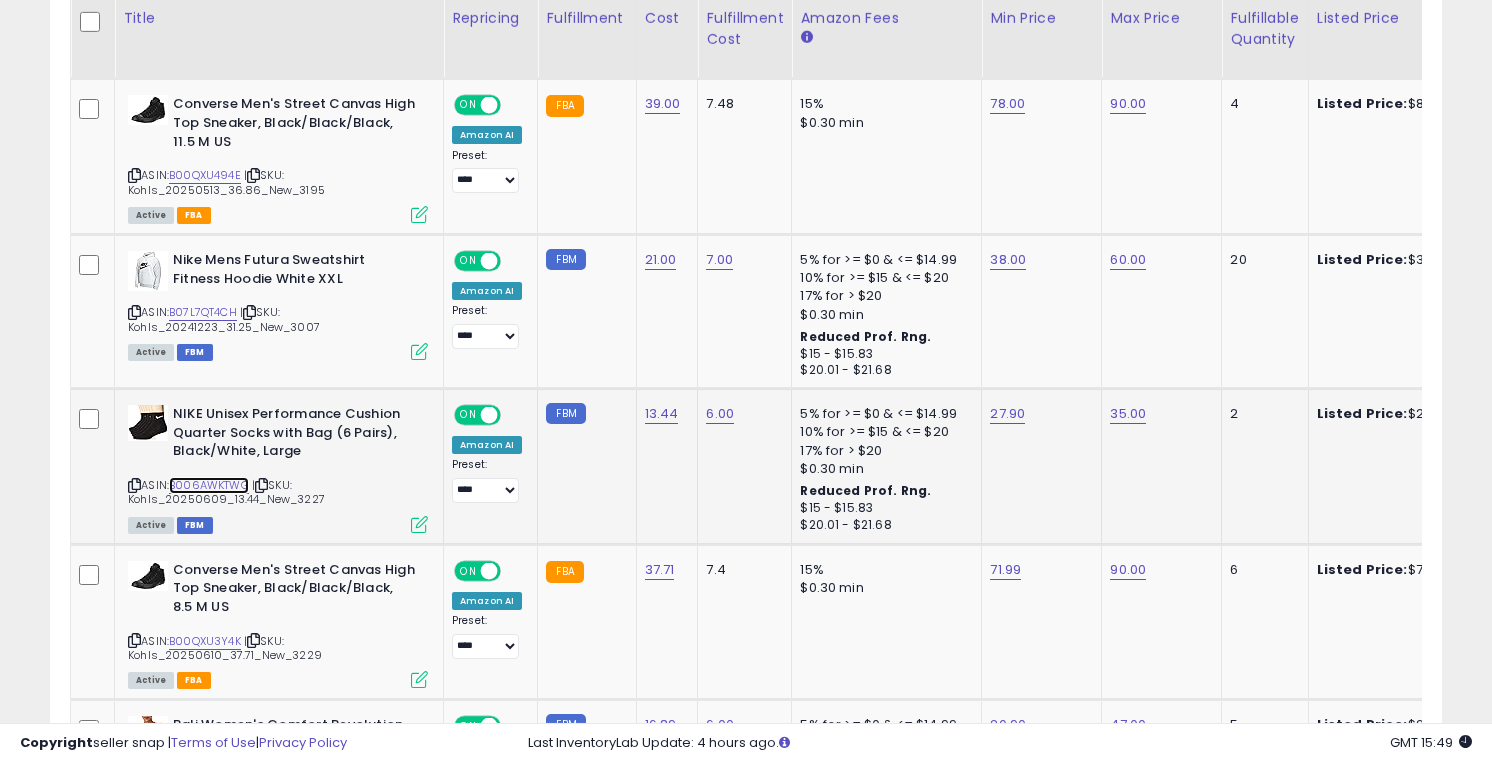click on "B006AWKTWG" at bounding box center [209, 485] 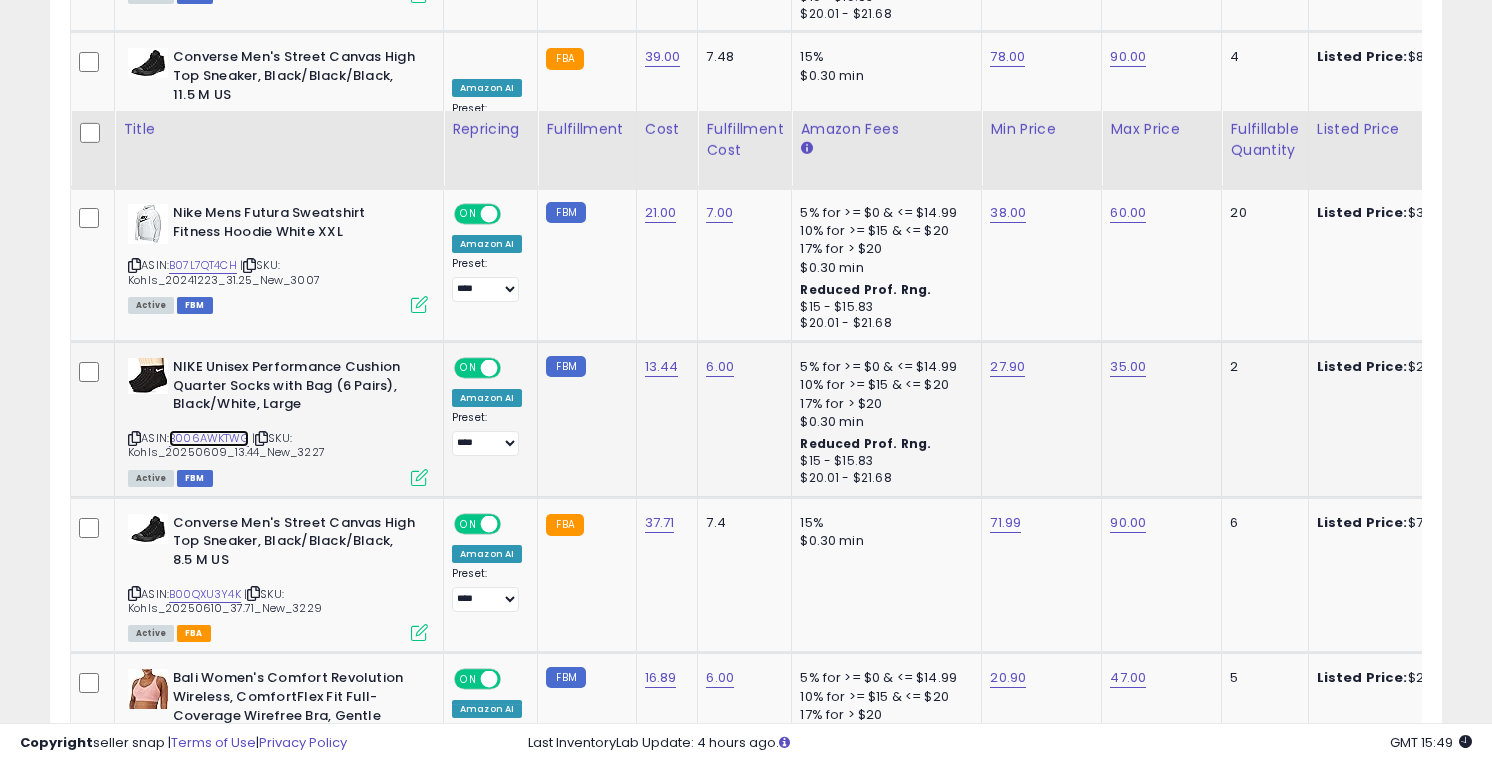 scroll, scrollTop: 2706, scrollLeft: 0, axis: vertical 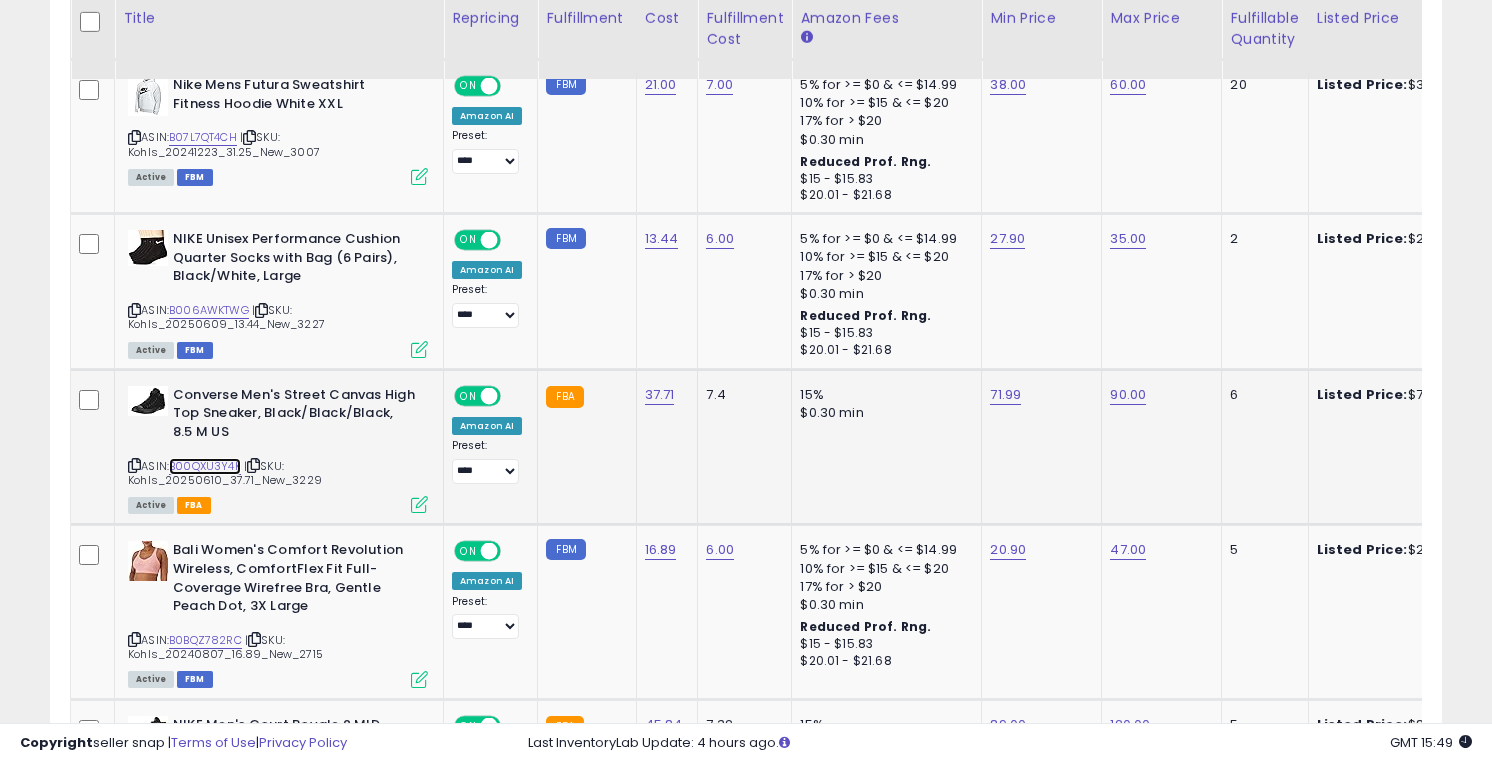 click on "B00QXU3Y4K" at bounding box center (205, 466) 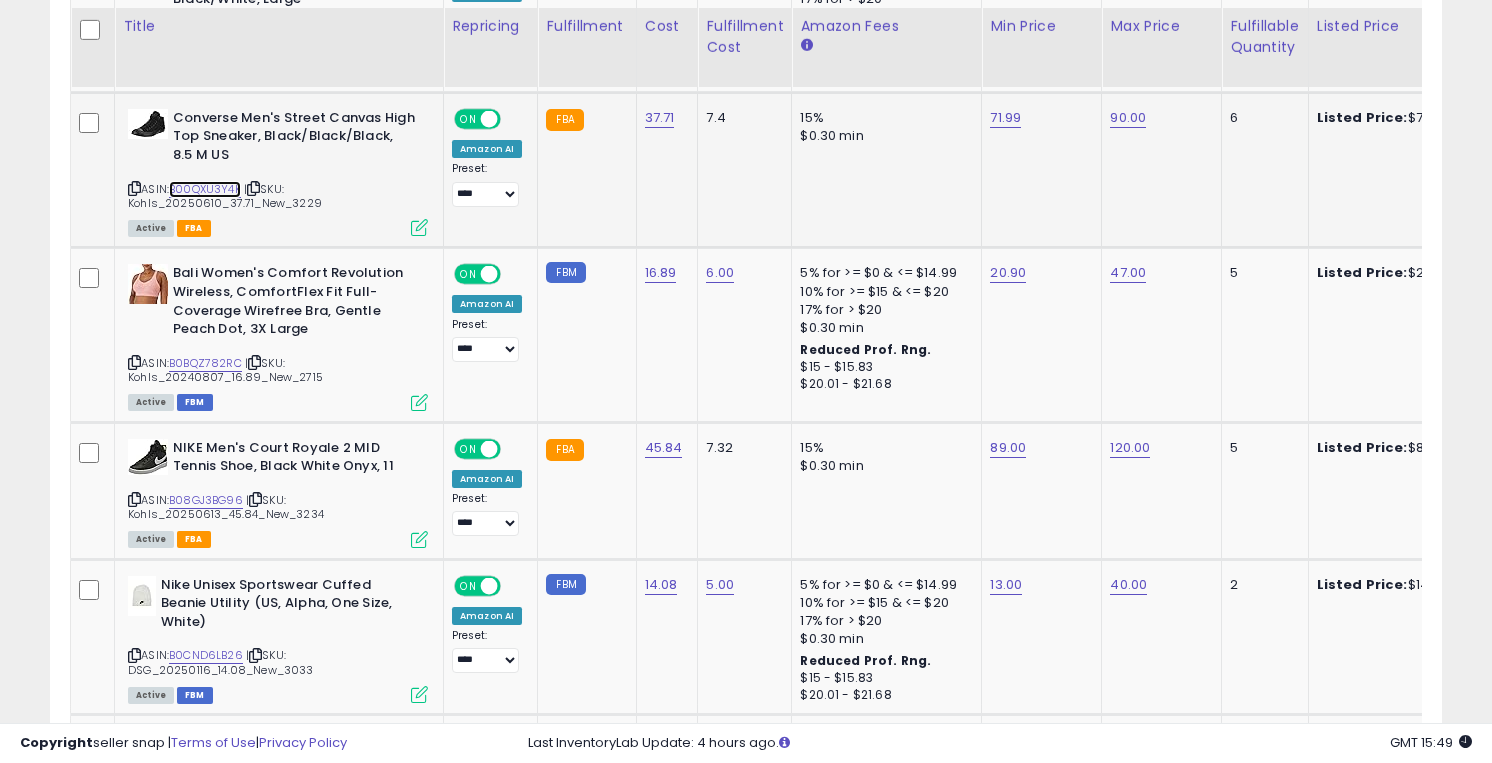 scroll, scrollTop: 3027, scrollLeft: 0, axis: vertical 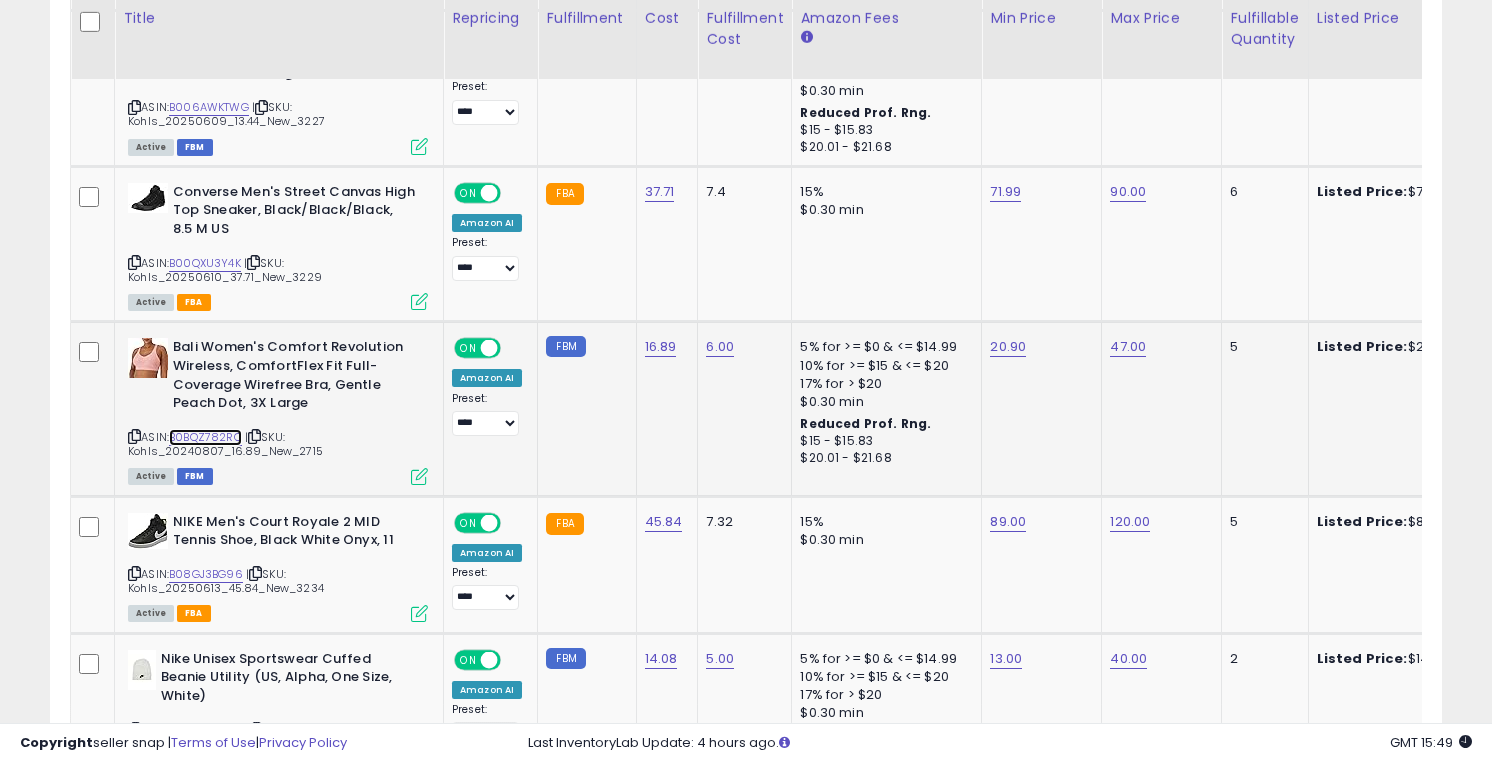 click on "B0BQZ782RC" at bounding box center [205, 437] 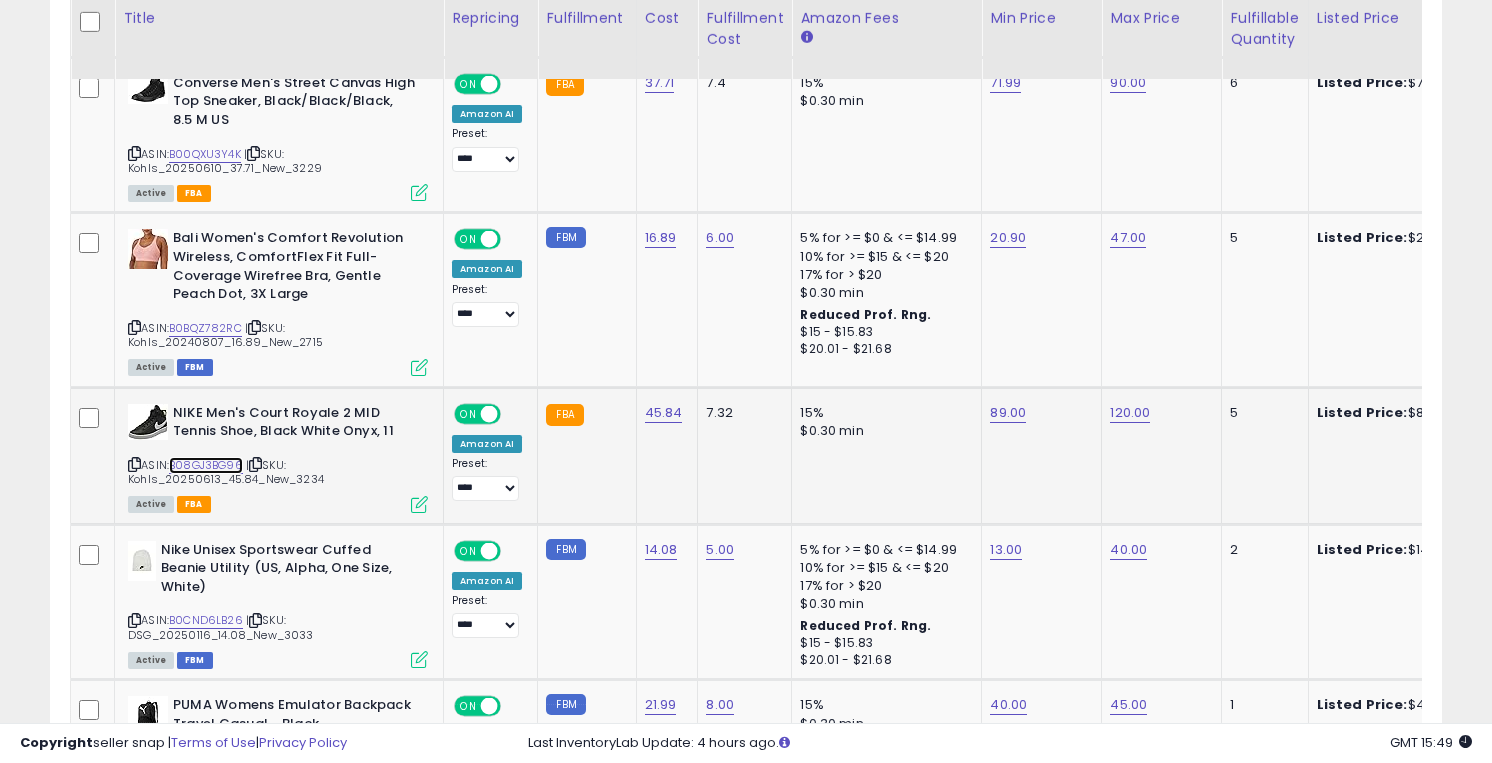 click on "B08GJ3BG96" at bounding box center (206, 465) 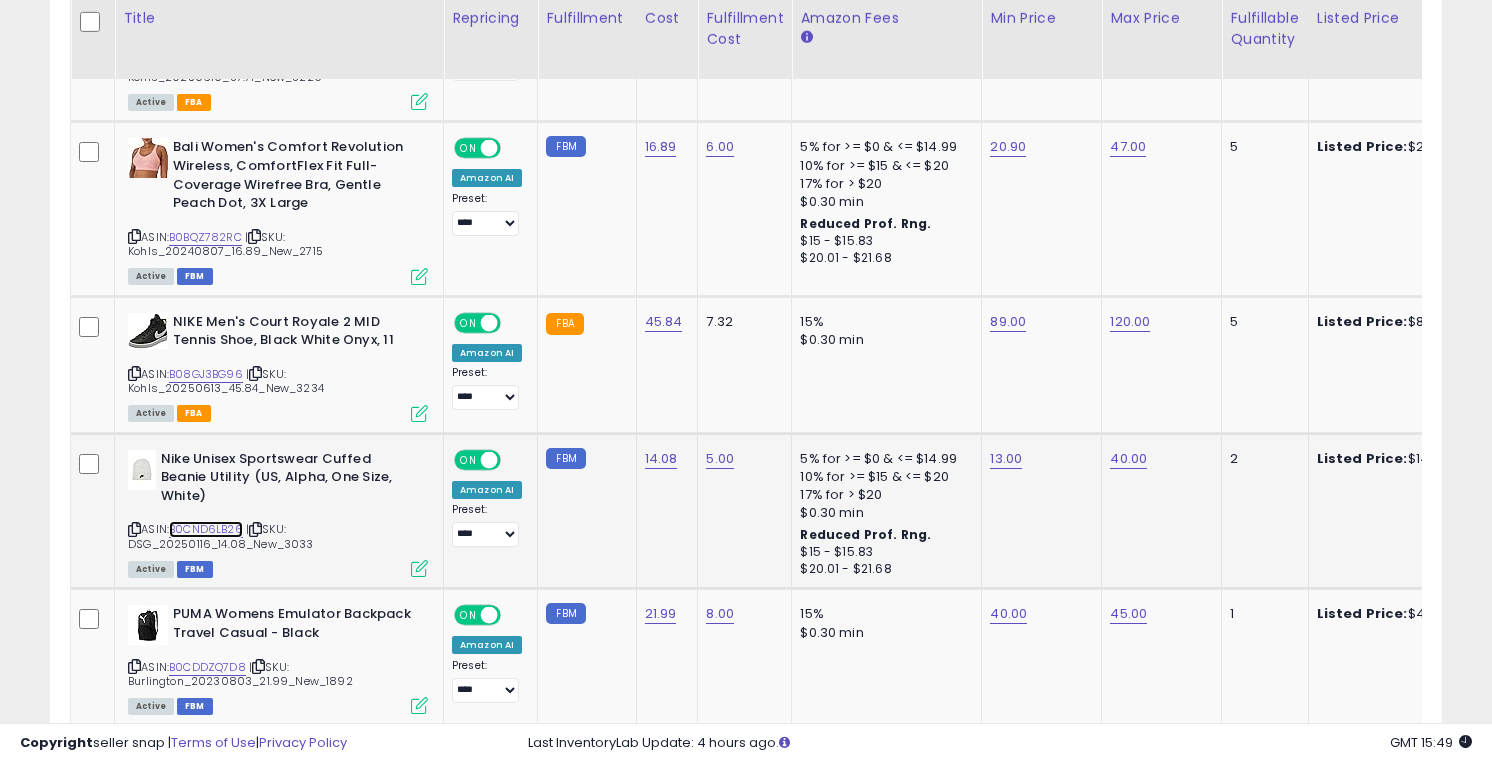 click on "B0CND6LB26" at bounding box center (206, 529) 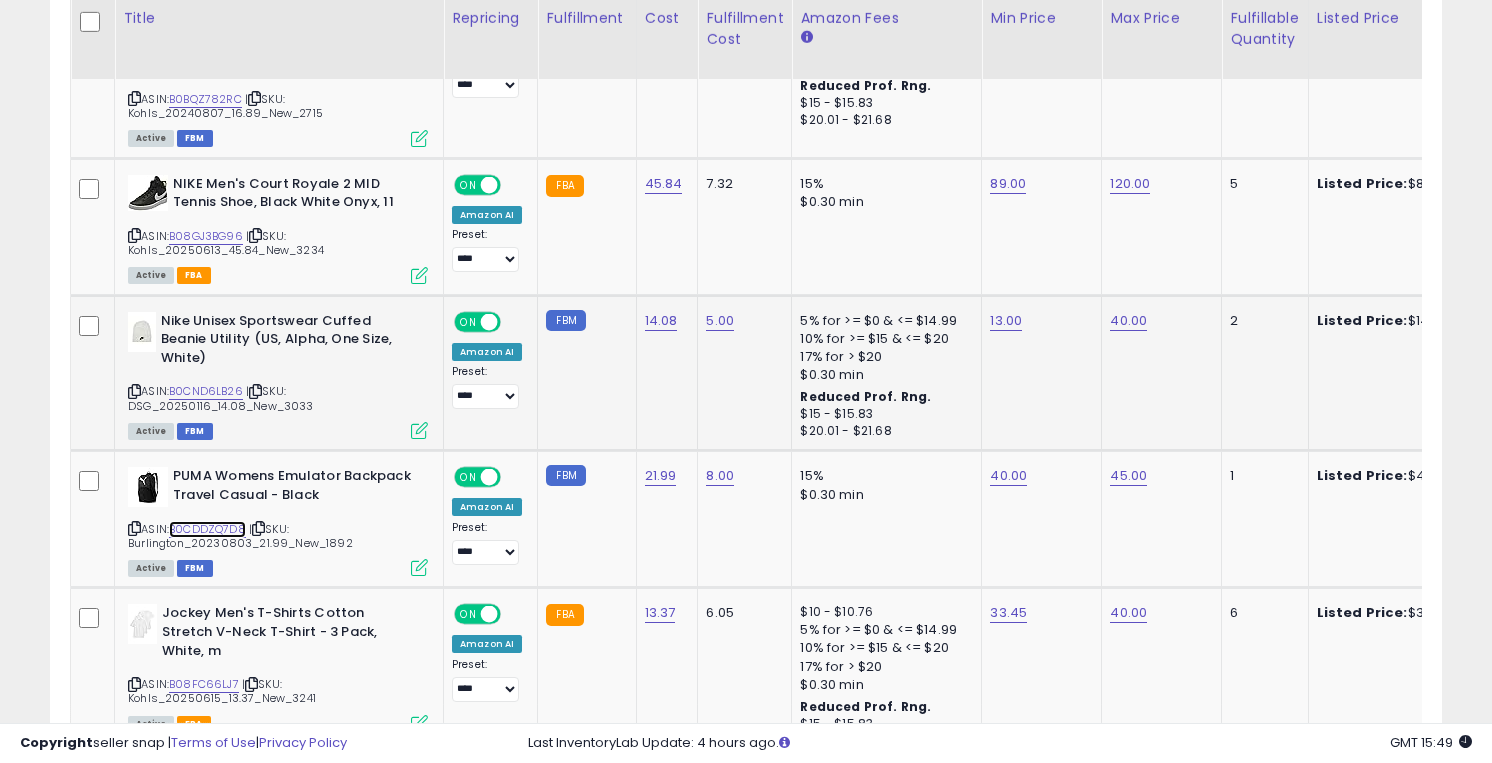 click on "B0CDDZQ7D8" at bounding box center (207, 529) 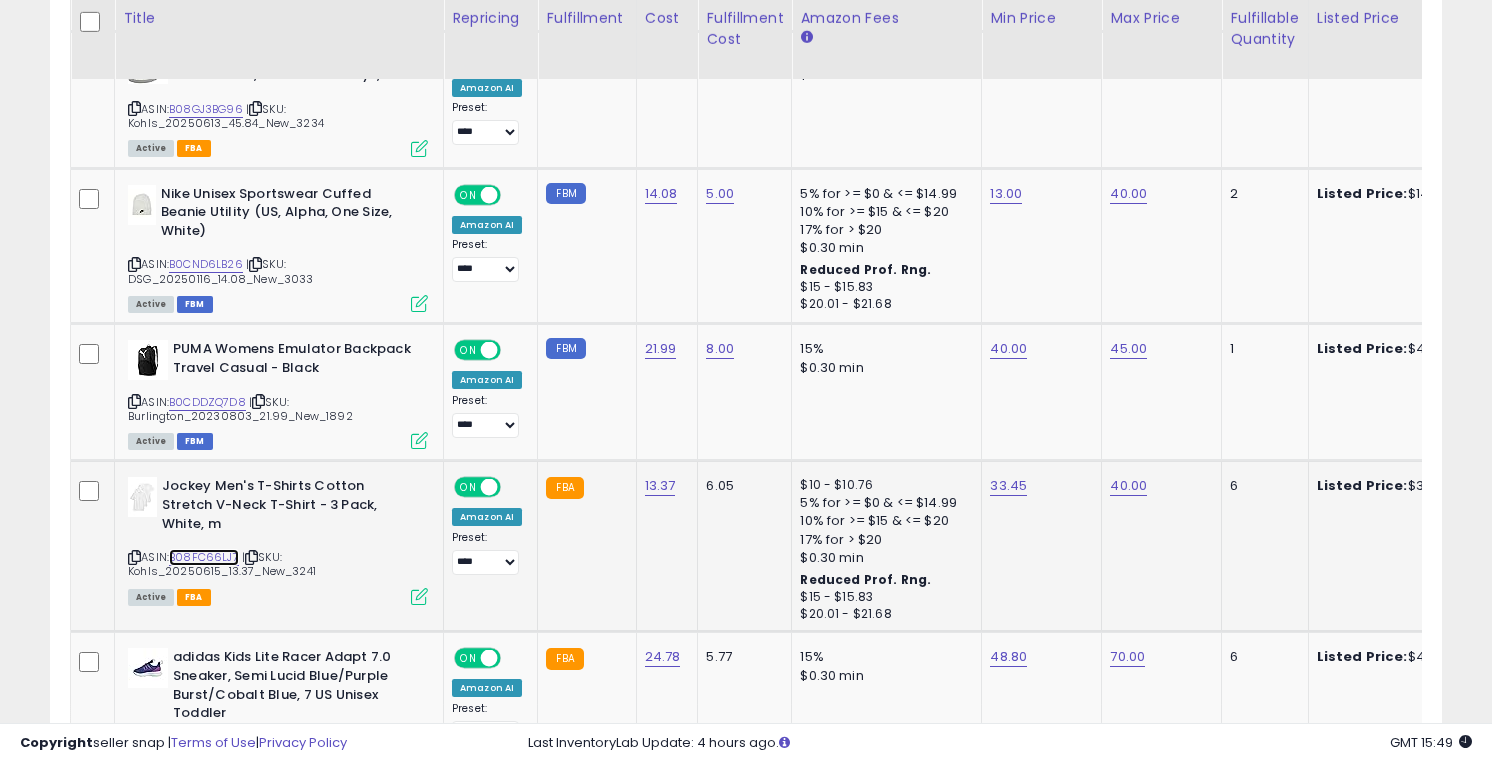 click on "B08FC66LJ7" at bounding box center (204, 557) 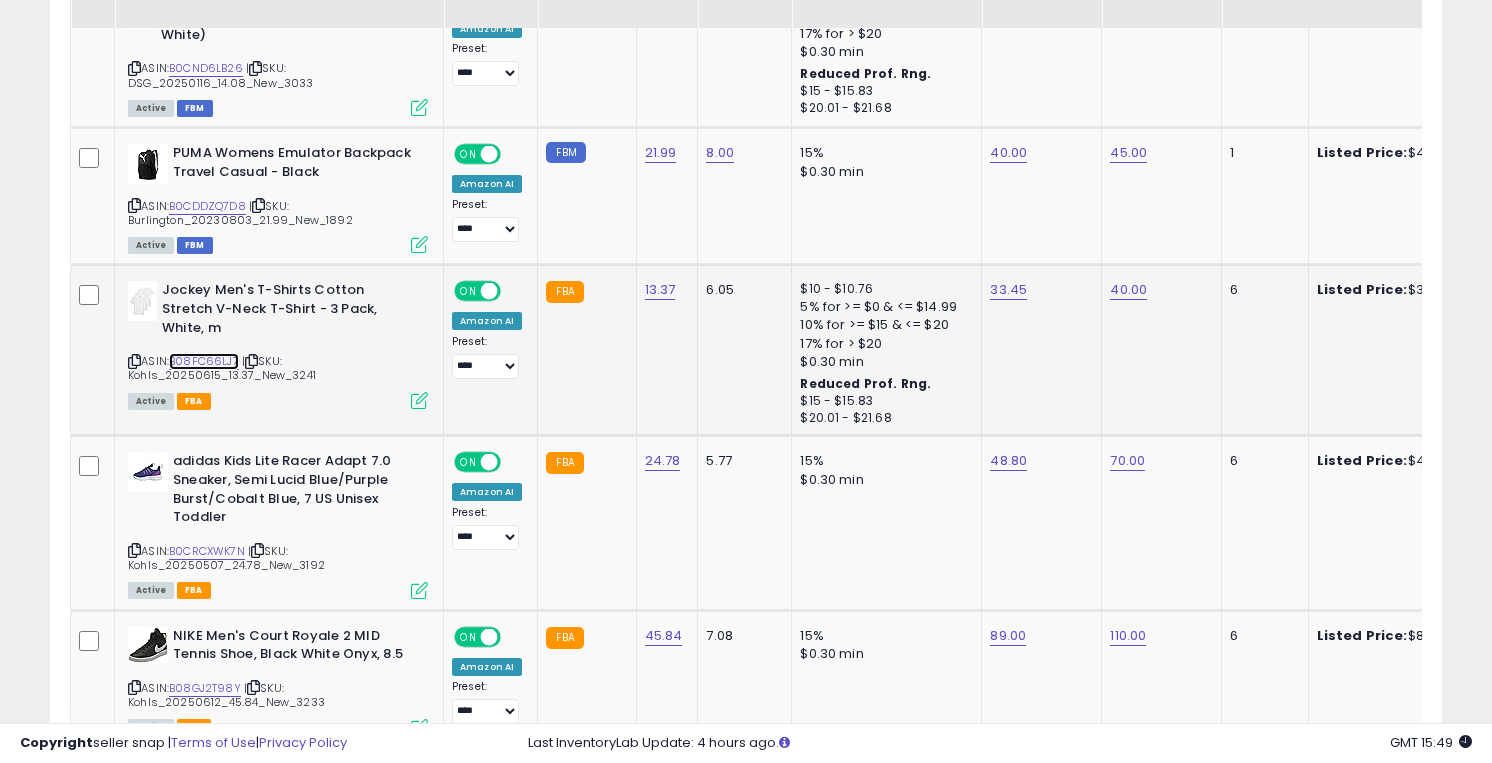 scroll, scrollTop: 3578, scrollLeft: 0, axis: vertical 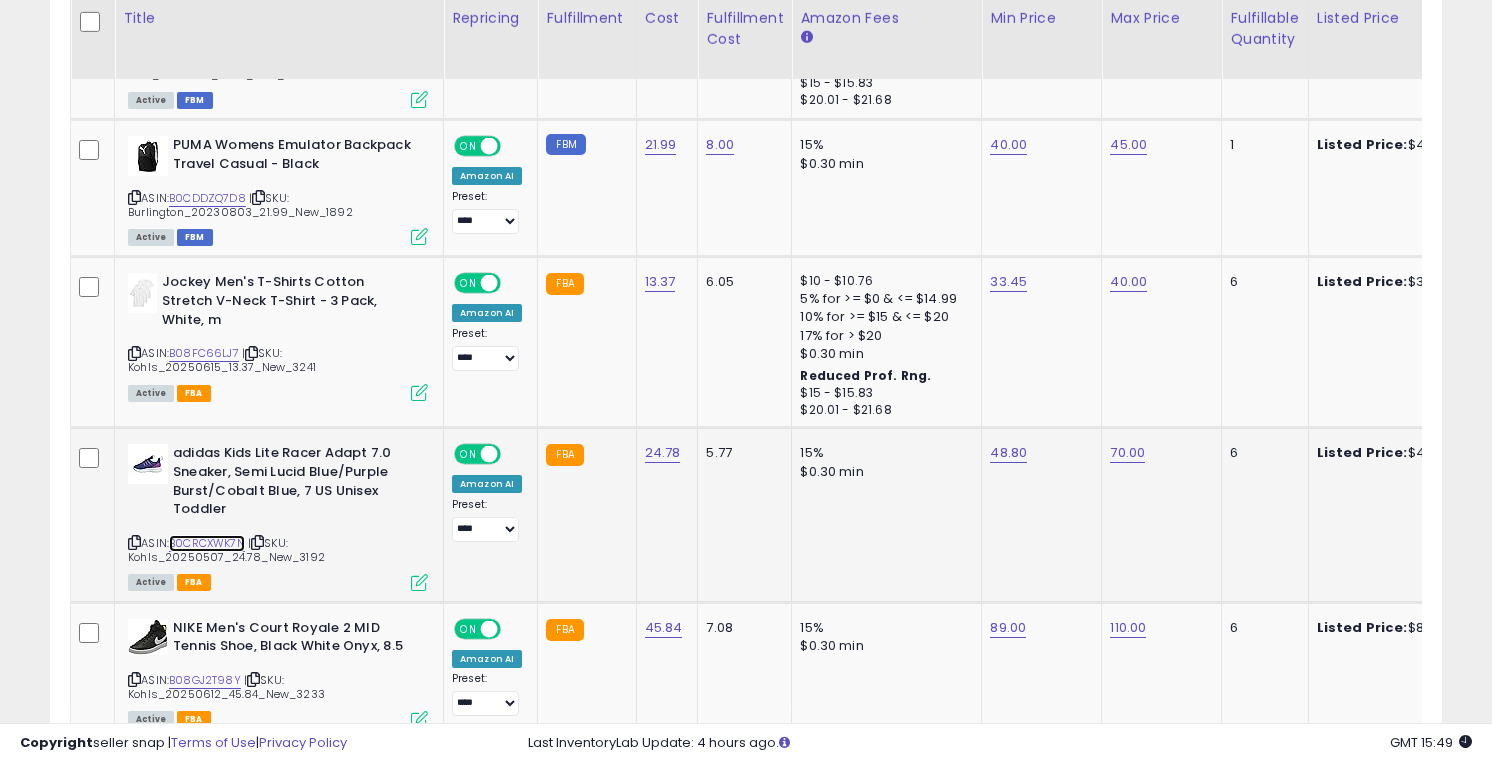 click on "B0CRCXWK7N" at bounding box center (207, 543) 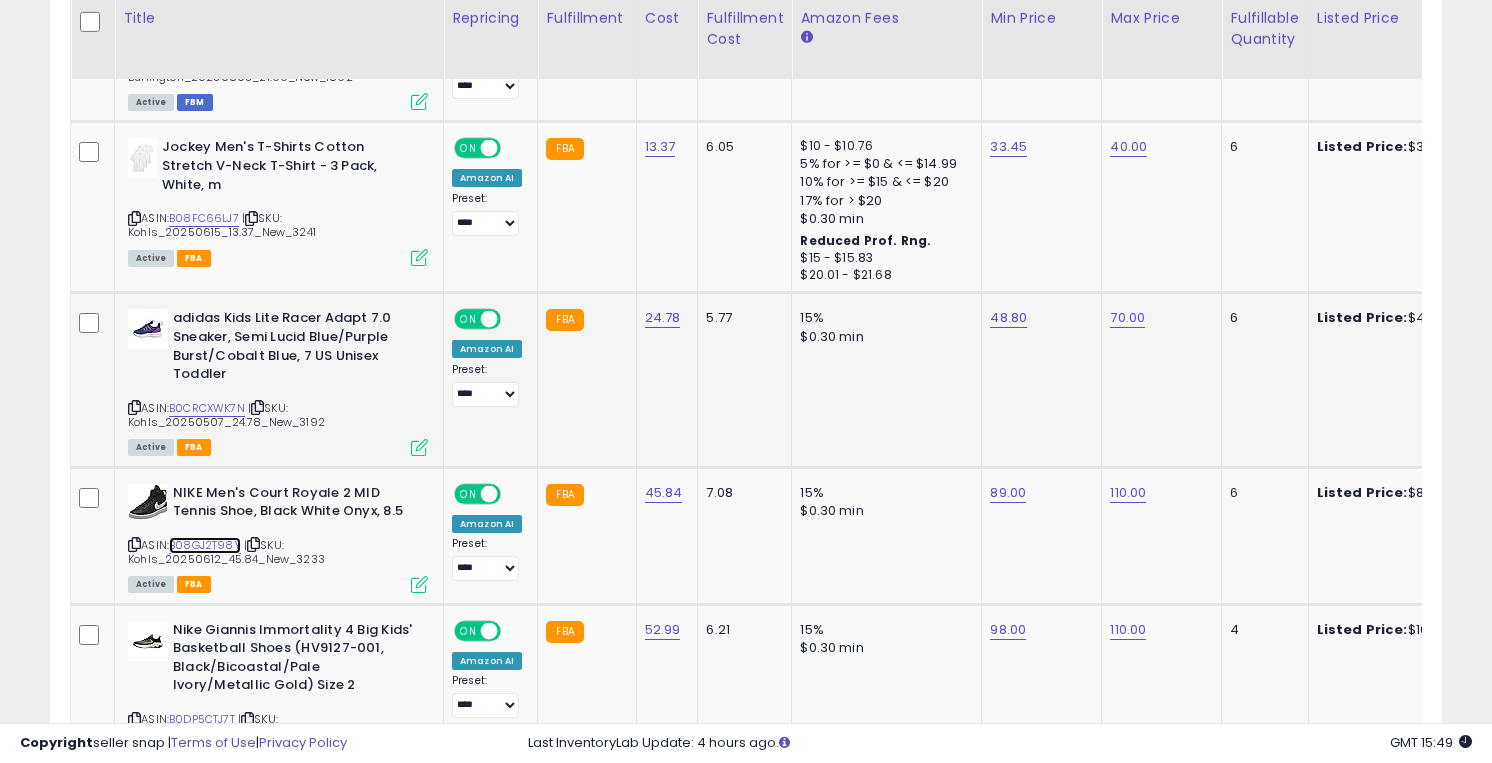 click on "B08GJ2T98Y" at bounding box center [205, 545] 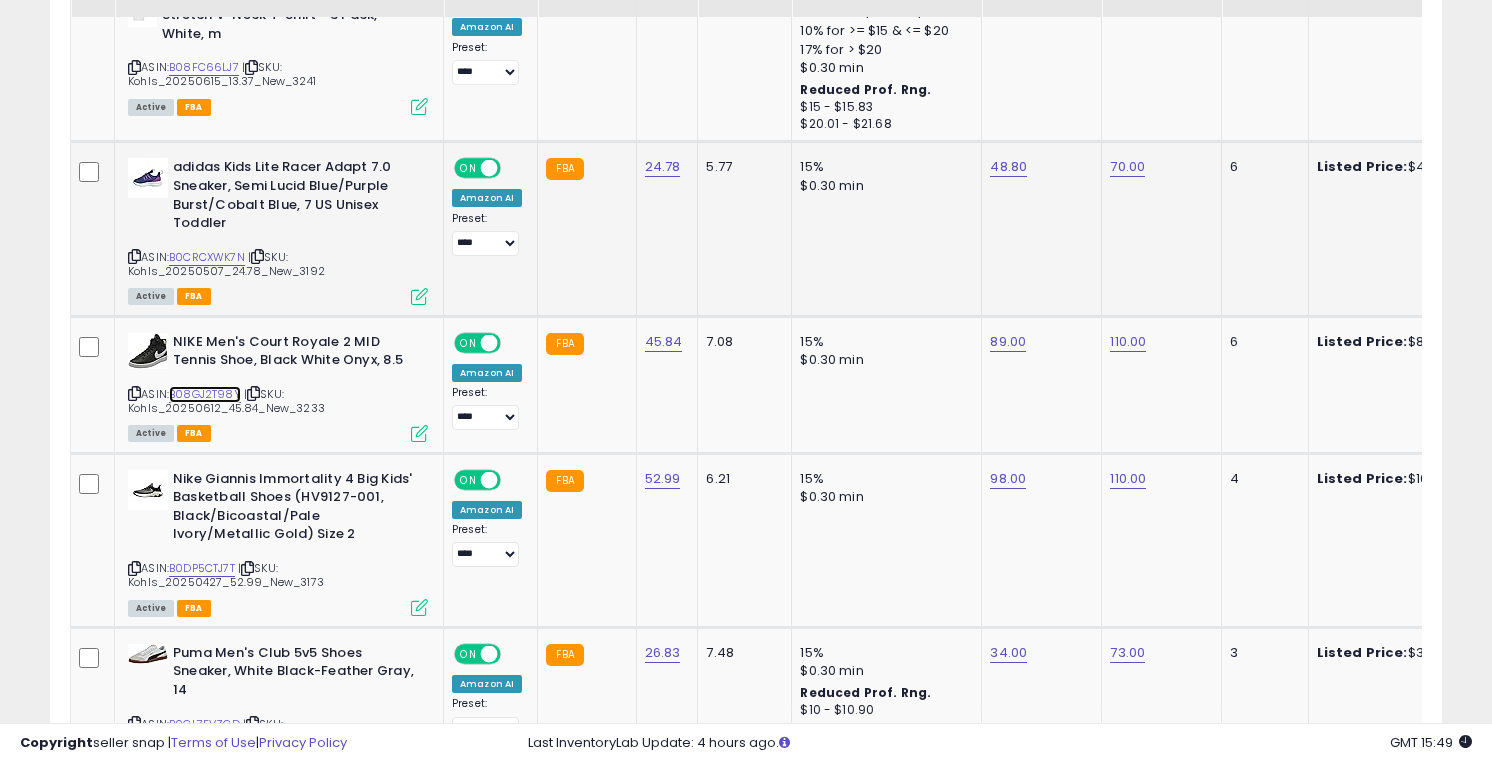 scroll, scrollTop: 3924, scrollLeft: 0, axis: vertical 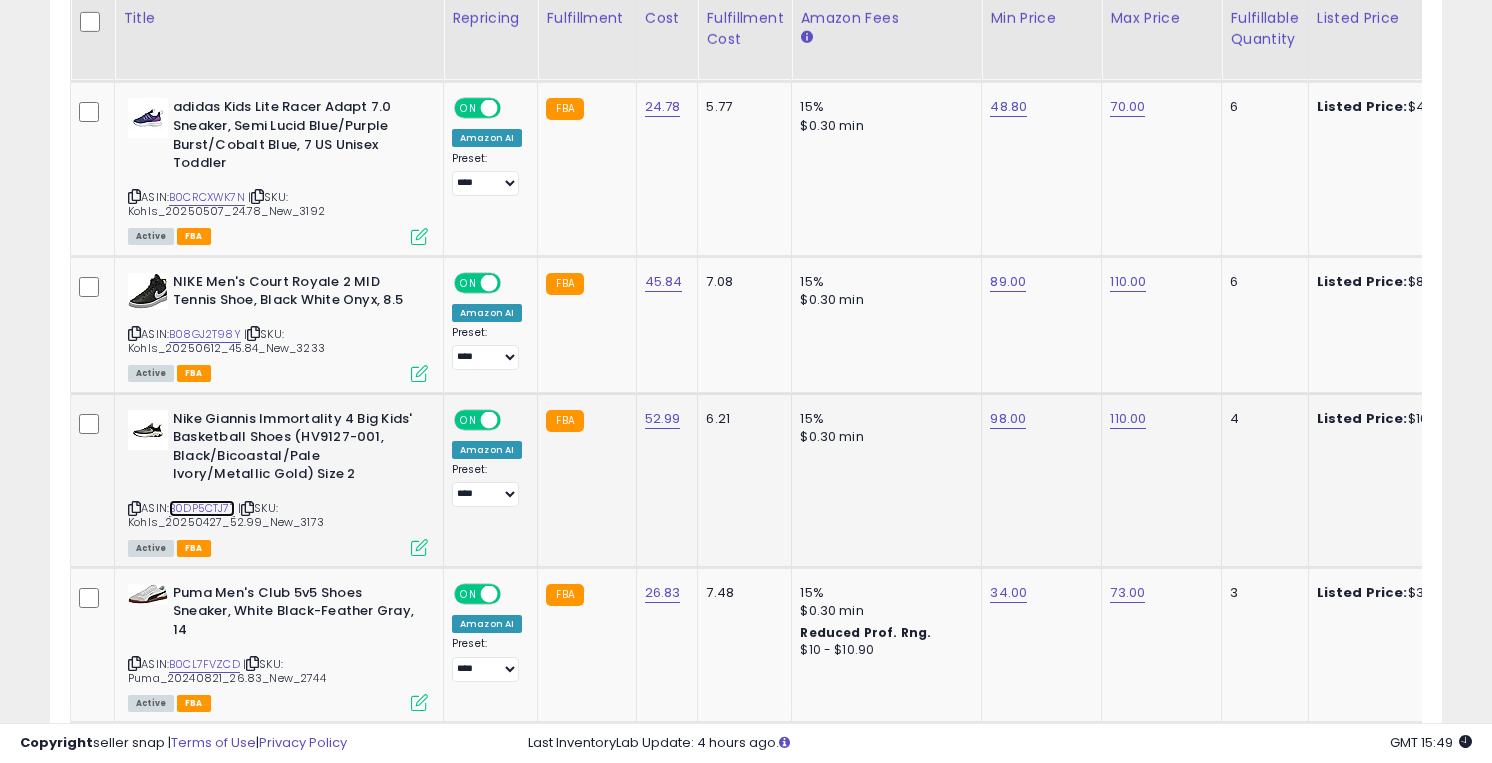 click on "B0DP5CTJ7T" at bounding box center [202, 508] 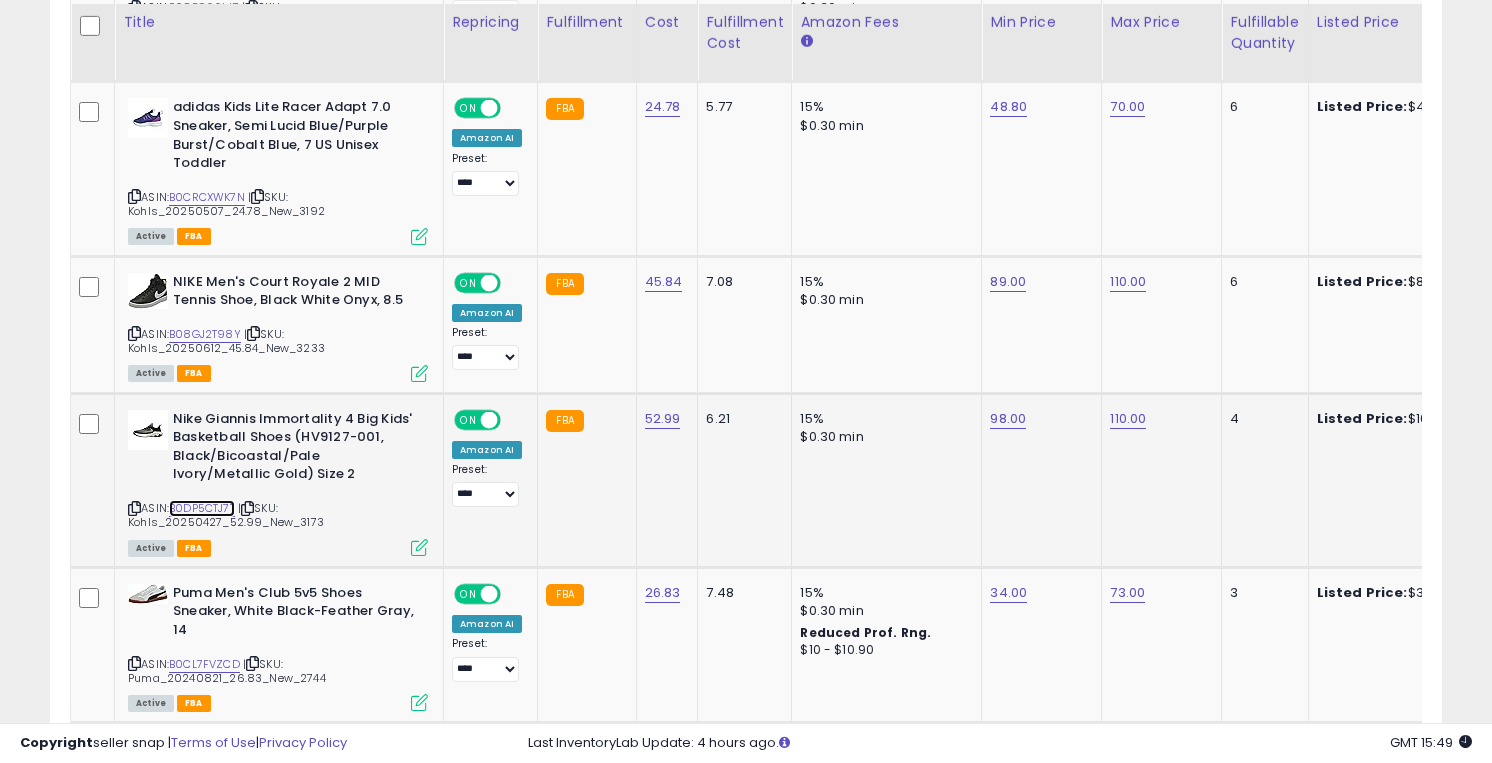 scroll, scrollTop: 4054, scrollLeft: 0, axis: vertical 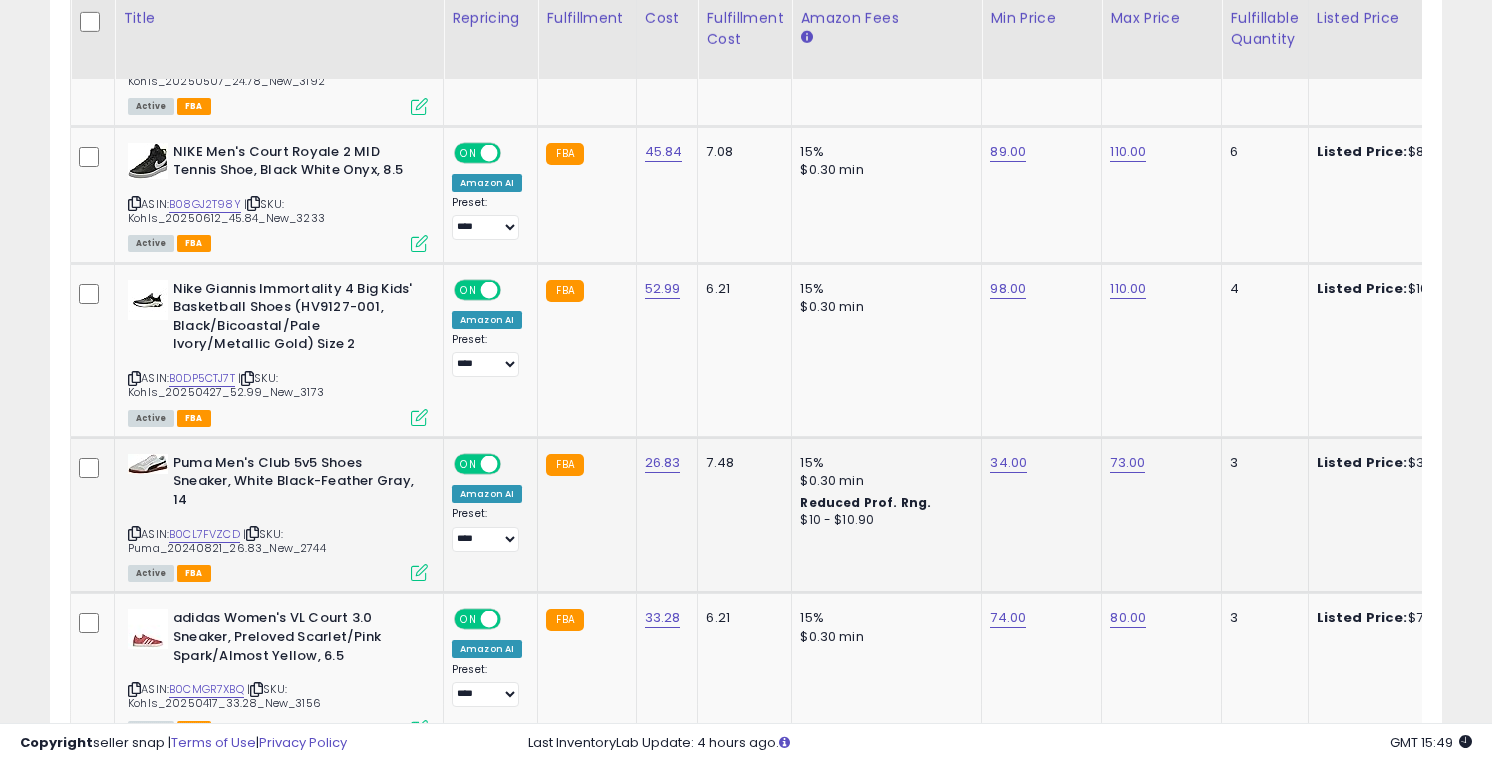 click on "ASIN:  B0CL7FVZCD    |   SKU: Puma_20240821_26.83_New_2744 Active FBA" at bounding box center (278, 517) 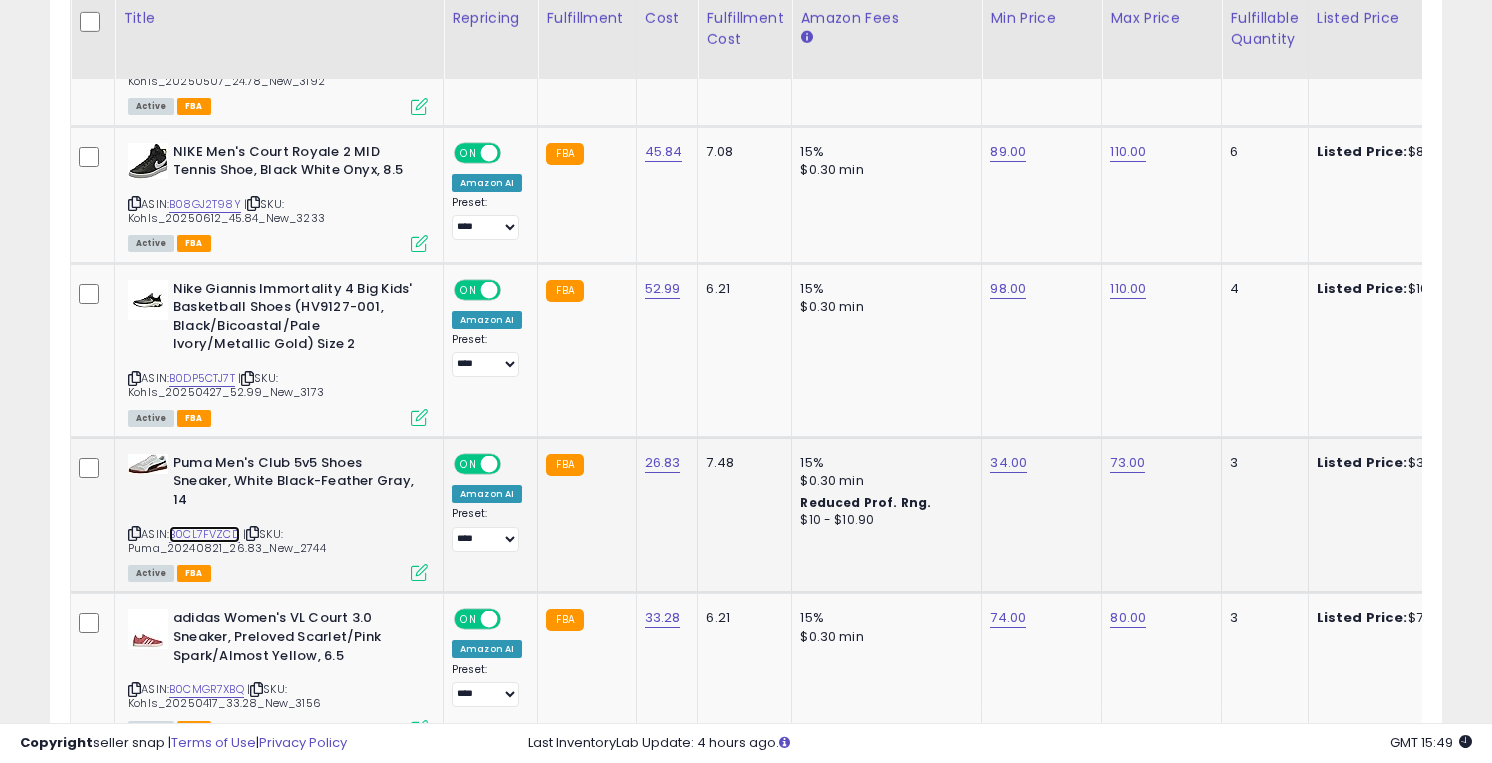 click on "B0CL7FVZCD" at bounding box center (204, 534) 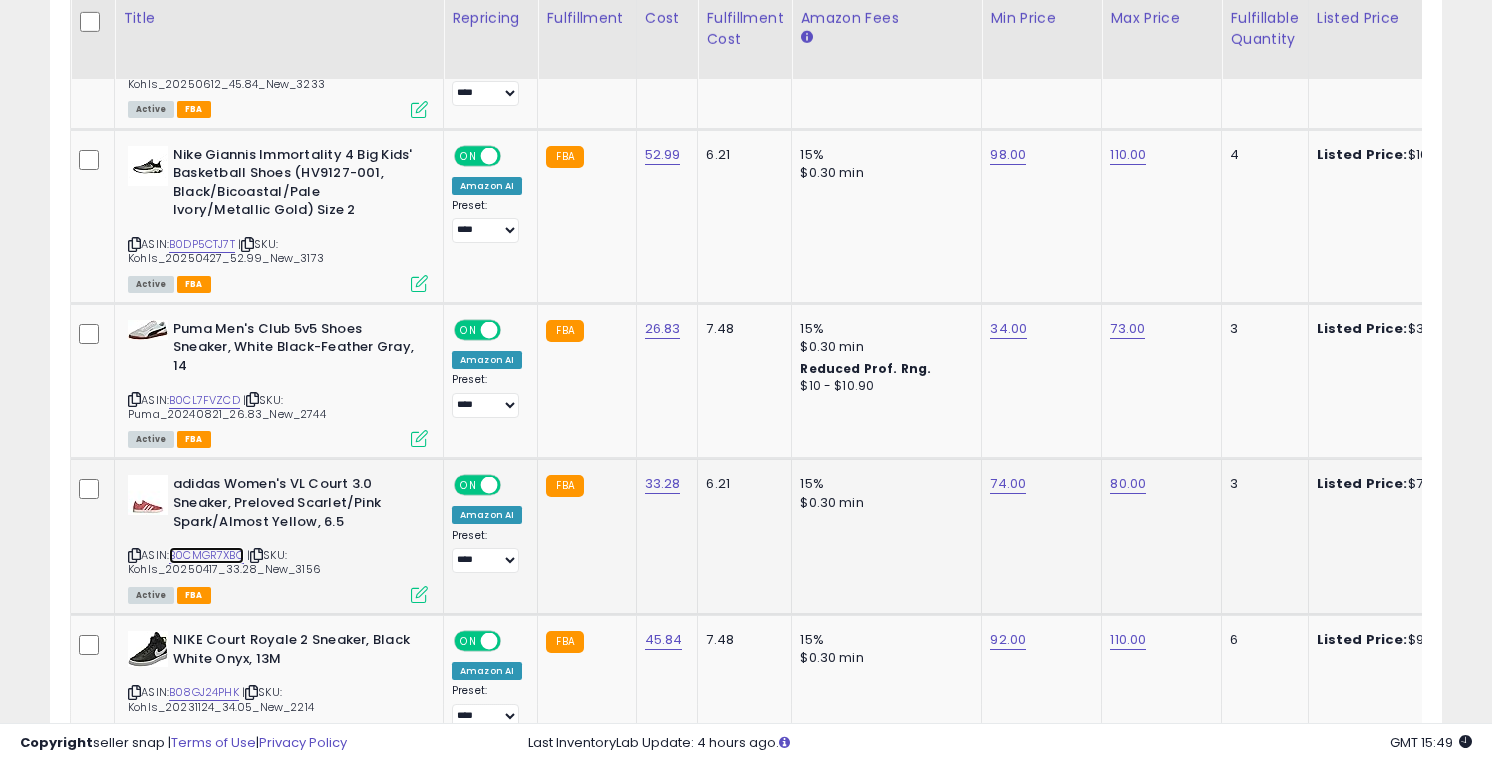 click on "B0CMGR7XBQ" at bounding box center [206, 555] 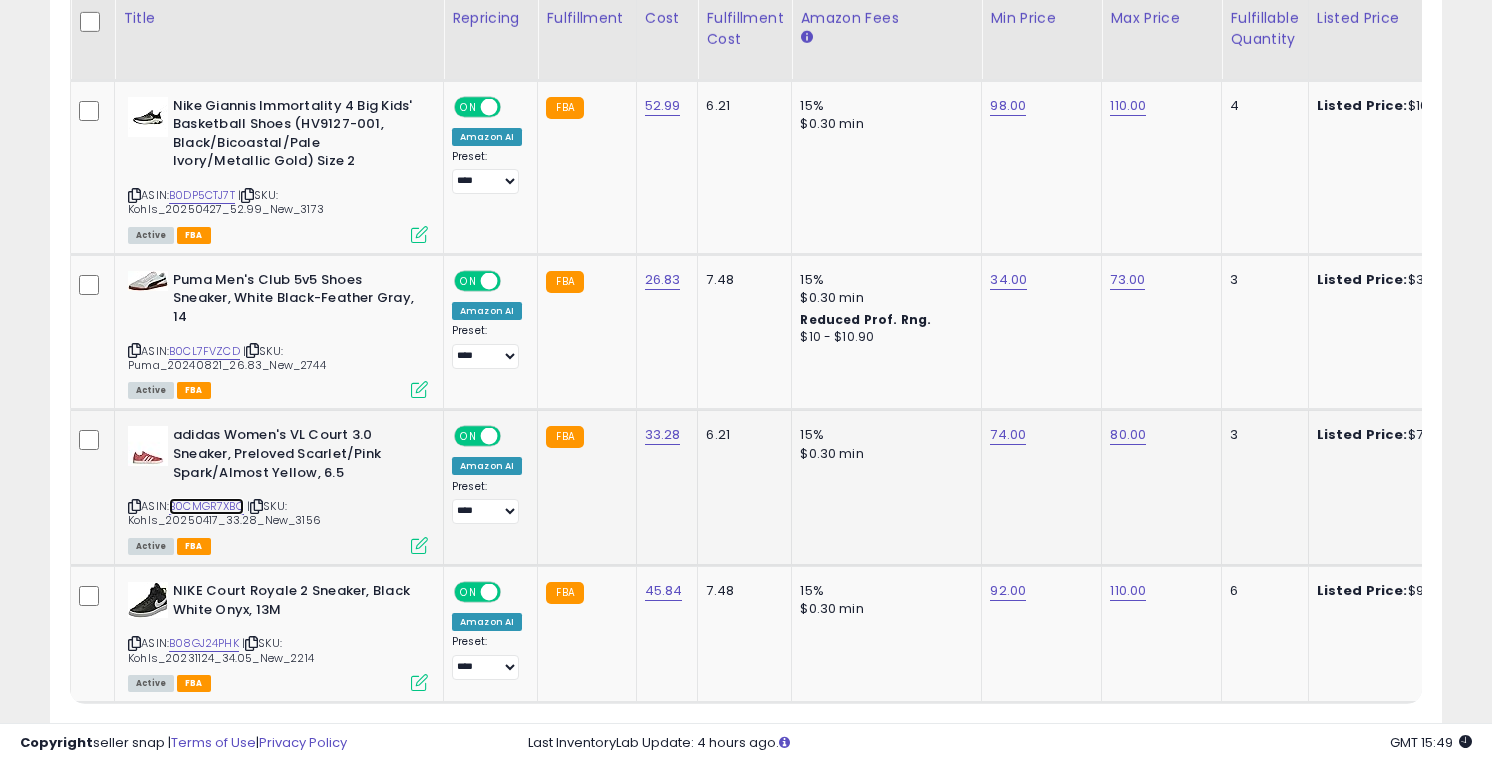 scroll, scrollTop: 4328, scrollLeft: 0, axis: vertical 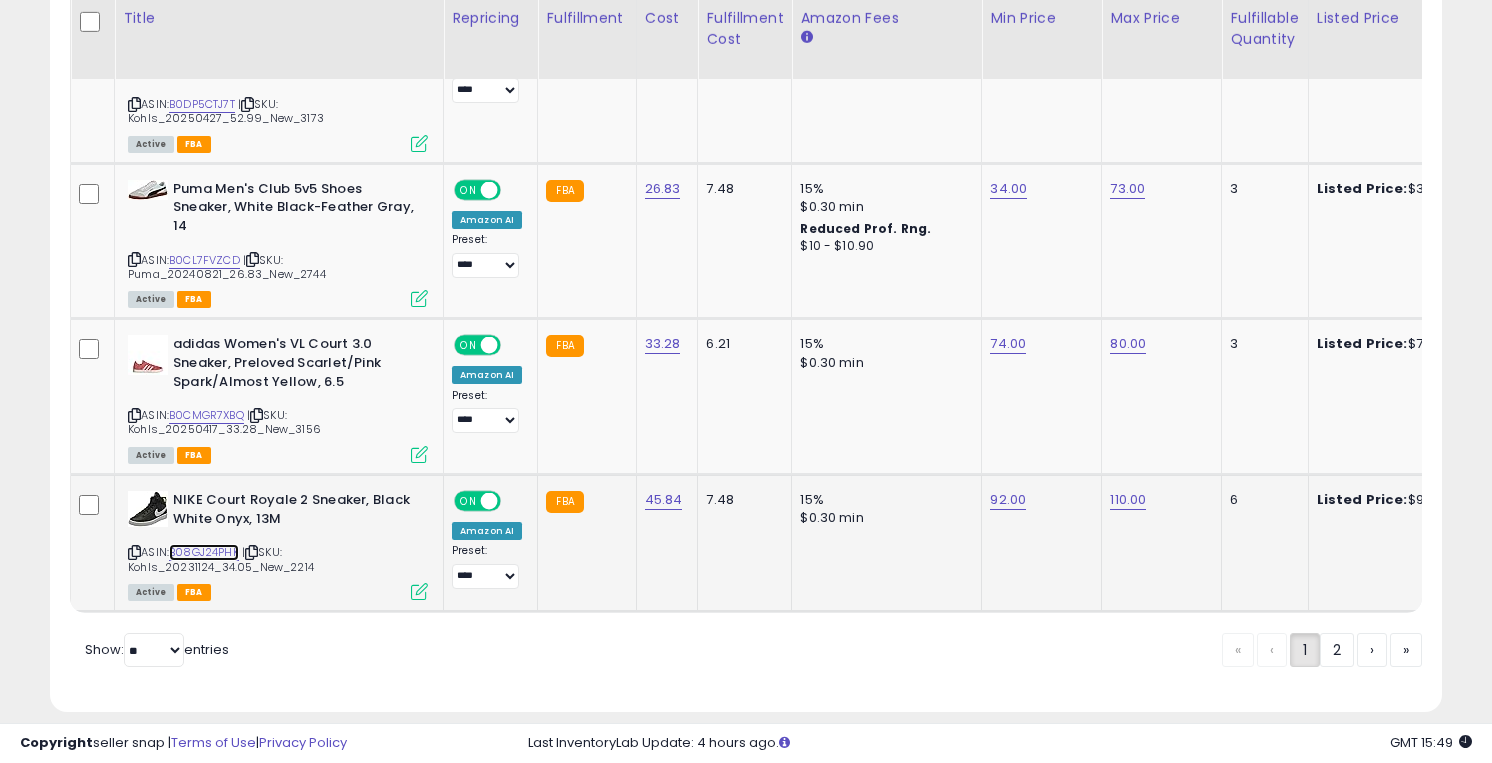 click on "B08GJ24PHK" at bounding box center [204, 552] 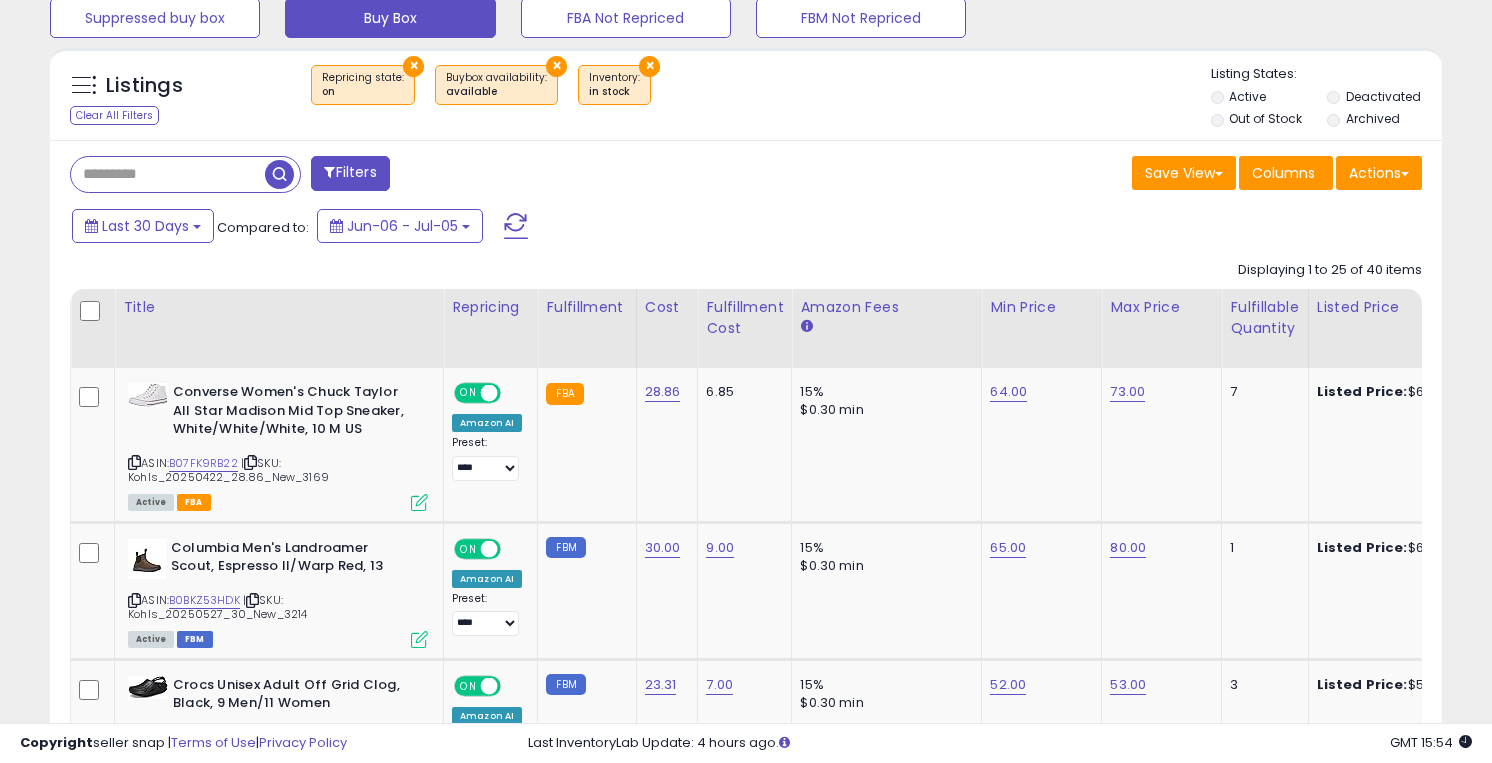 scroll, scrollTop: 733, scrollLeft: 0, axis: vertical 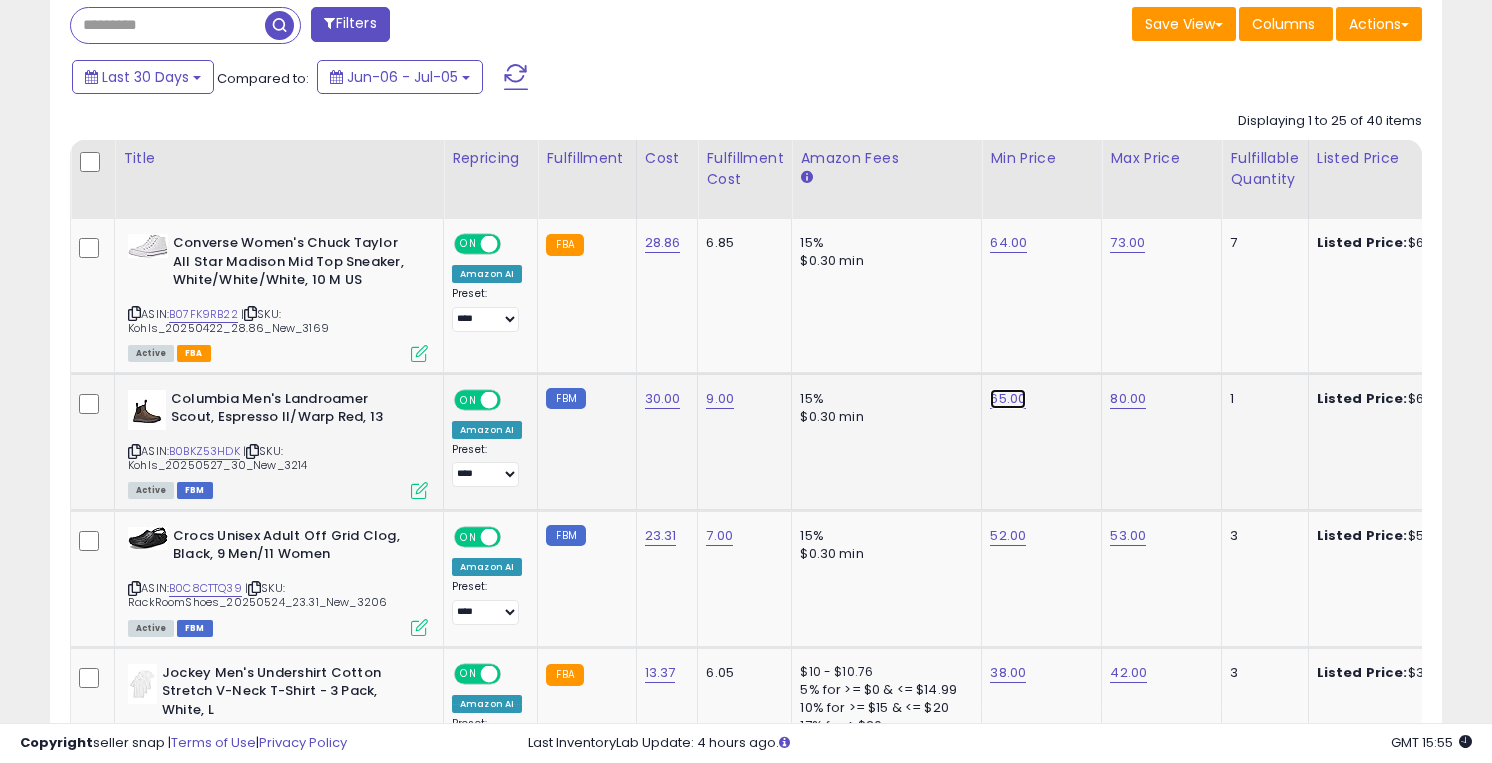 click on "65.00" at bounding box center (1008, 243) 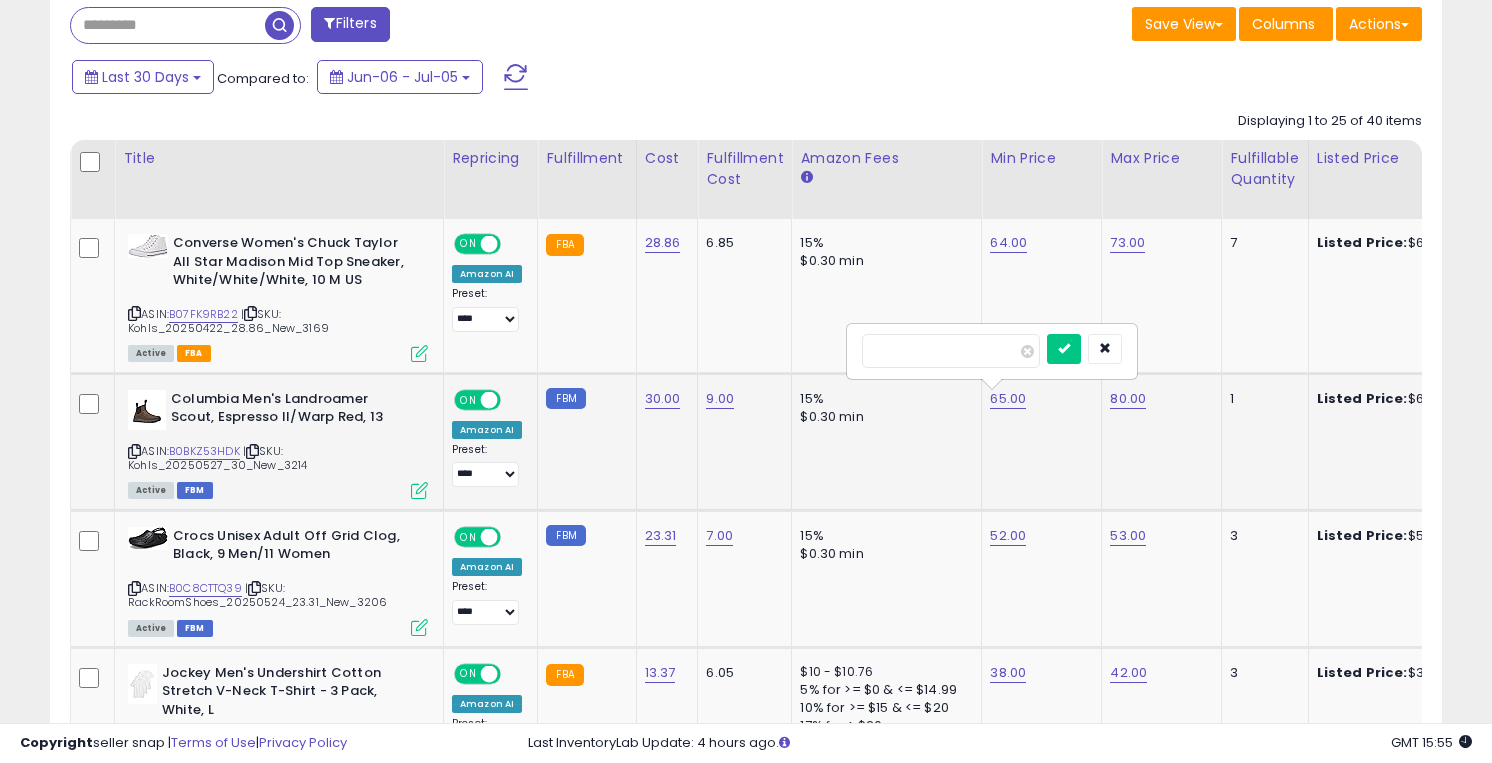 type on "*" 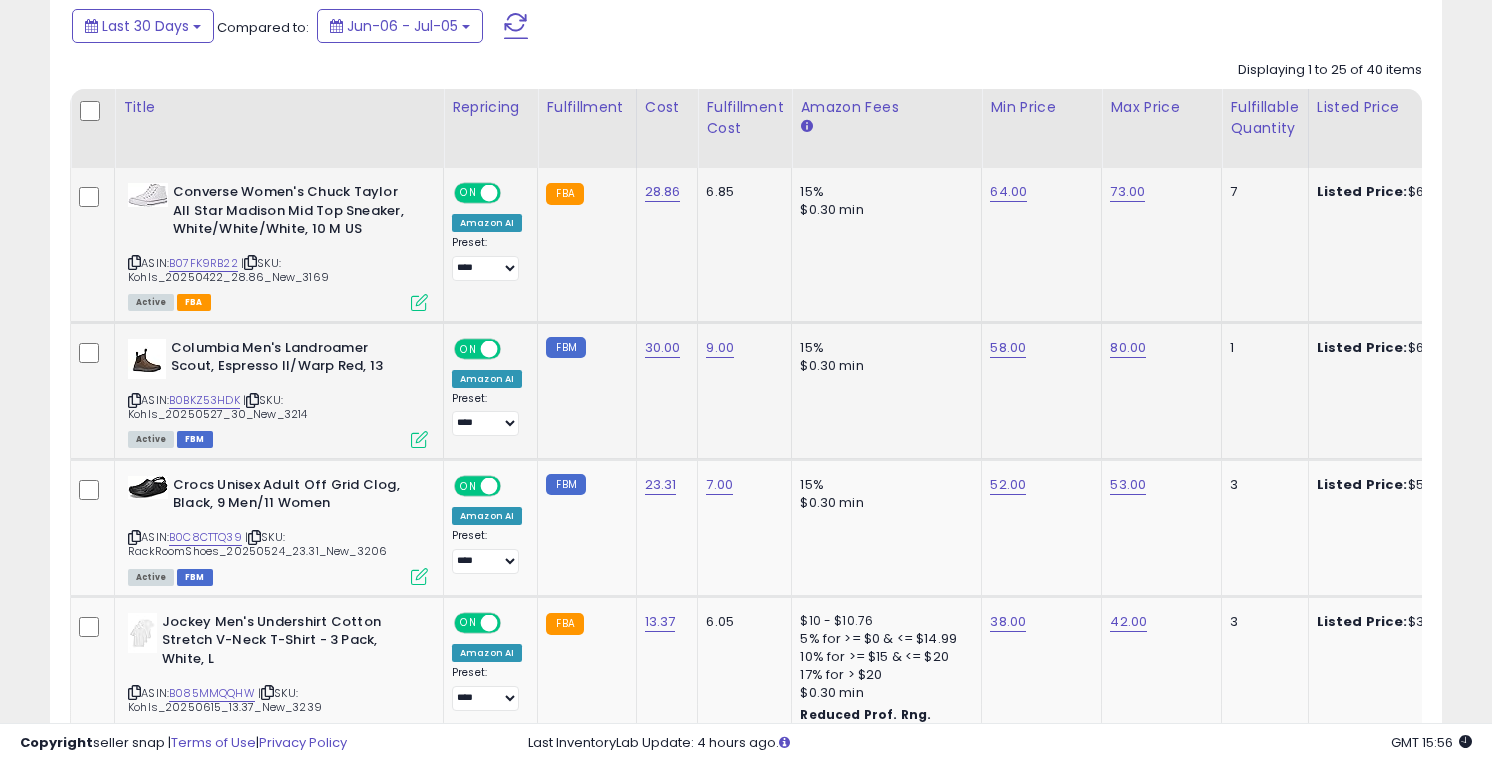 scroll, scrollTop: 1058, scrollLeft: 0, axis: vertical 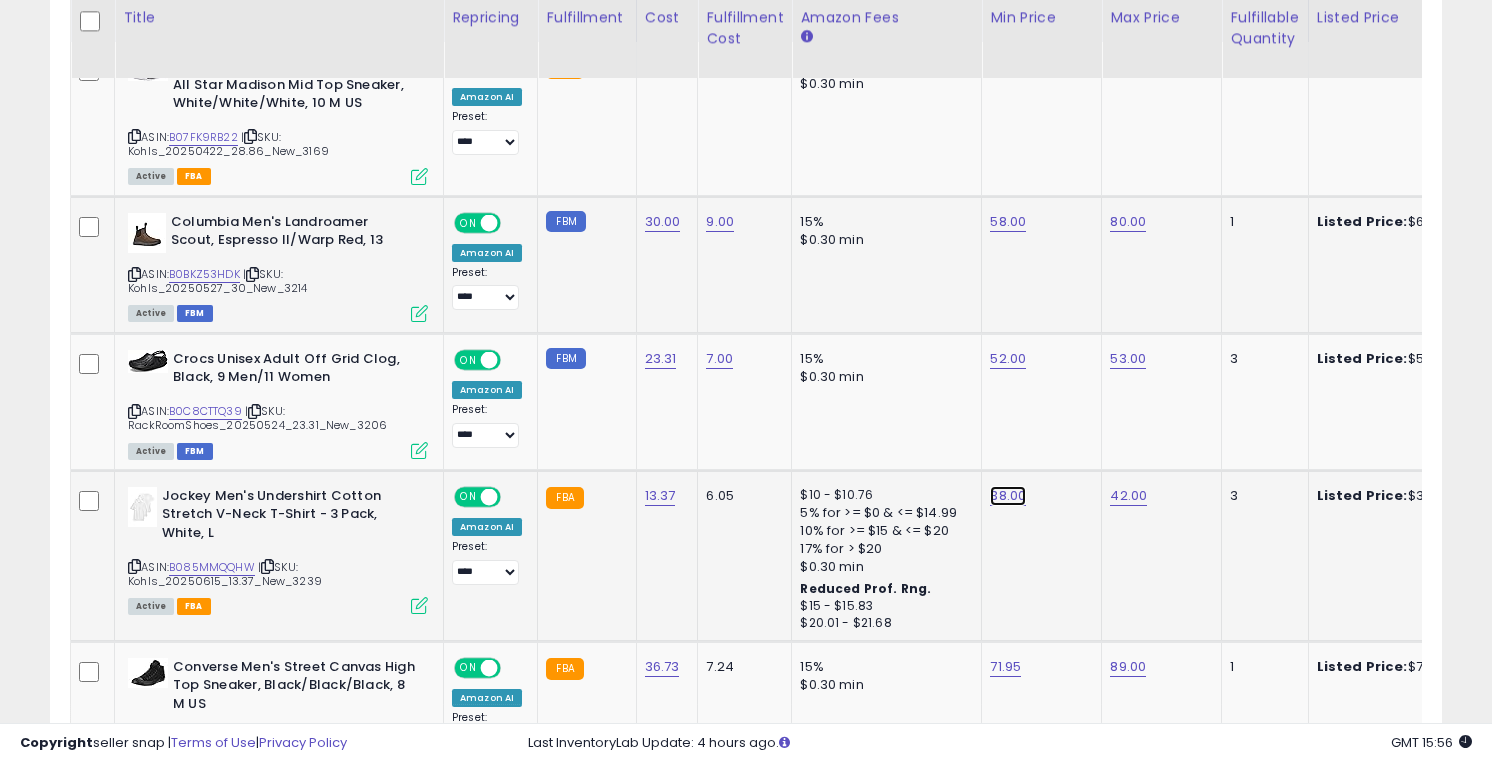 click on "38.00" at bounding box center [1008, 66] 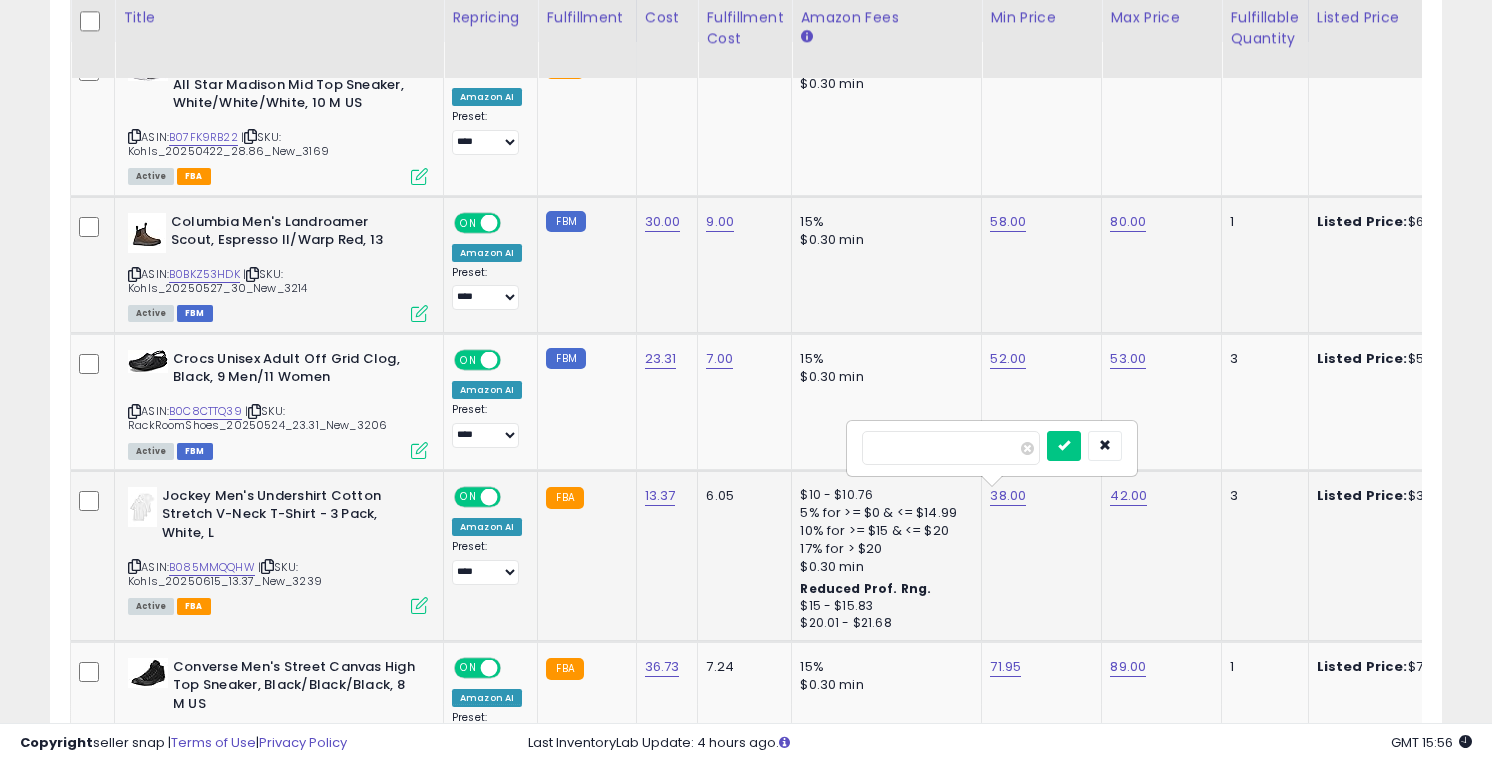 type on "**" 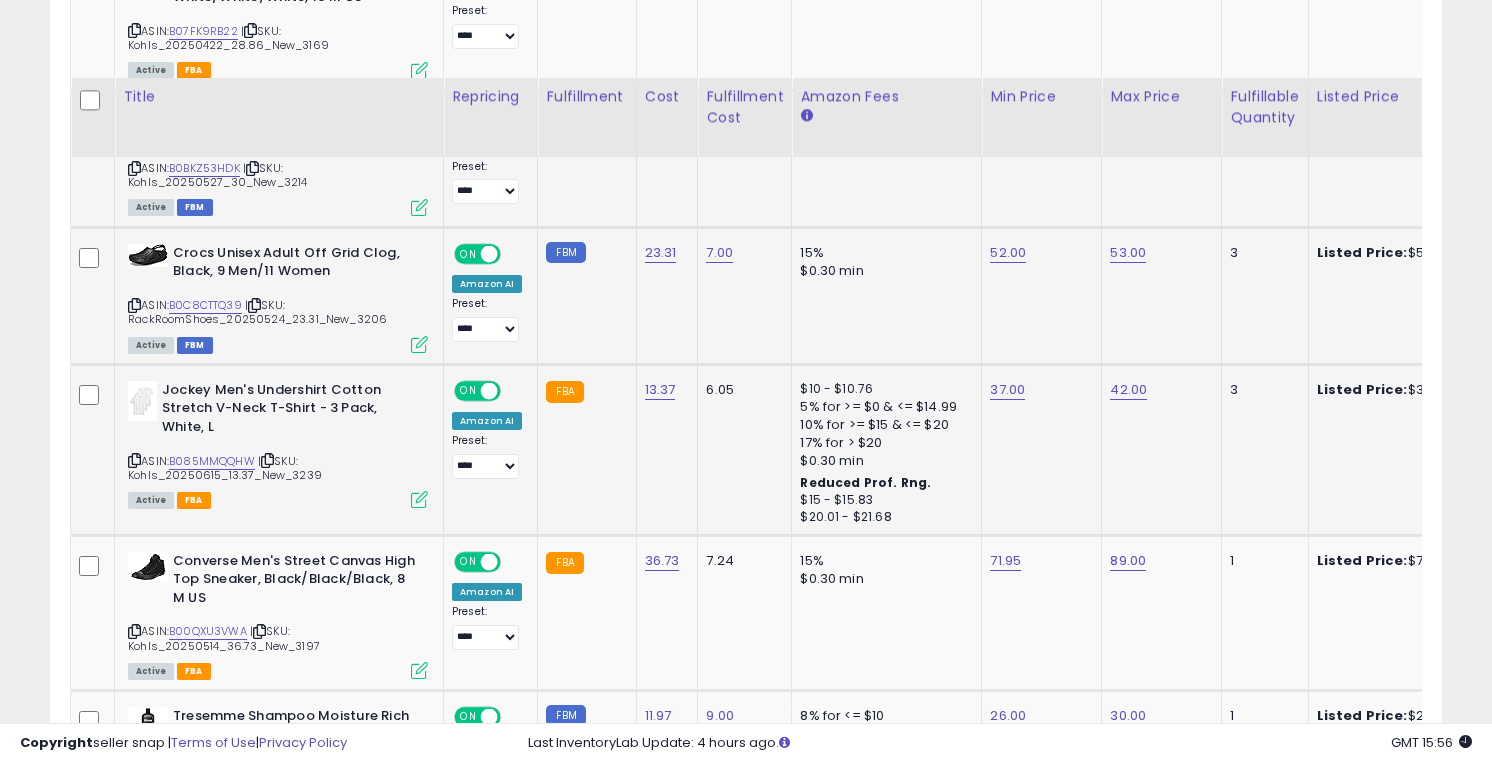 scroll, scrollTop: 1249, scrollLeft: 0, axis: vertical 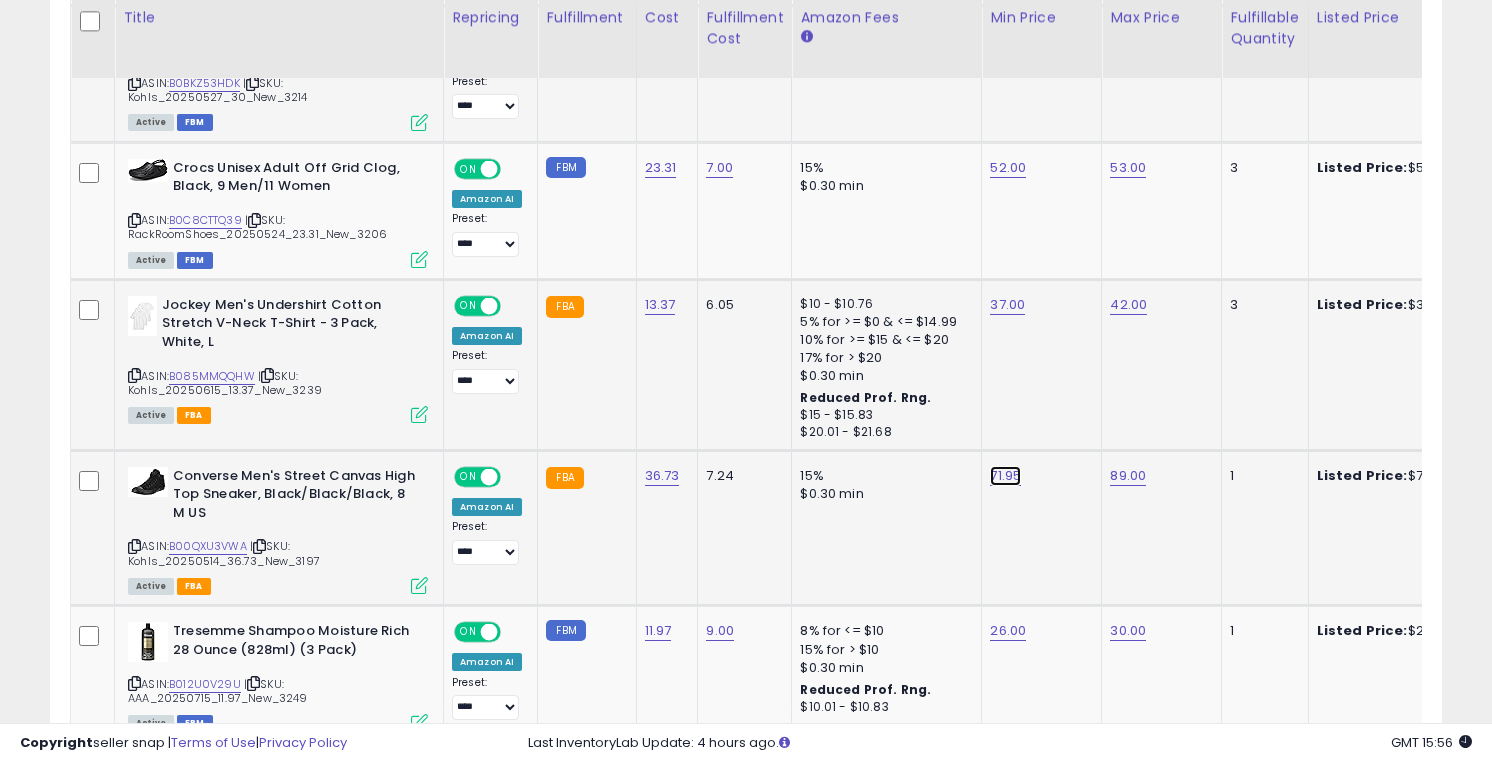click on "71.95" at bounding box center (1008, -125) 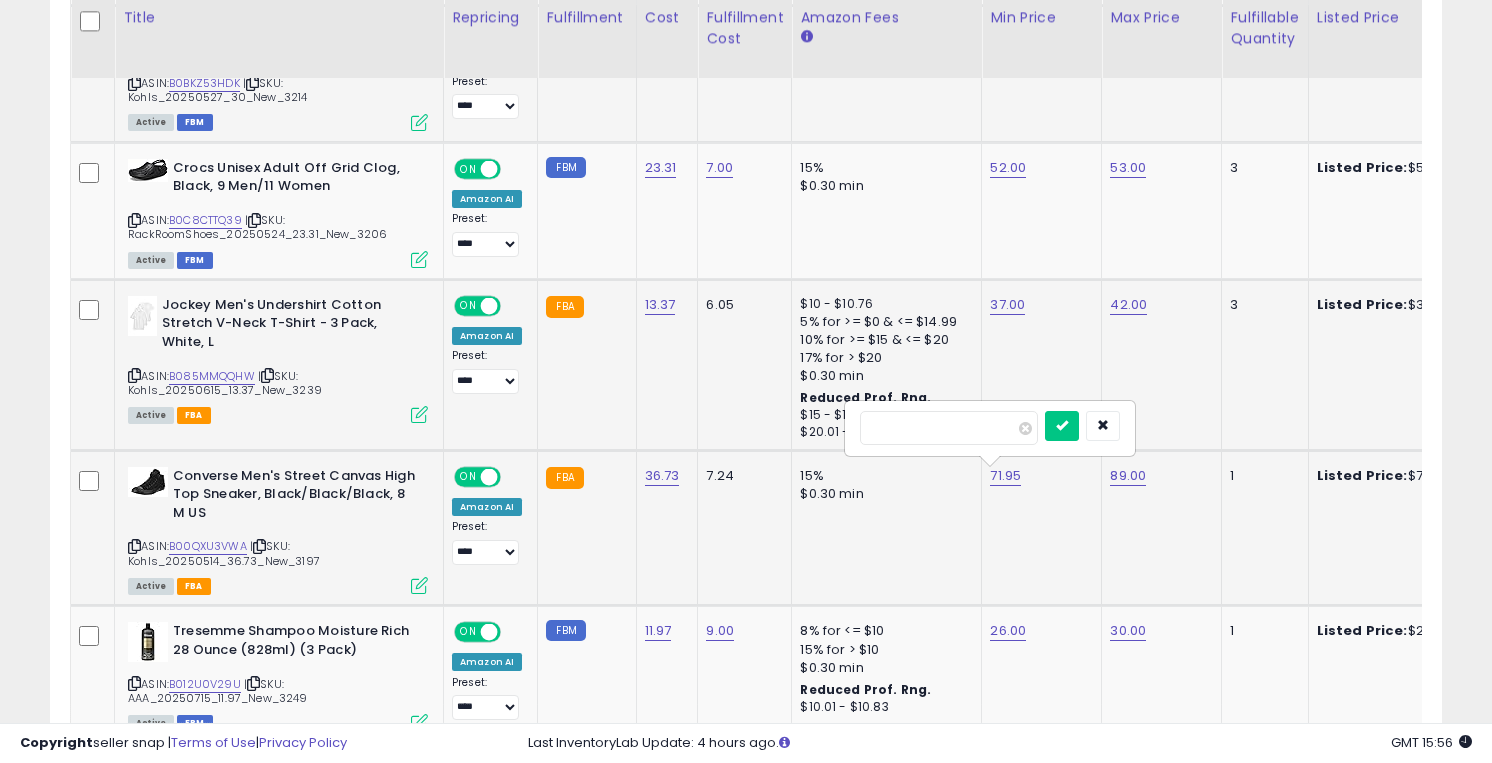 type on "**" 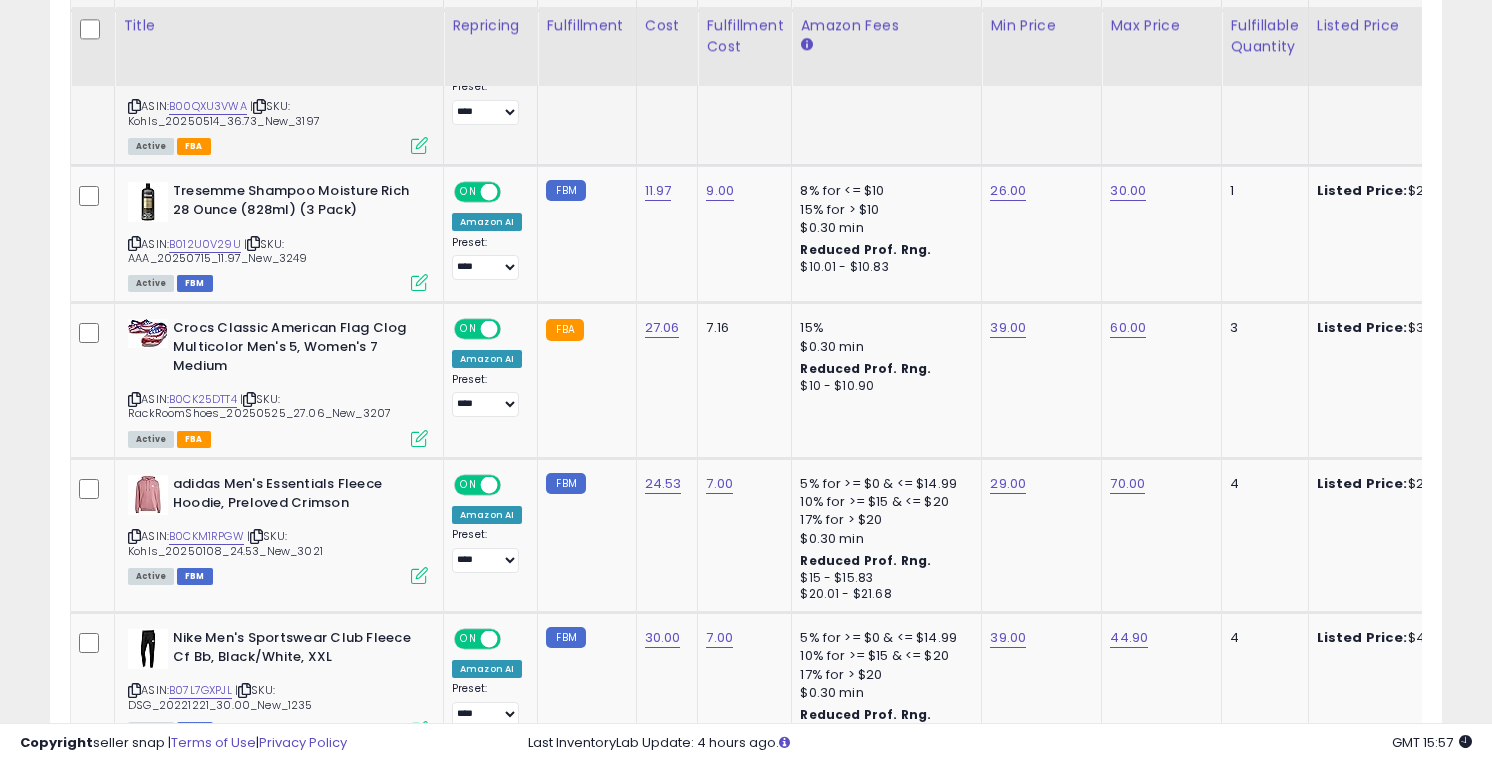 scroll, scrollTop: 1697, scrollLeft: 0, axis: vertical 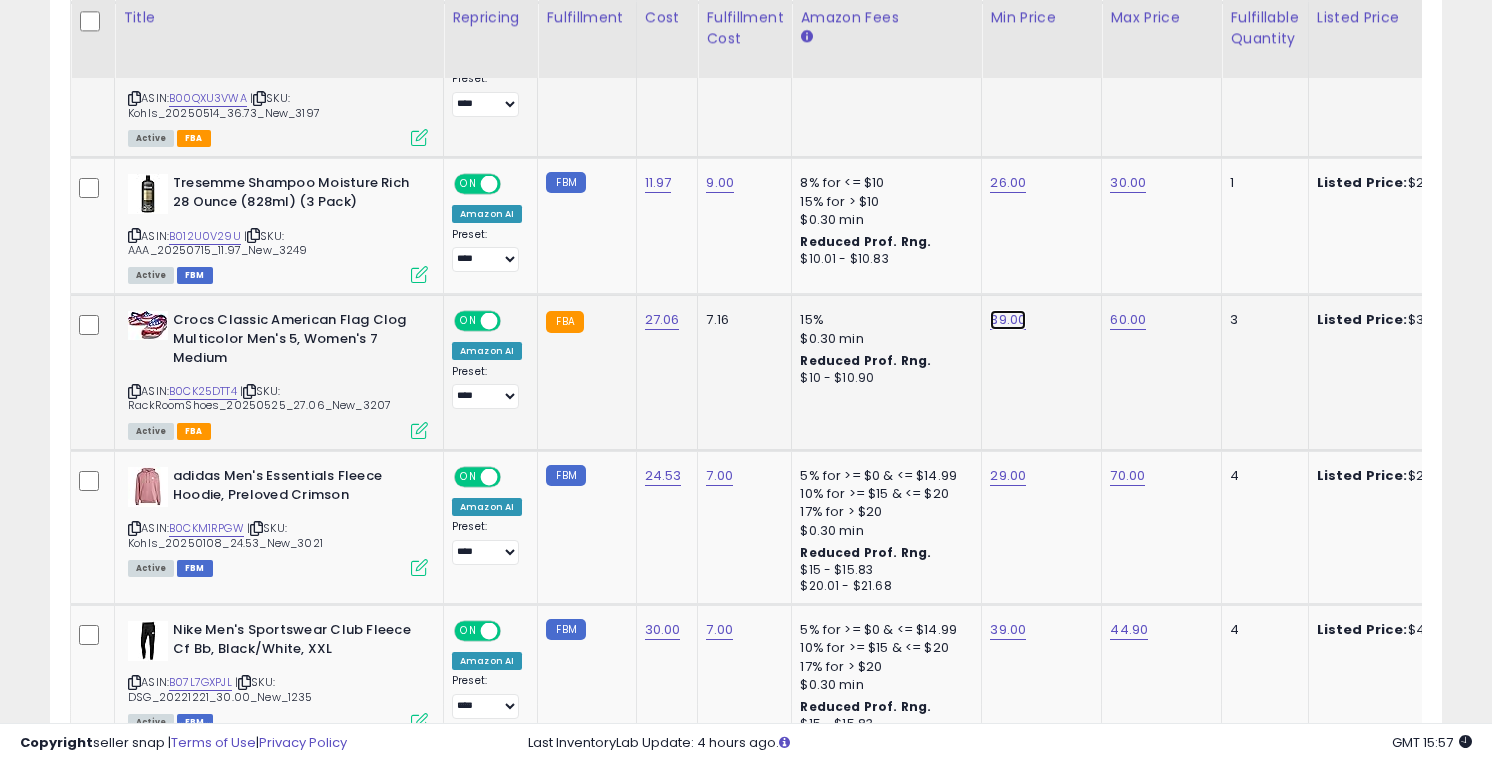 click on "39.00" at bounding box center [1008, -573] 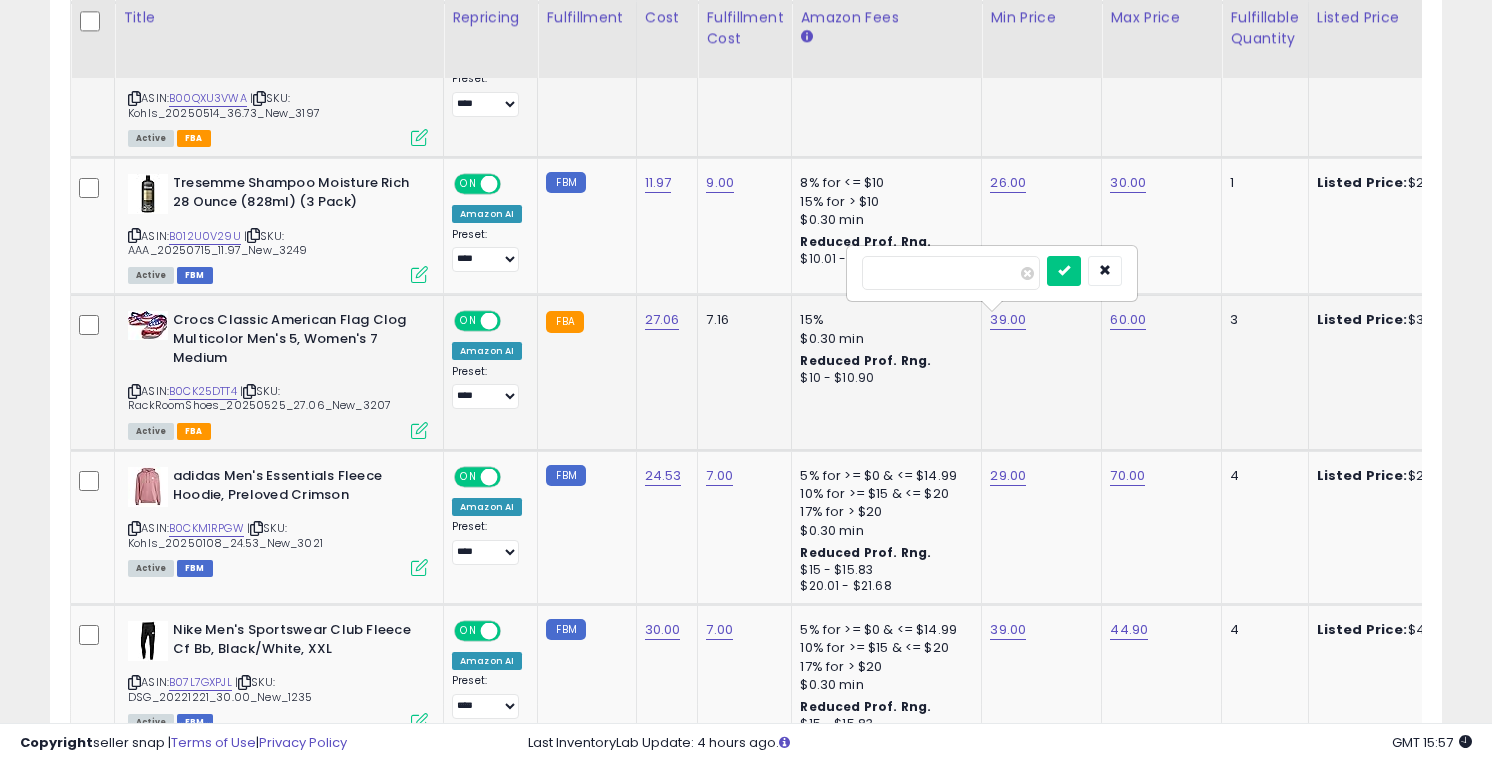 type on "**" 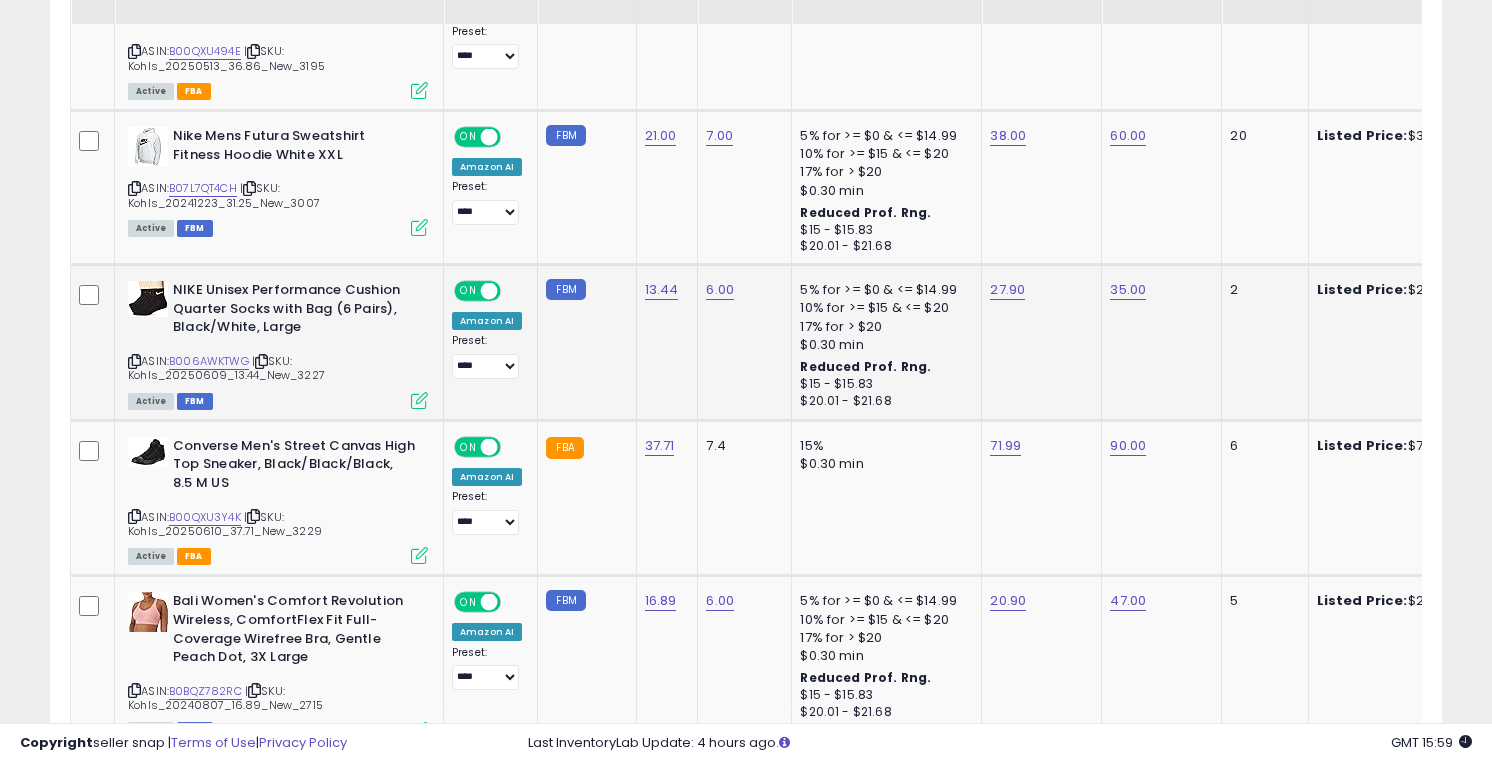 scroll, scrollTop: 2676, scrollLeft: 0, axis: vertical 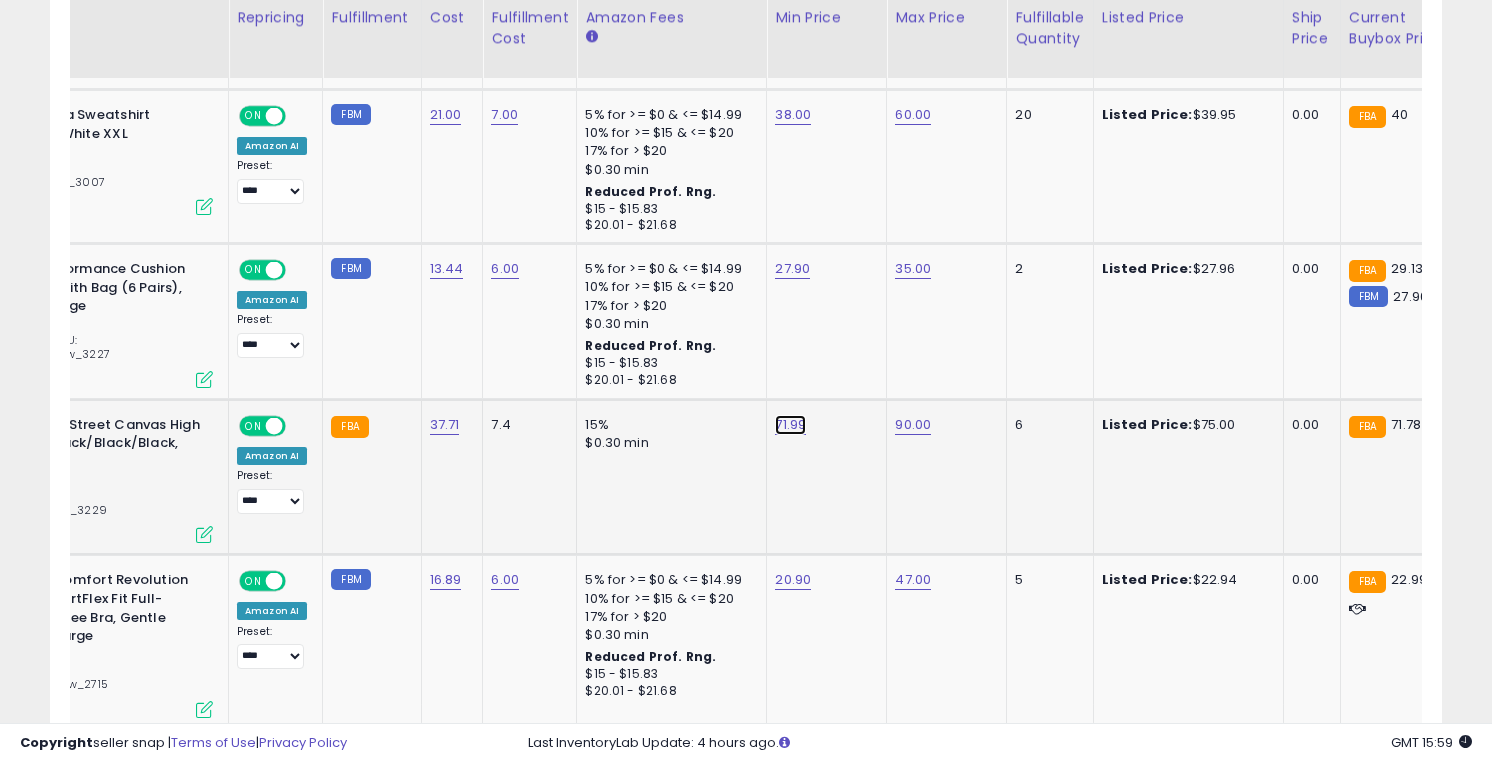 click on "71.99" at bounding box center (793, -1552) 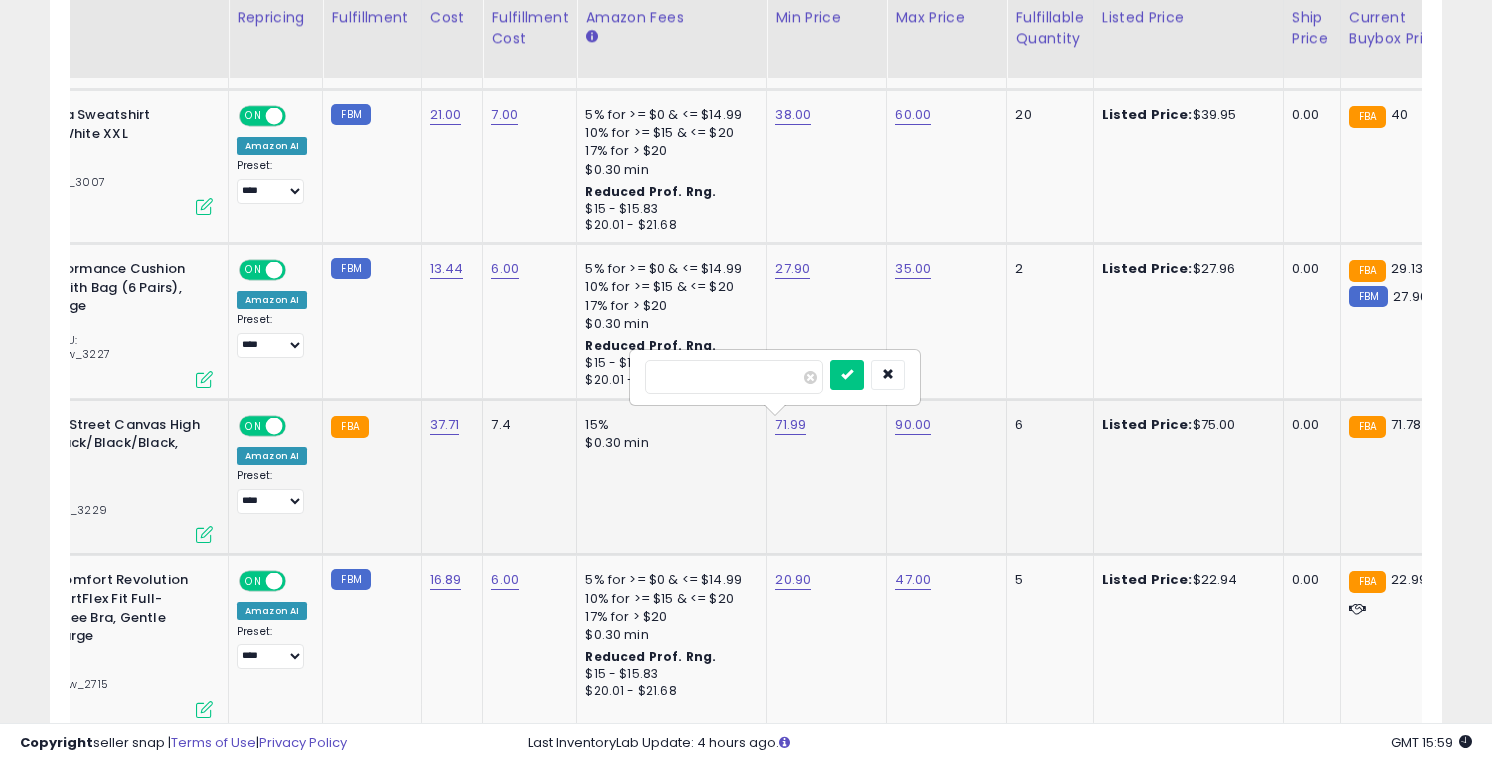 type on "*****" 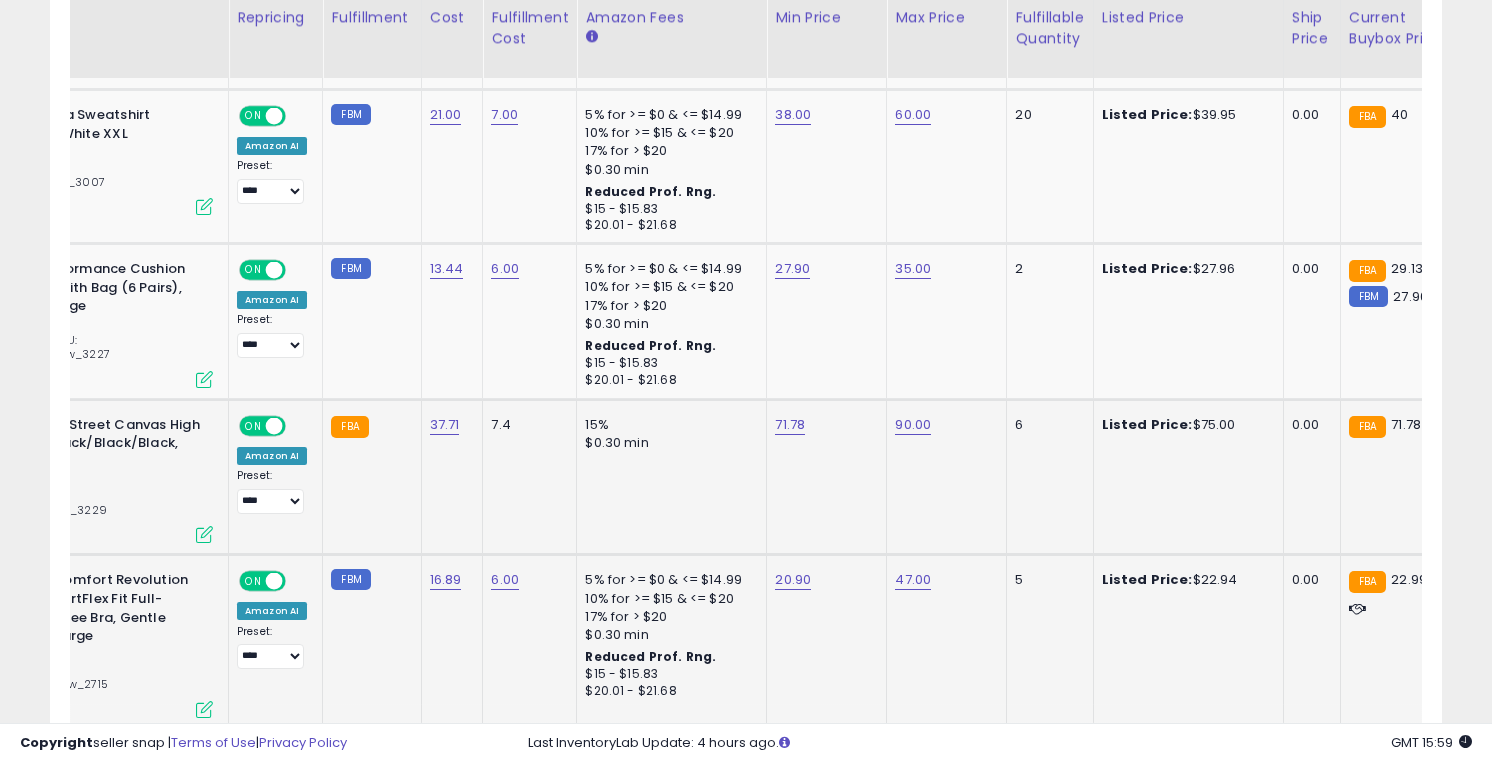 scroll, scrollTop: 0, scrollLeft: 0, axis: both 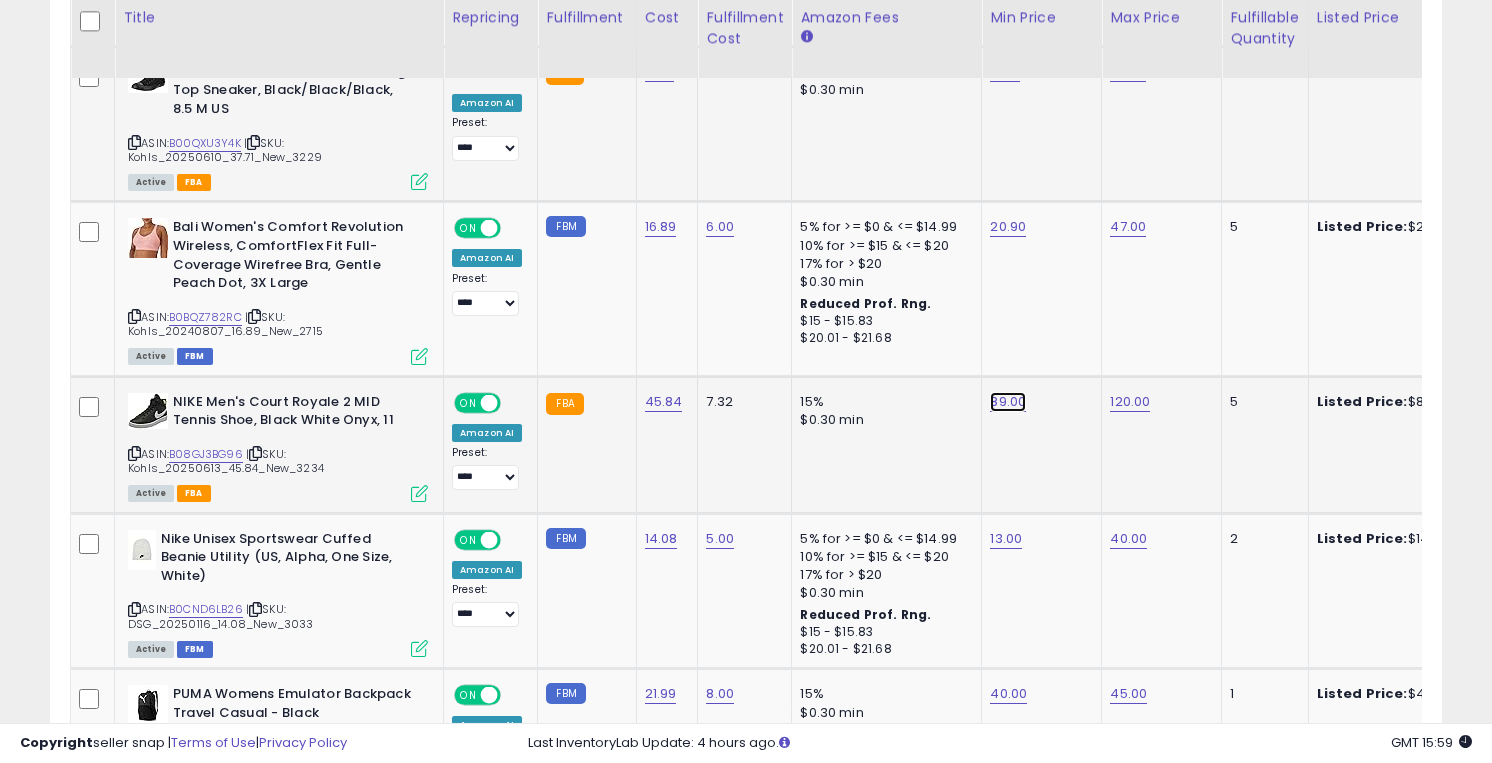 click on "89.00" at bounding box center [1008, -1905] 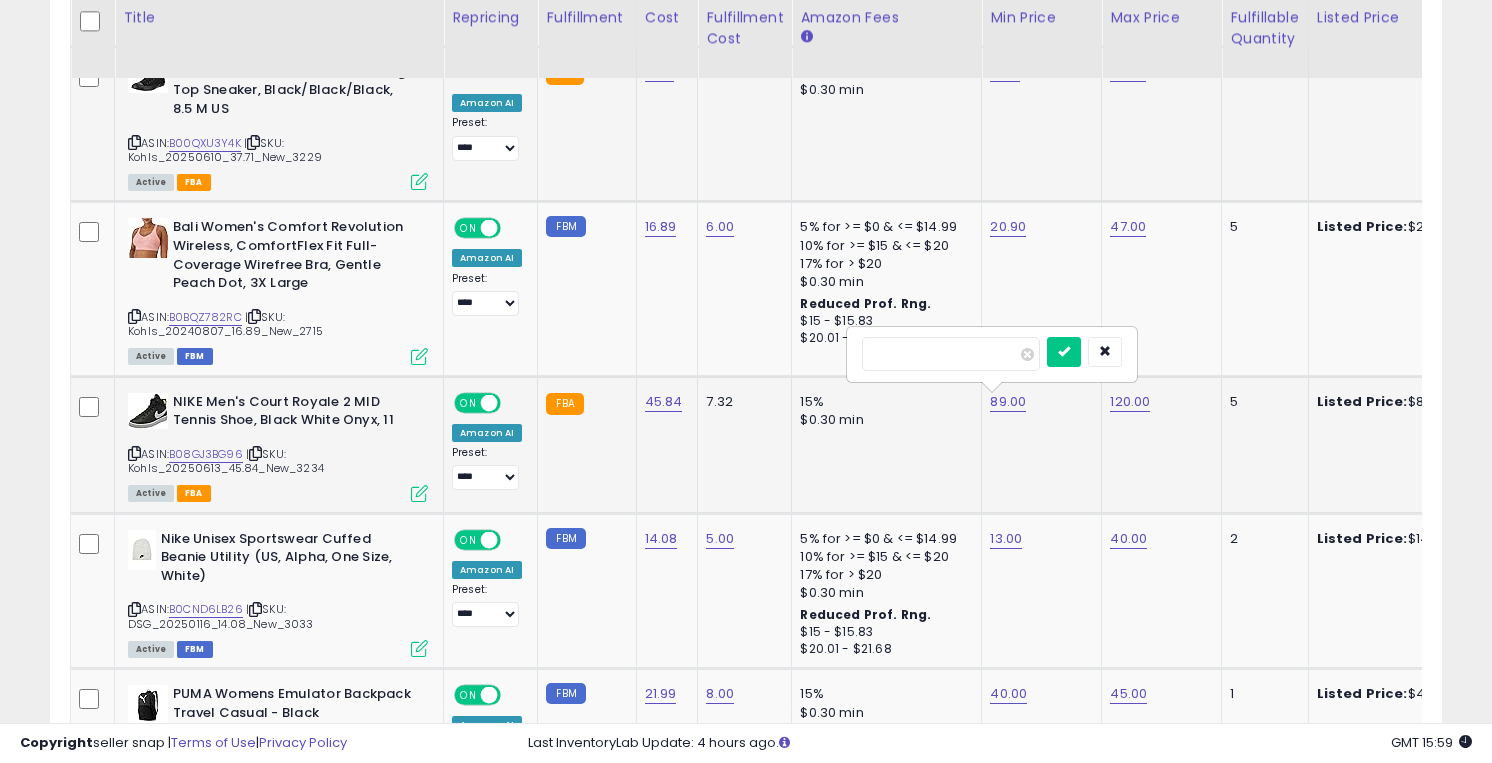 type on "*" 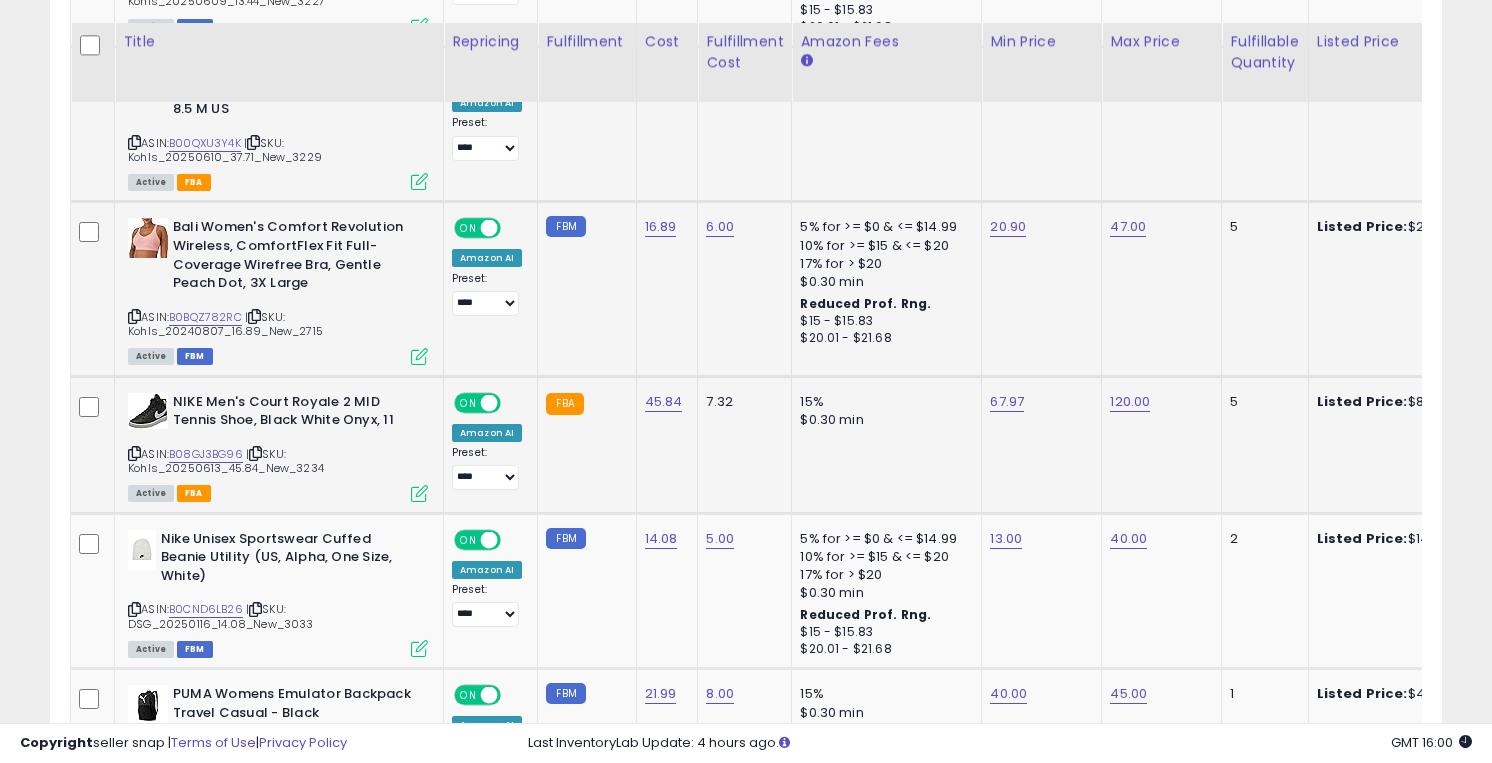 scroll, scrollTop: 3090, scrollLeft: 0, axis: vertical 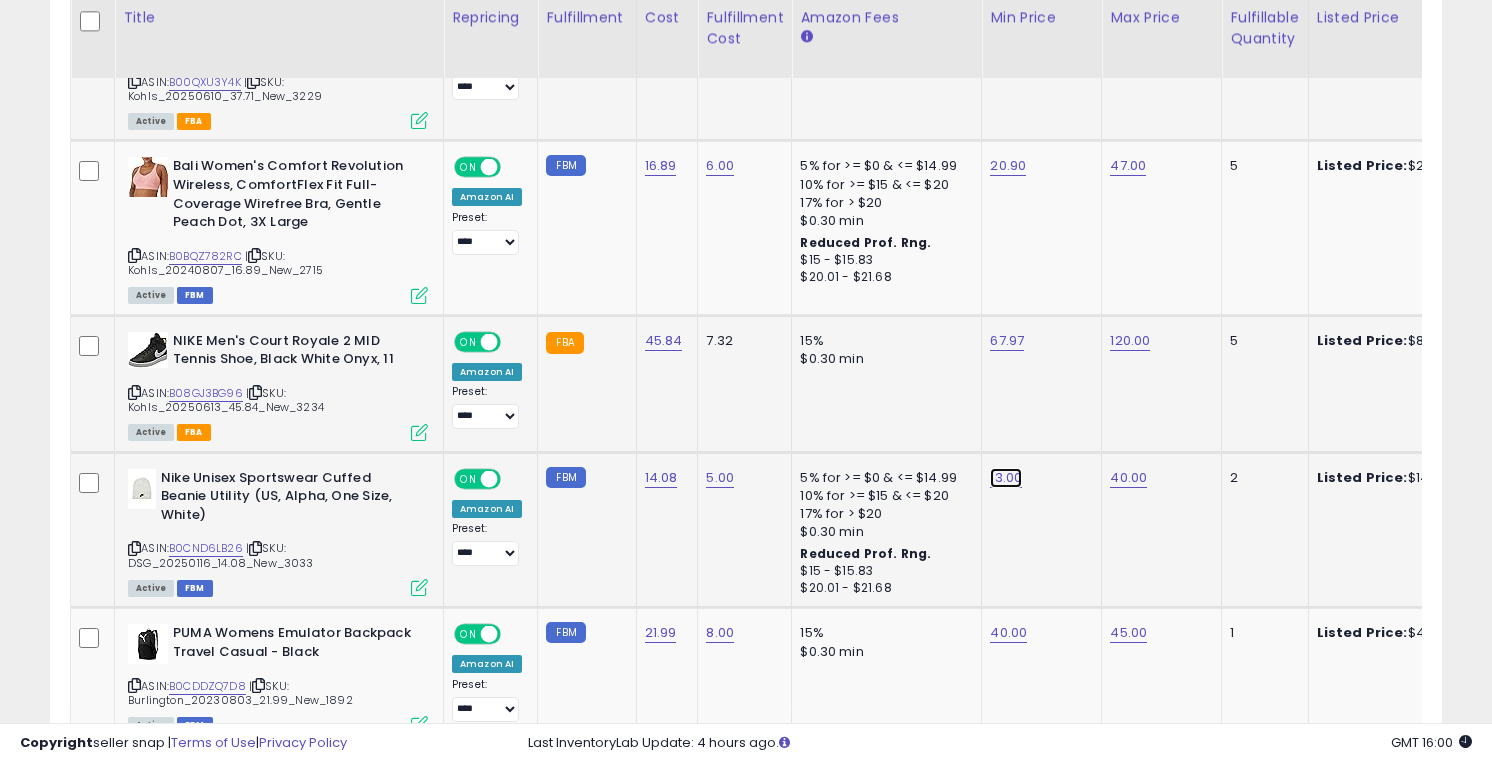 click on "13.00" at bounding box center (1008, -1966) 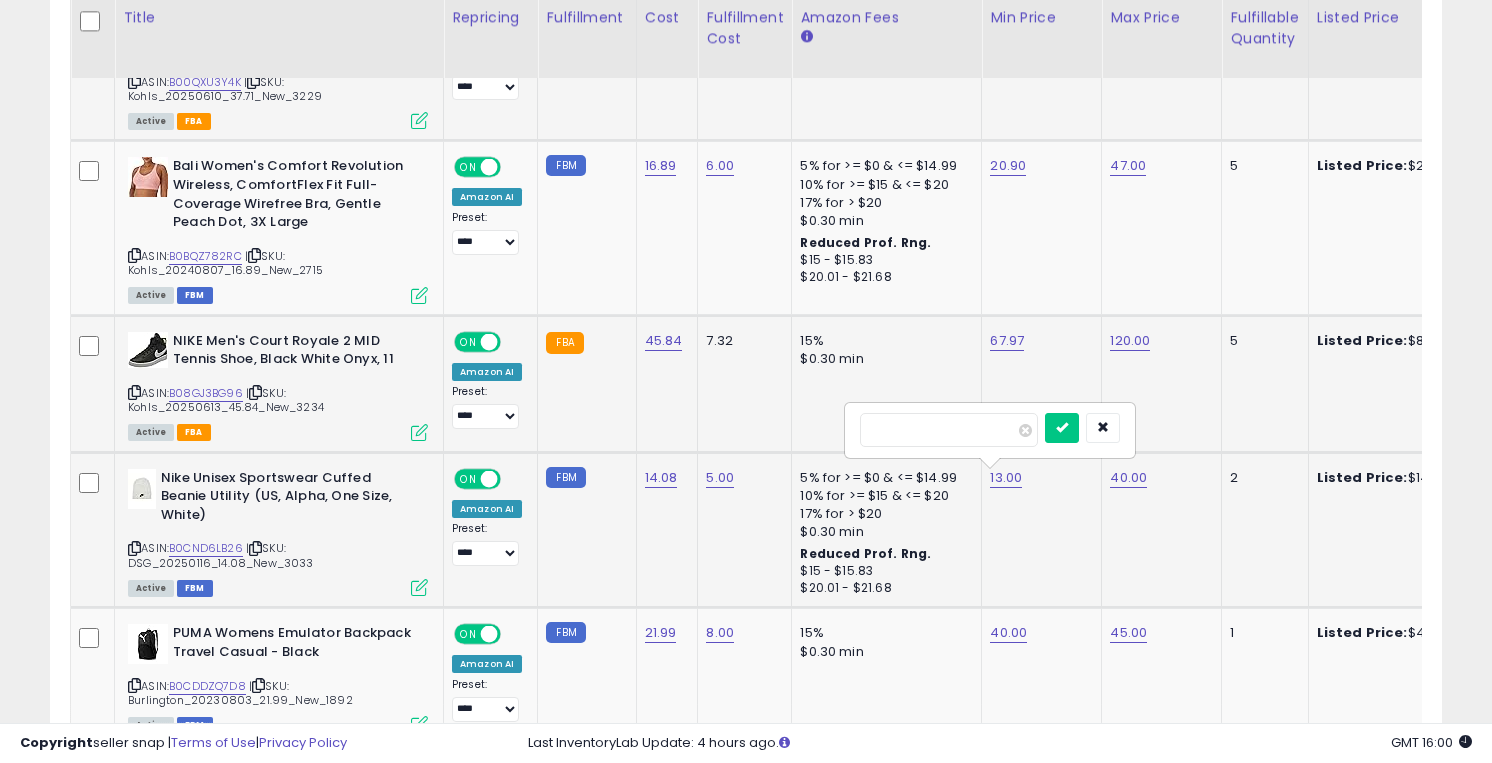 type on "*****" 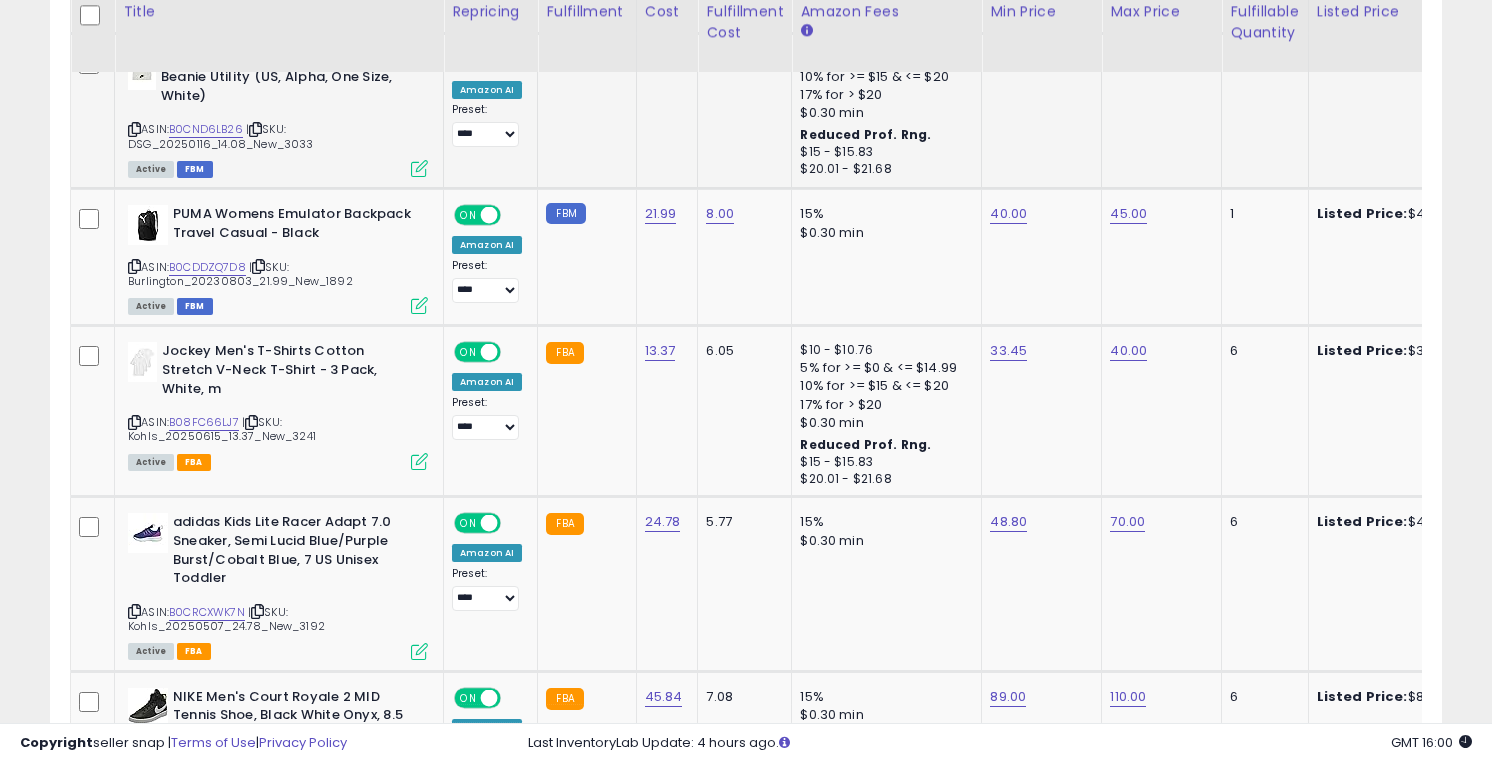 scroll, scrollTop: 3543, scrollLeft: 0, axis: vertical 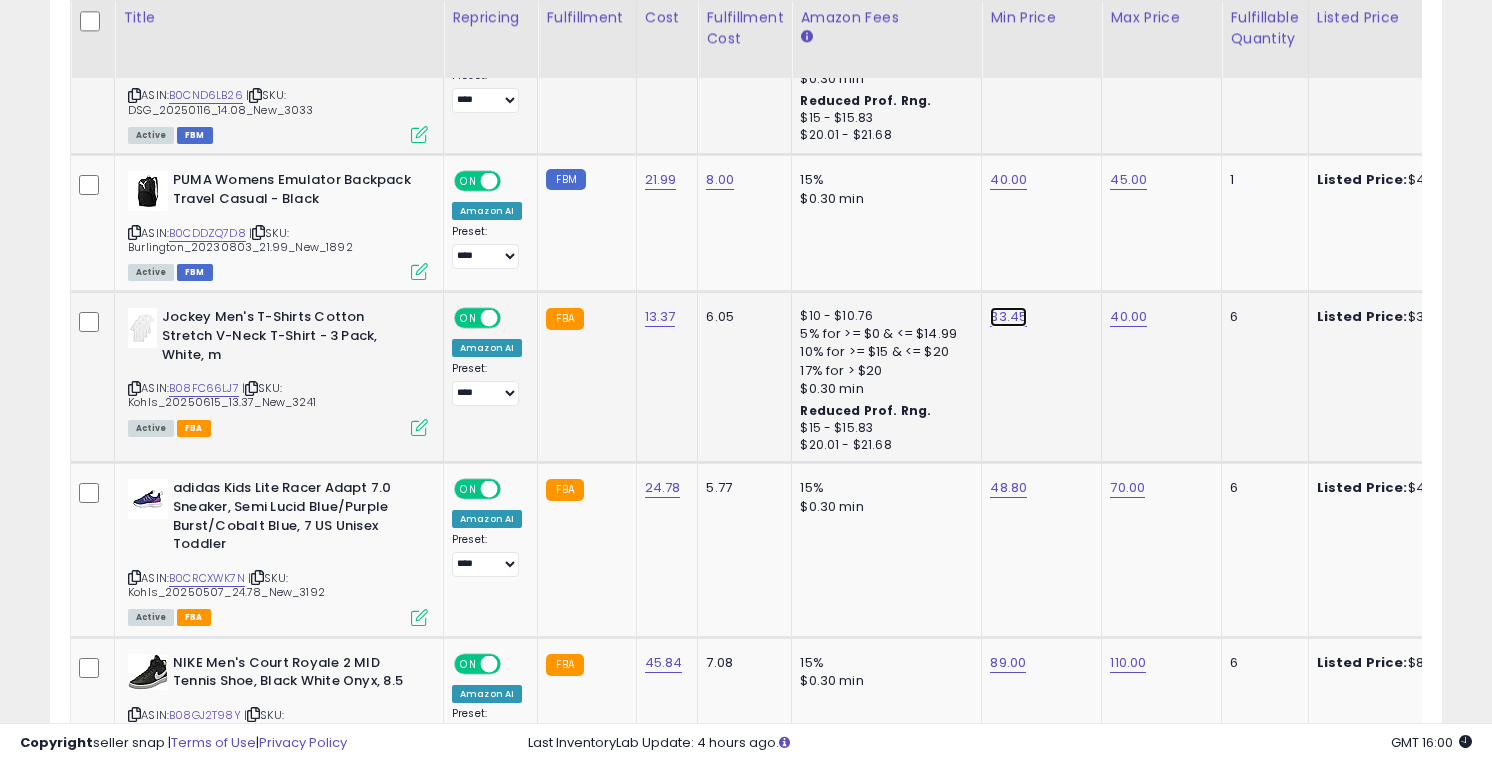 click on "33.45" at bounding box center (1008, -2419) 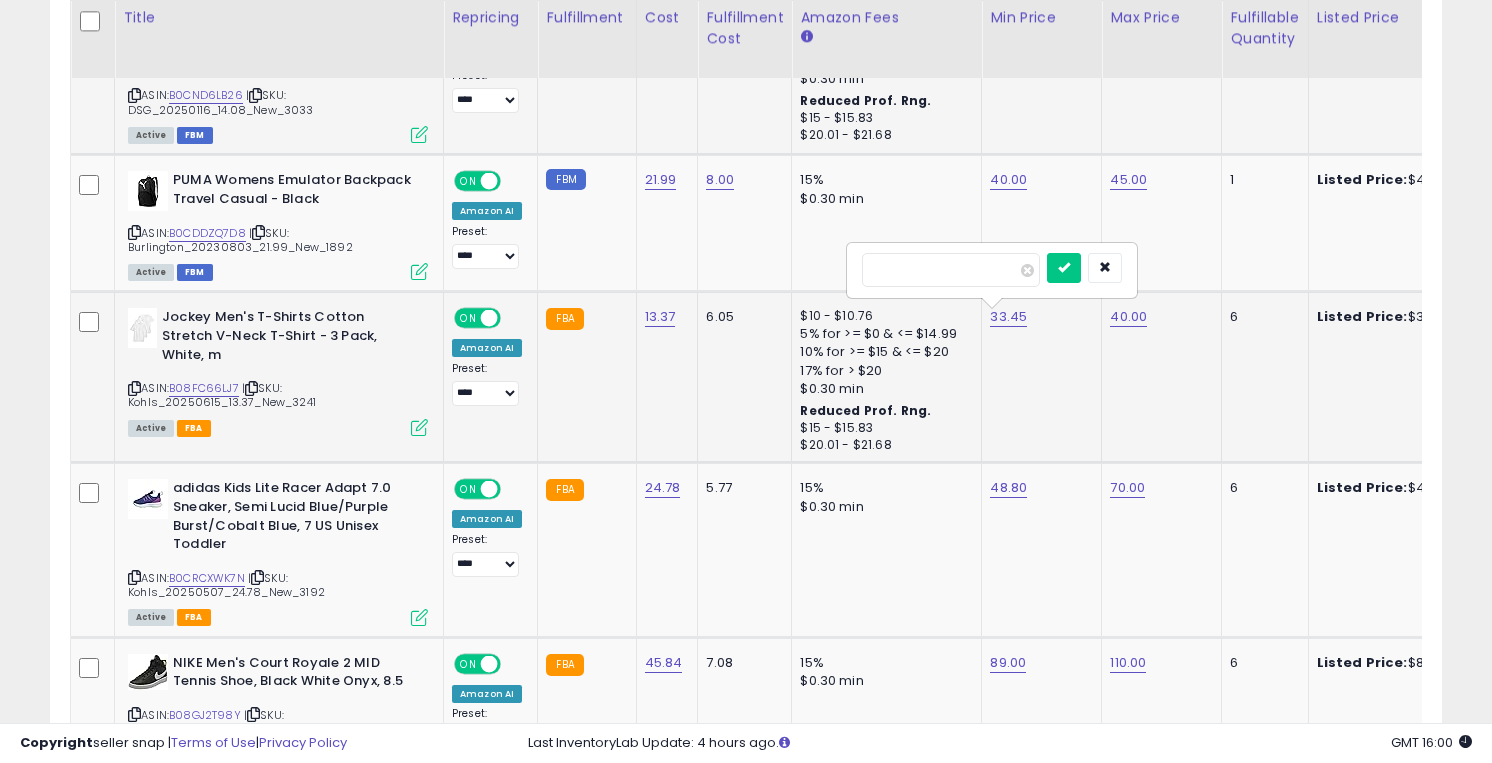 type on "*****" 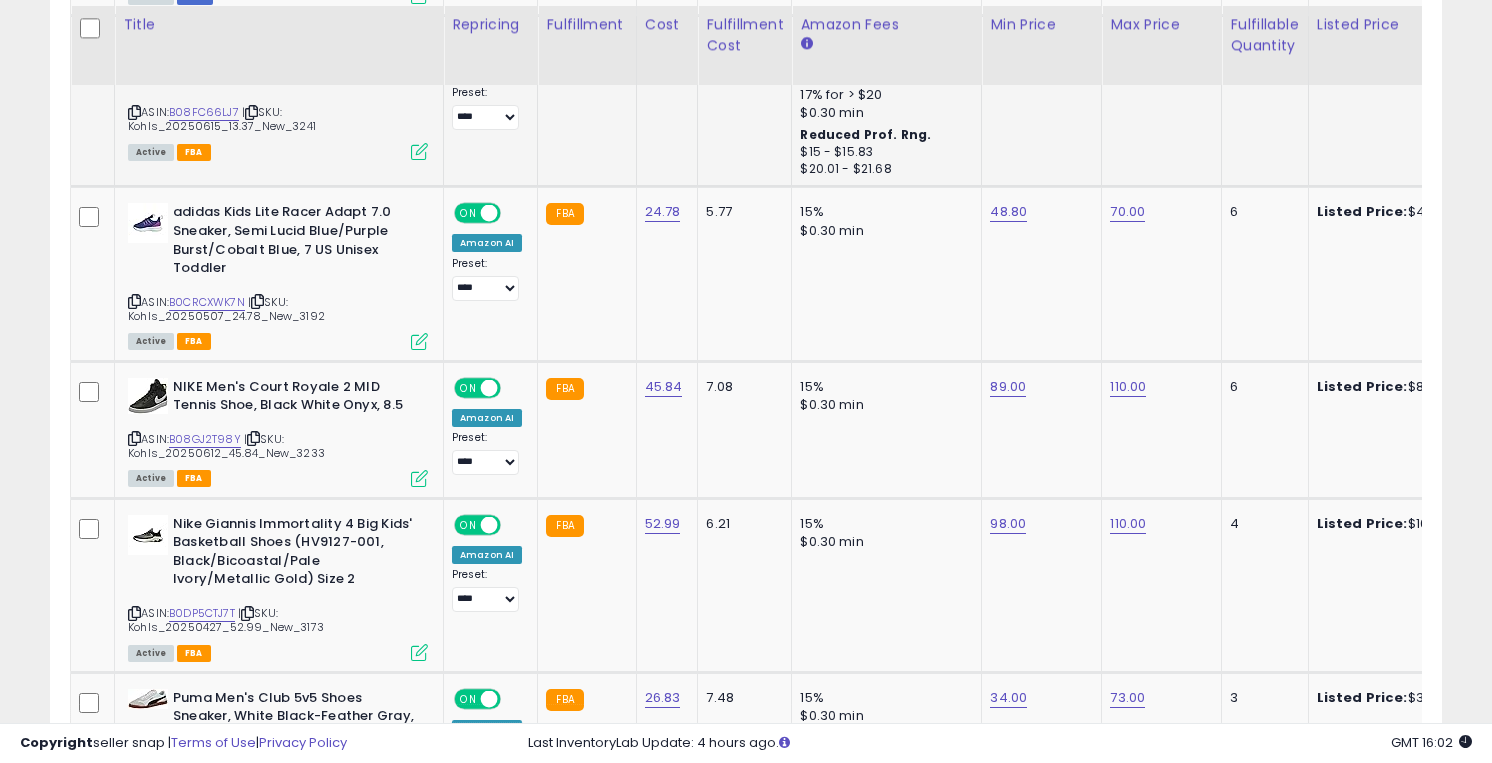 scroll, scrollTop: 3826, scrollLeft: 0, axis: vertical 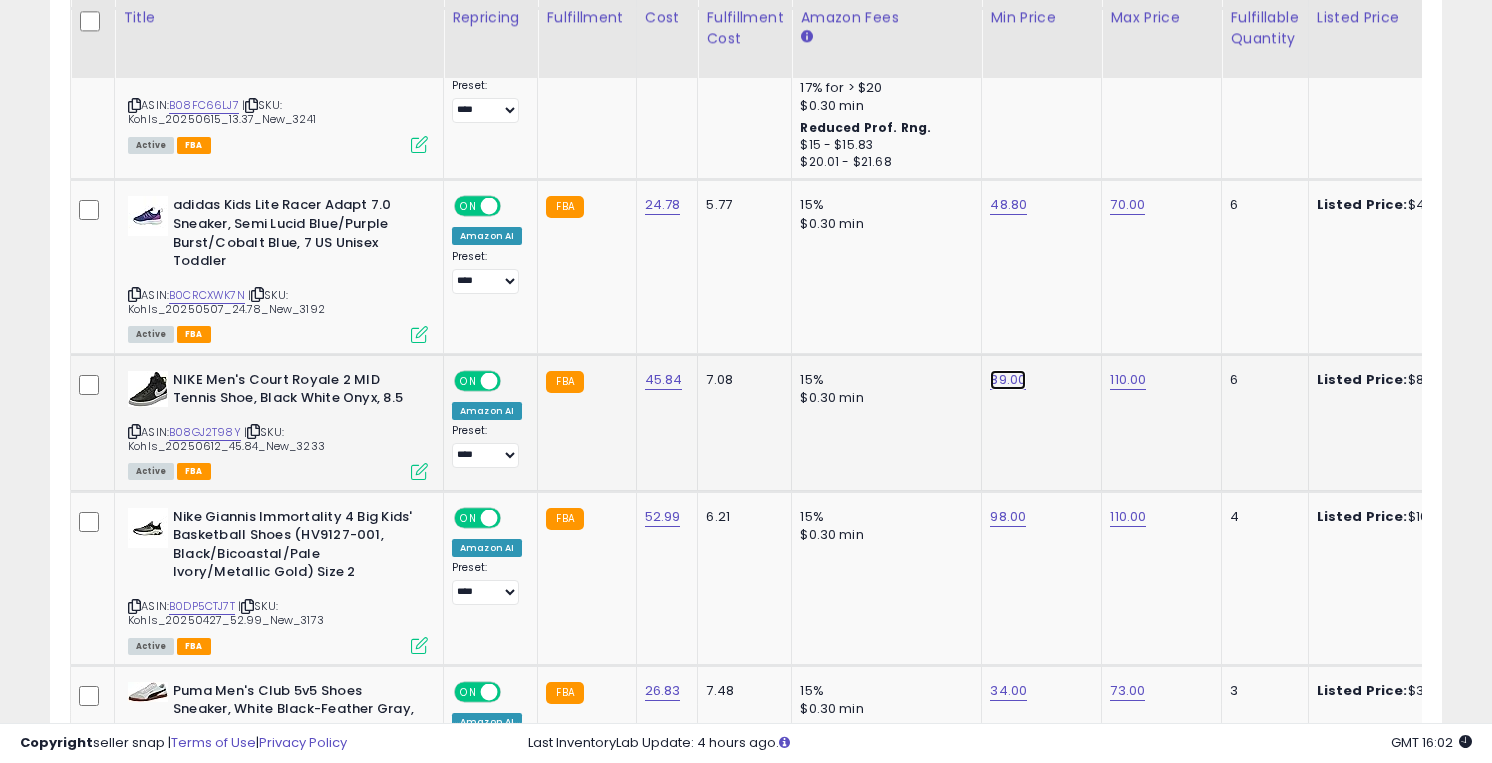 click on "89.00" at bounding box center (1008, -2702) 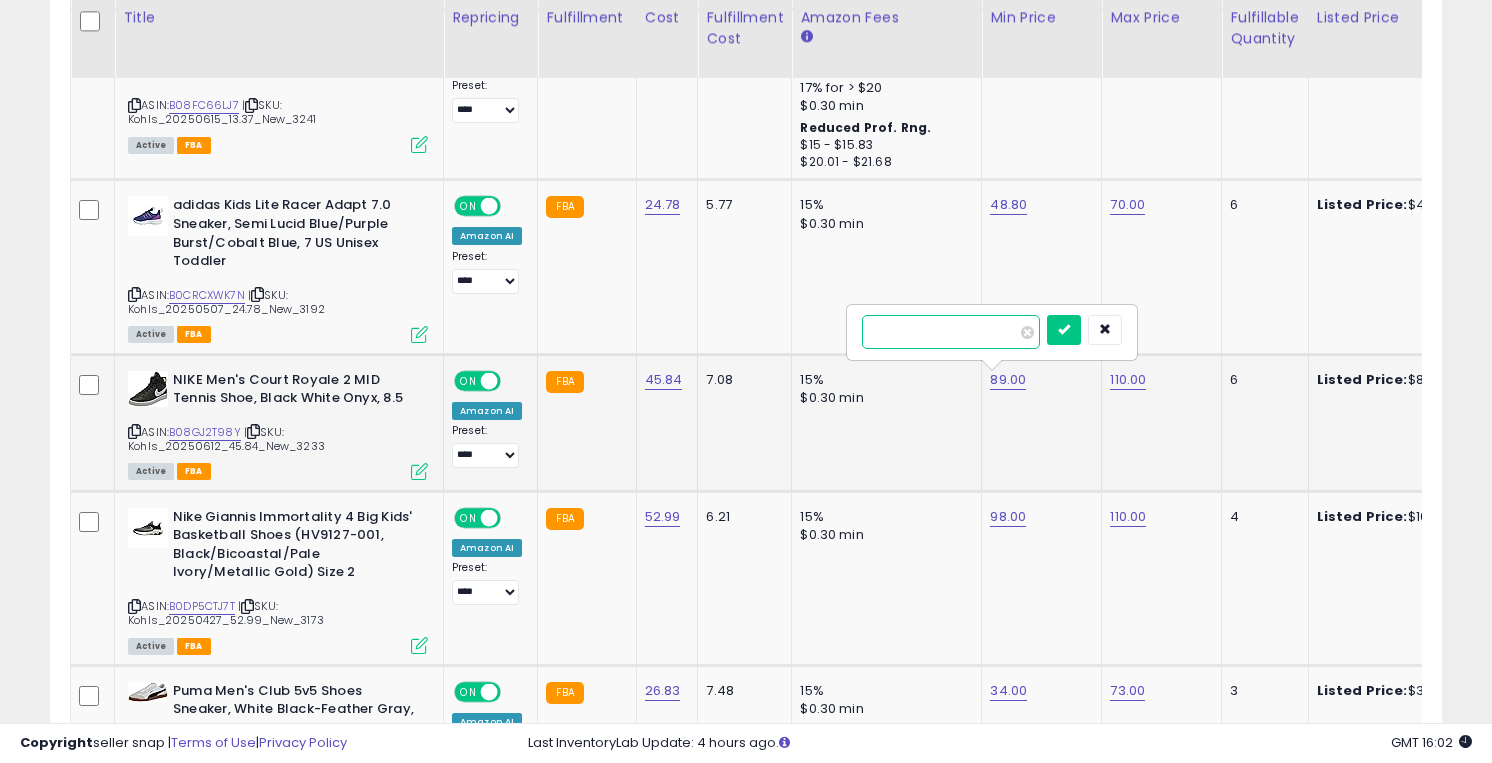 type on "**" 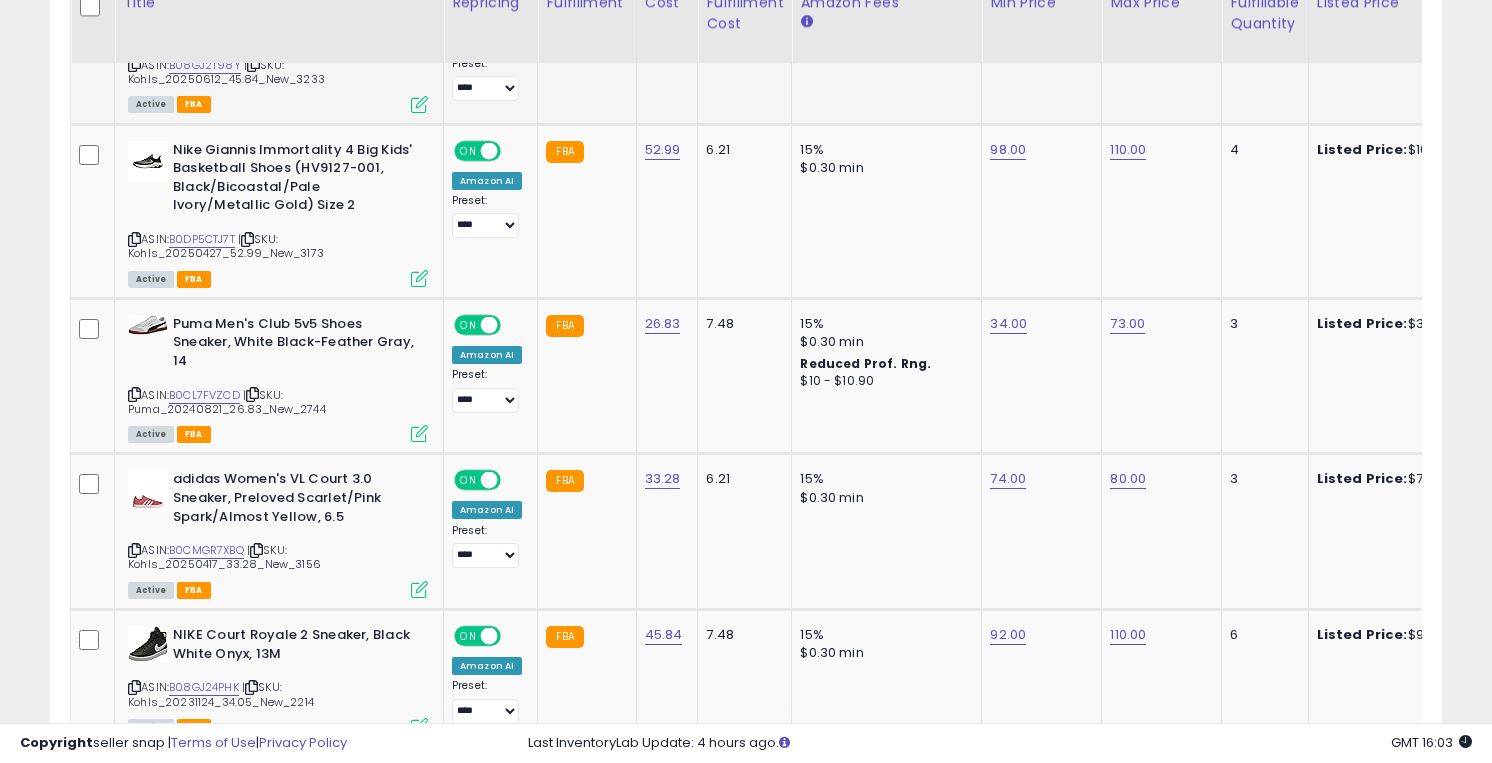 scroll, scrollTop: 4203, scrollLeft: 0, axis: vertical 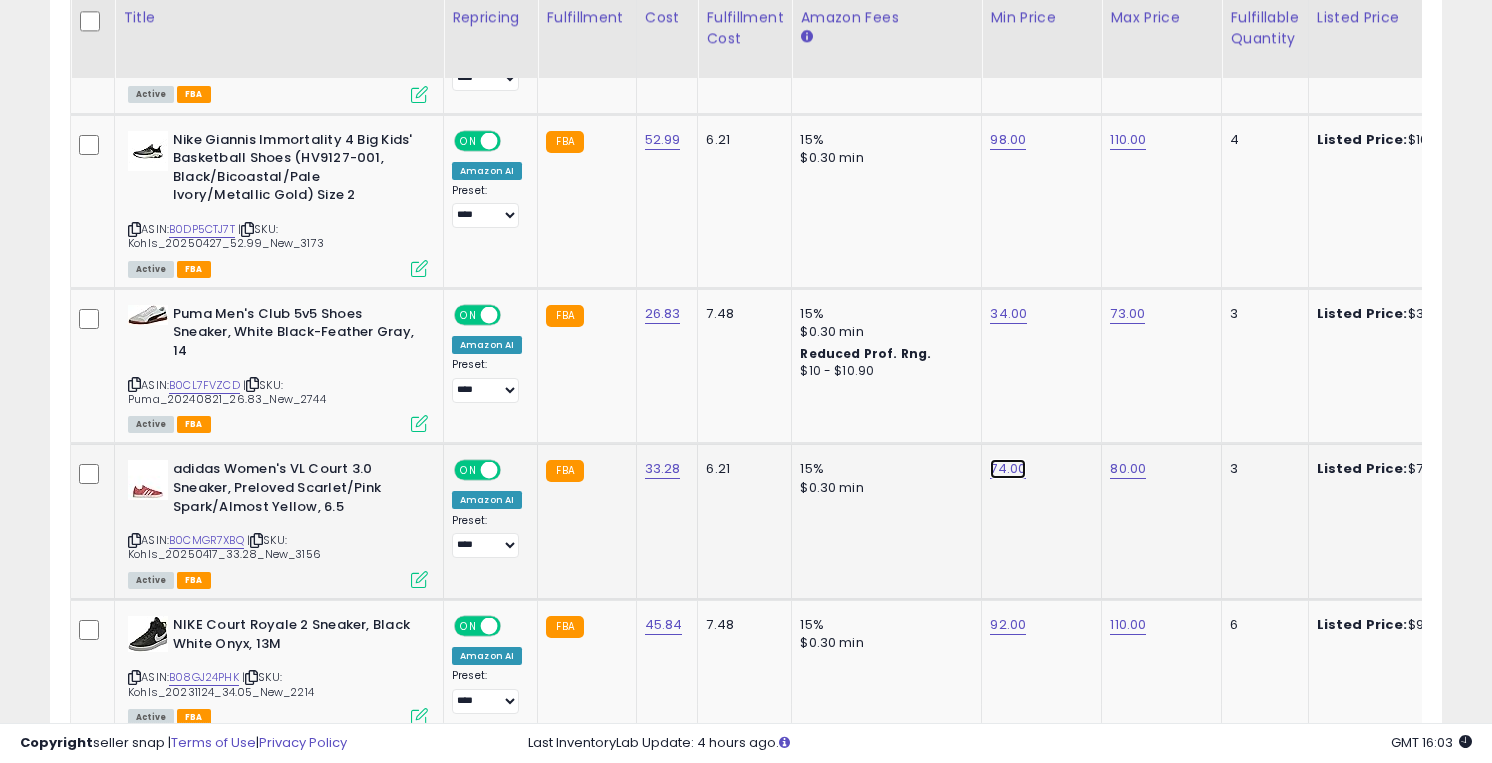 click on "74.00" at bounding box center [1008, -3079] 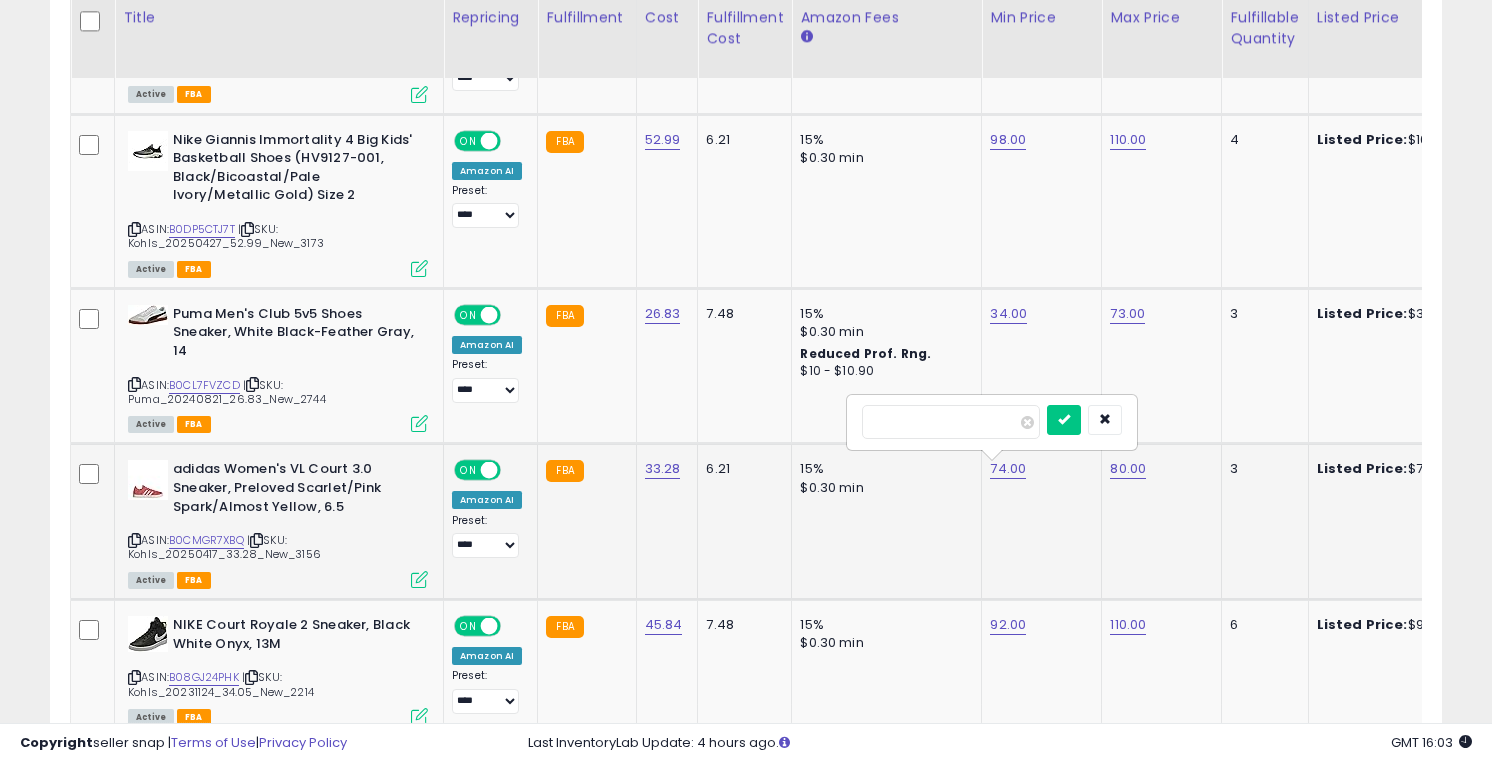 type on "**" 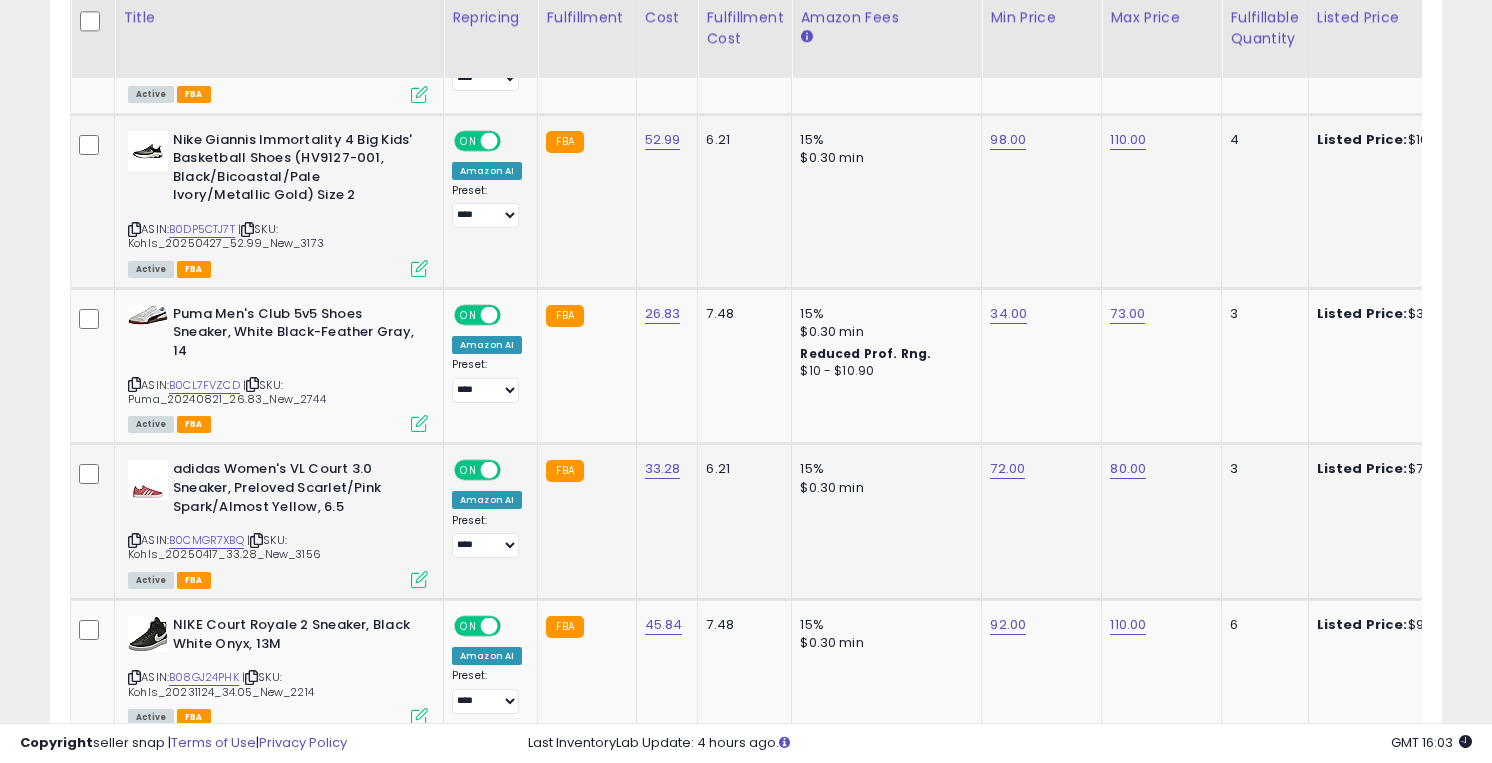scroll, scrollTop: 4353, scrollLeft: 0, axis: vertical 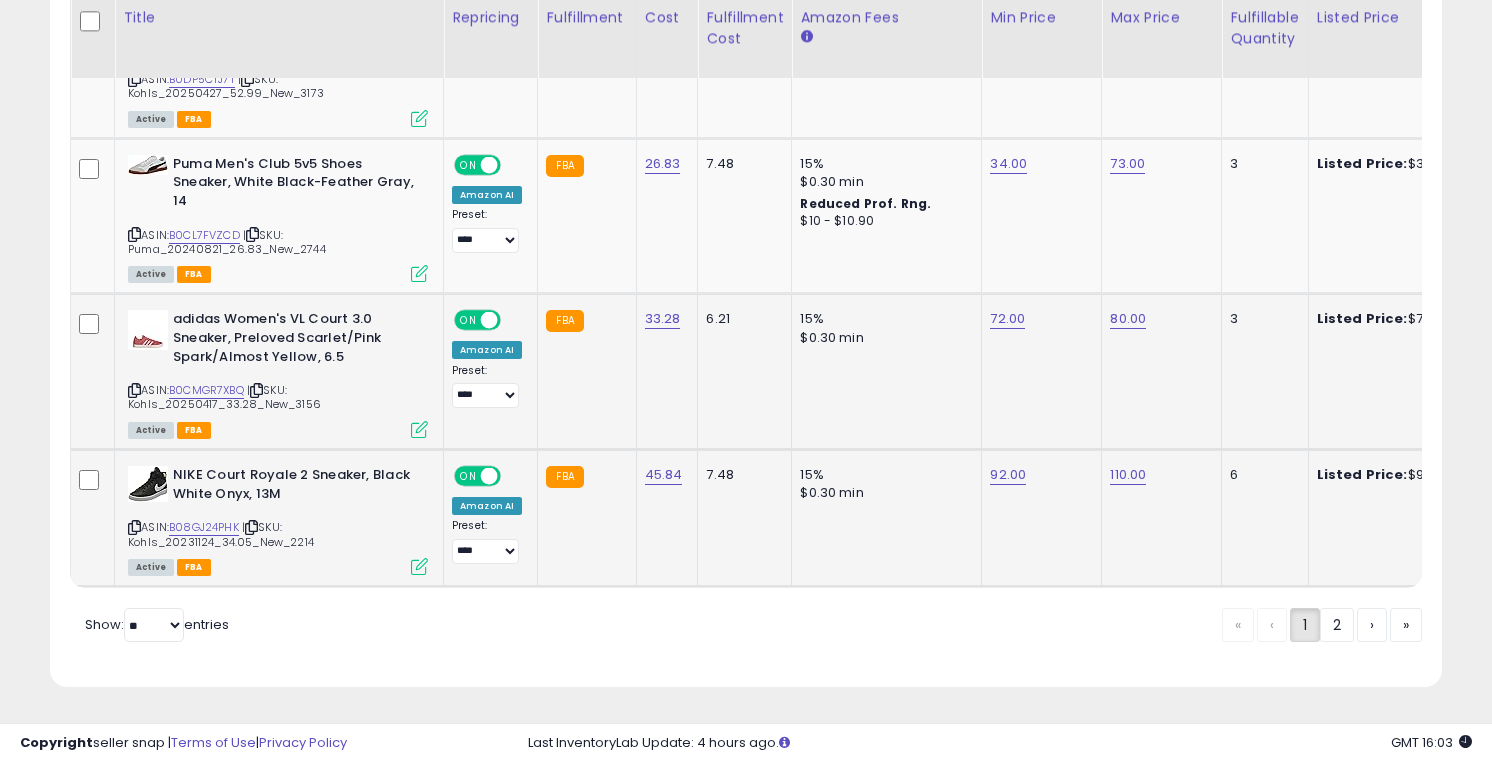 click on "92.00" 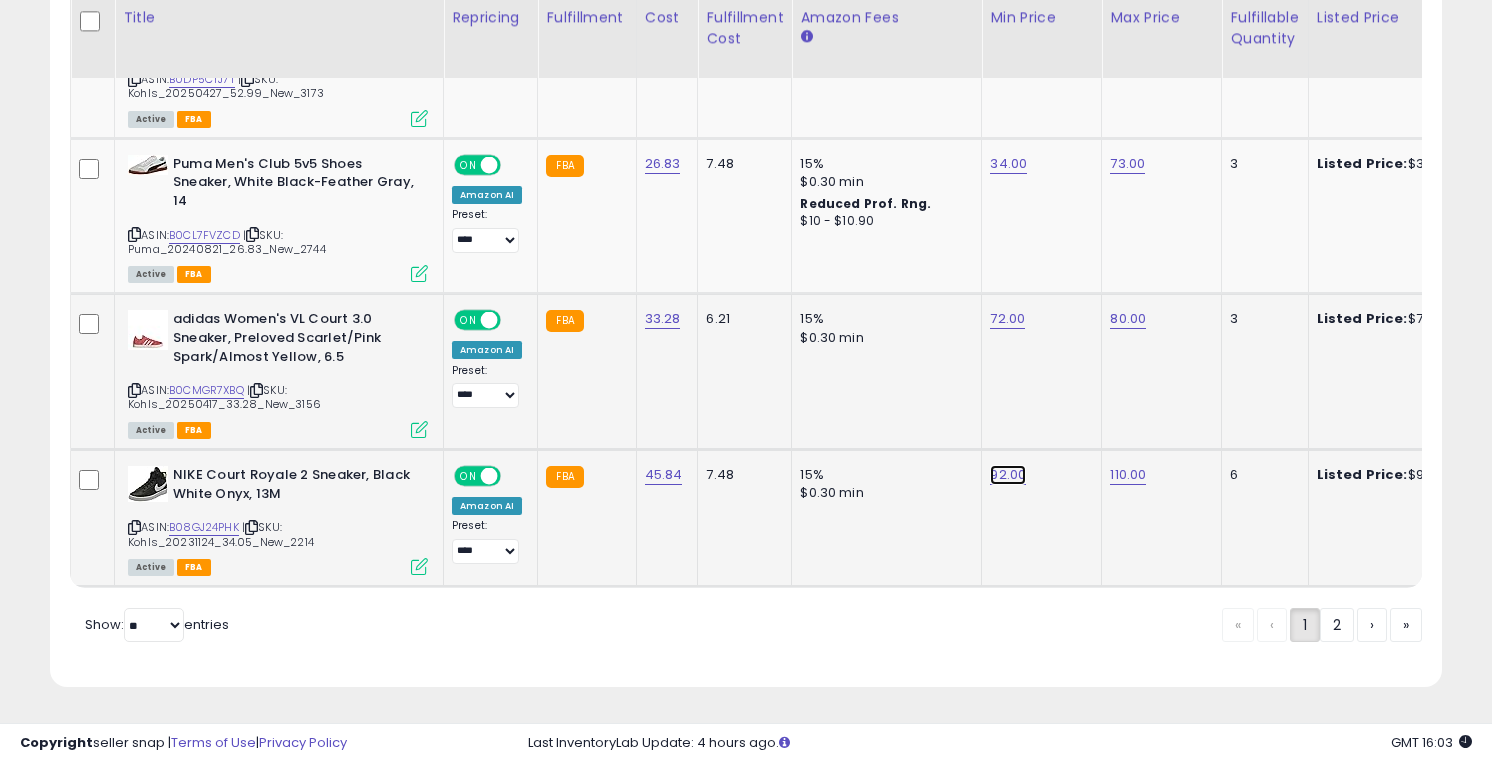 click on "92.00" at bounding box center (1008, -3229) 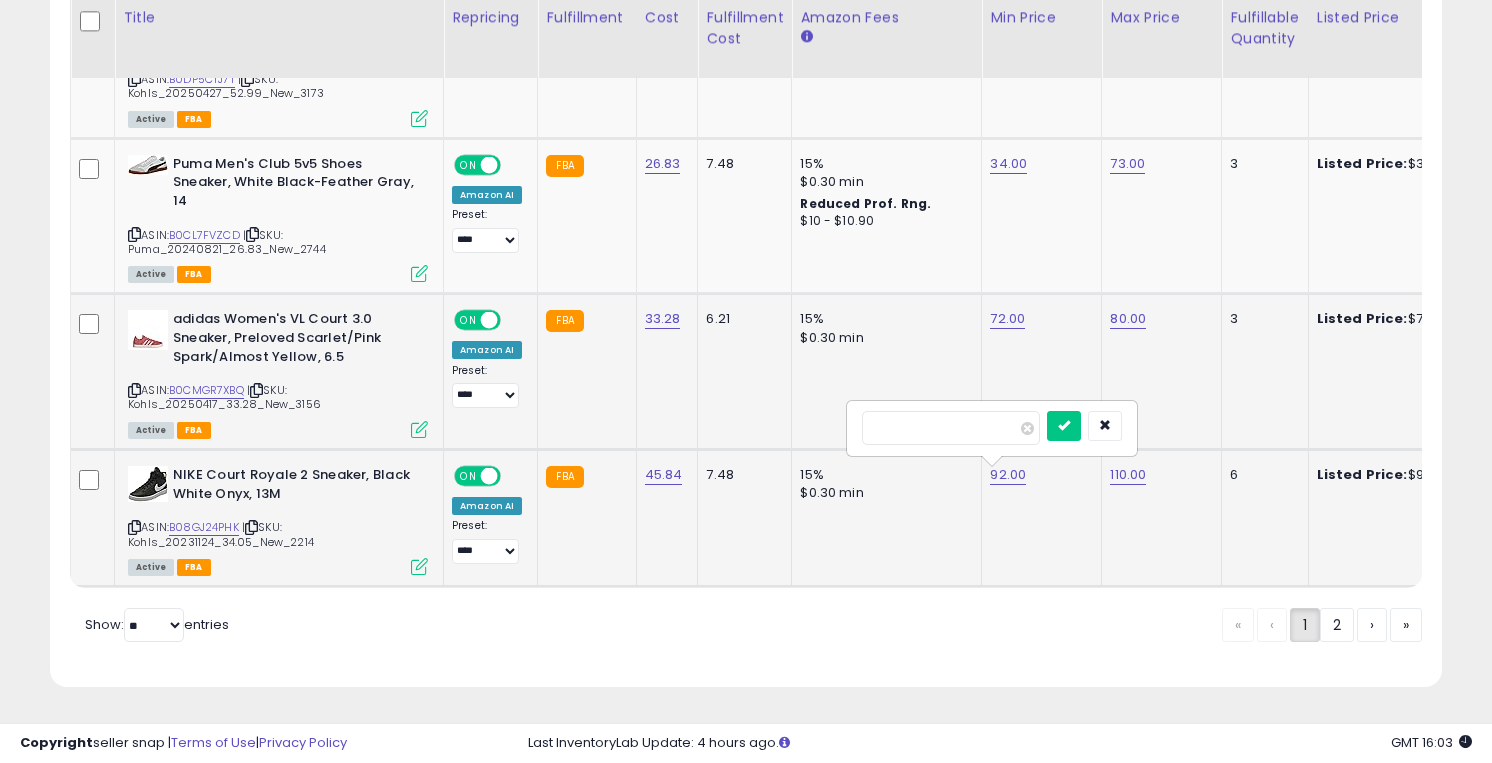 type on "*" 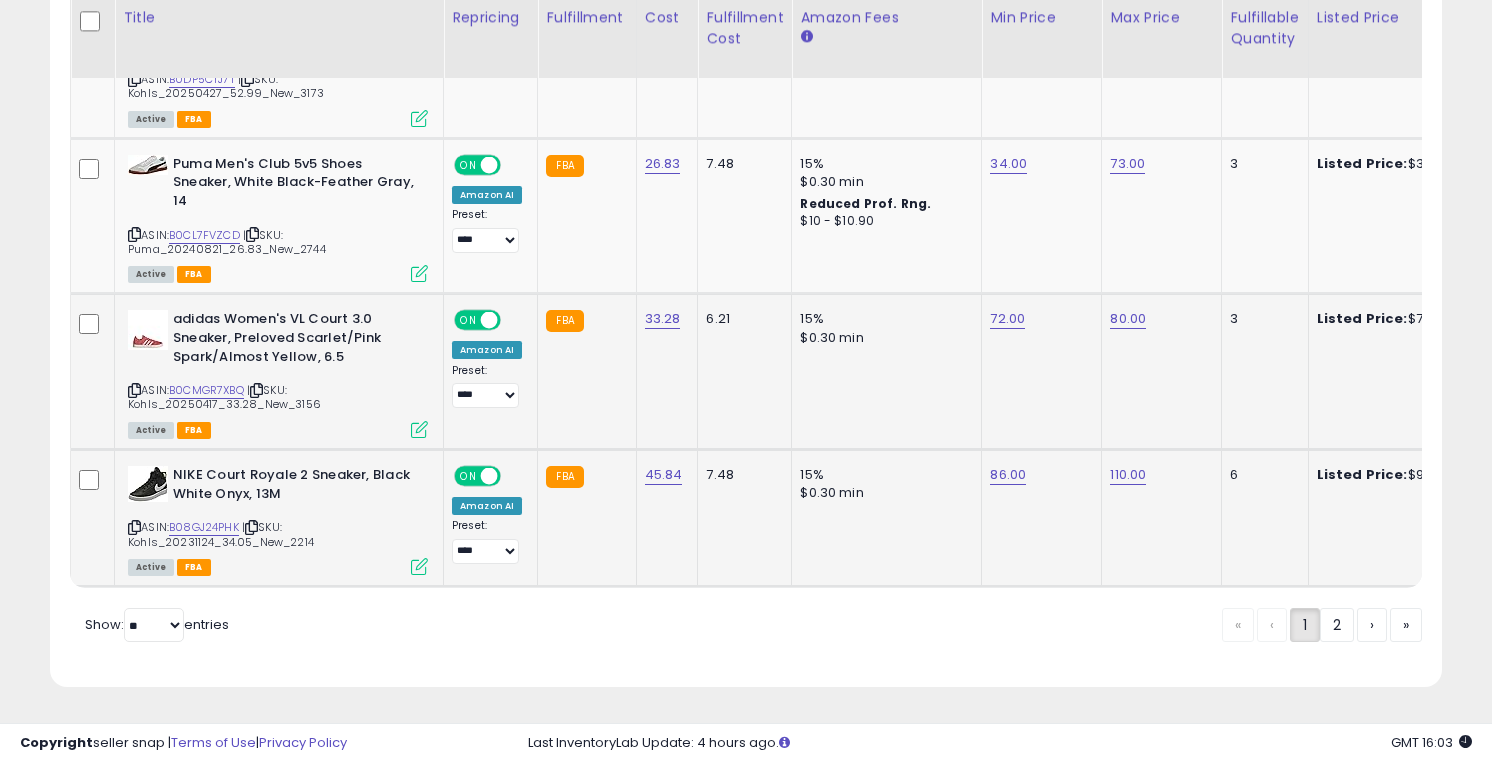 click on "2" 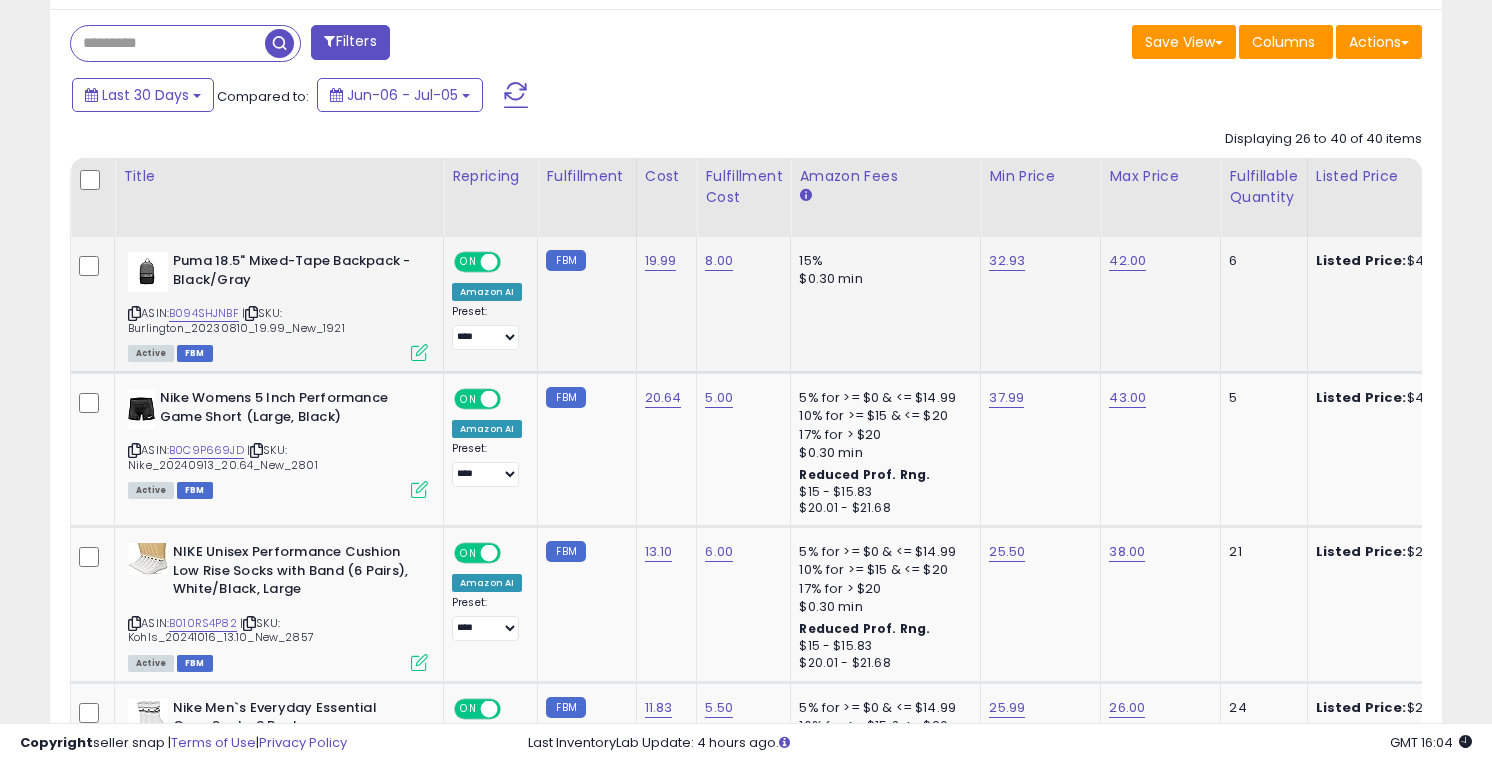 scroll, scrollTop: 832, scrollLeft: 0, axis: vertical 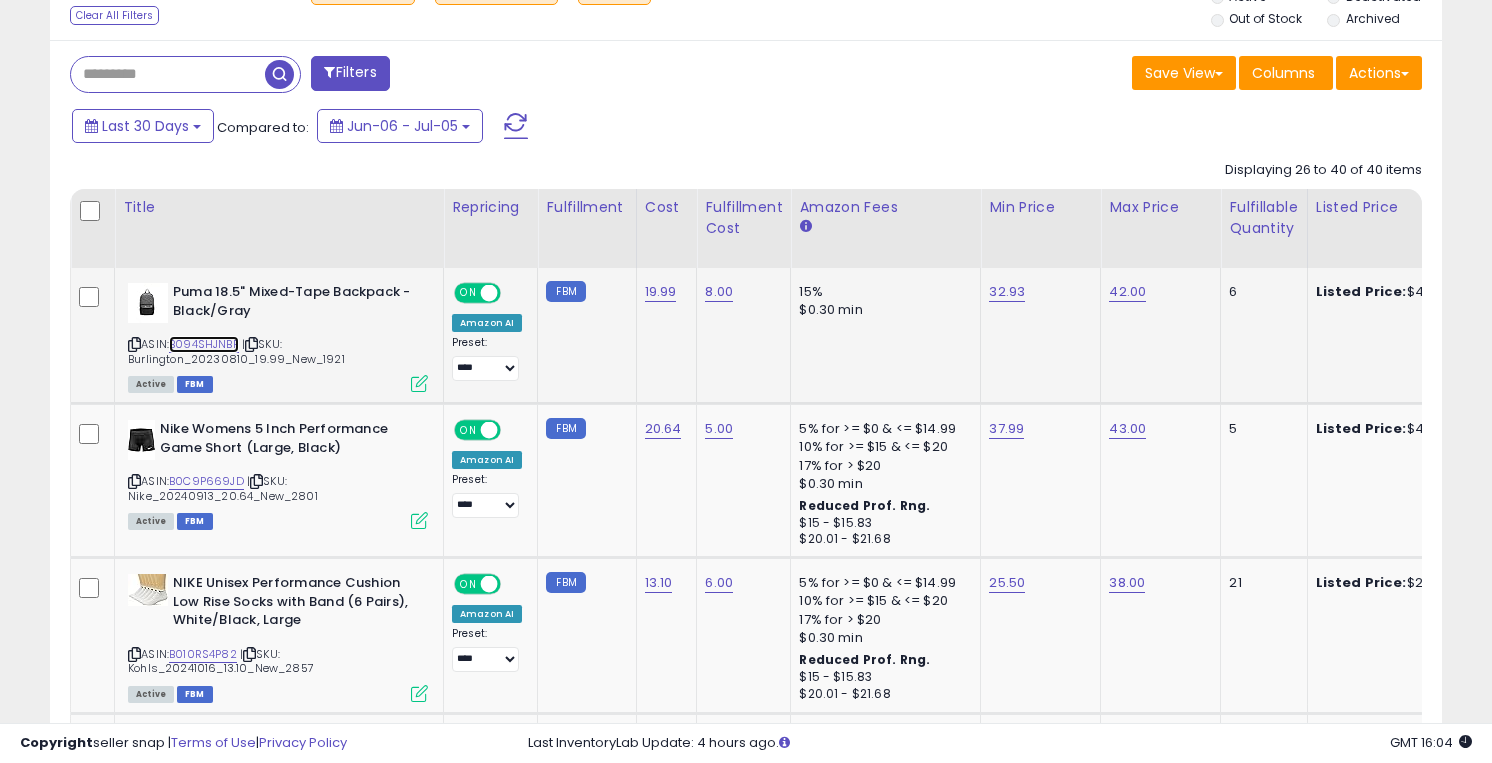 click on "B094SHJNBF" at bounding box center [204, 344] 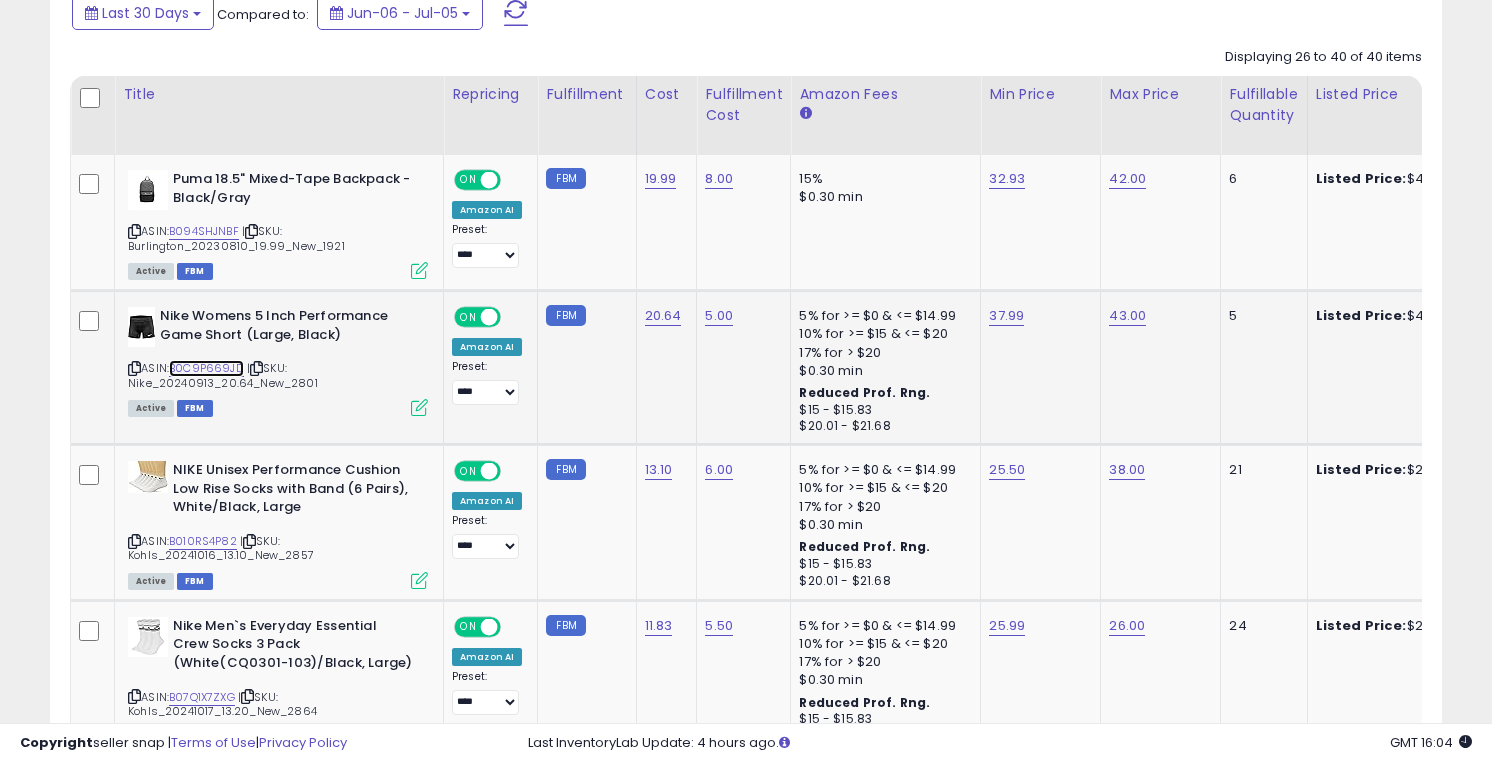 click on "B0C9P669JD" at bounding box center (206, 368) 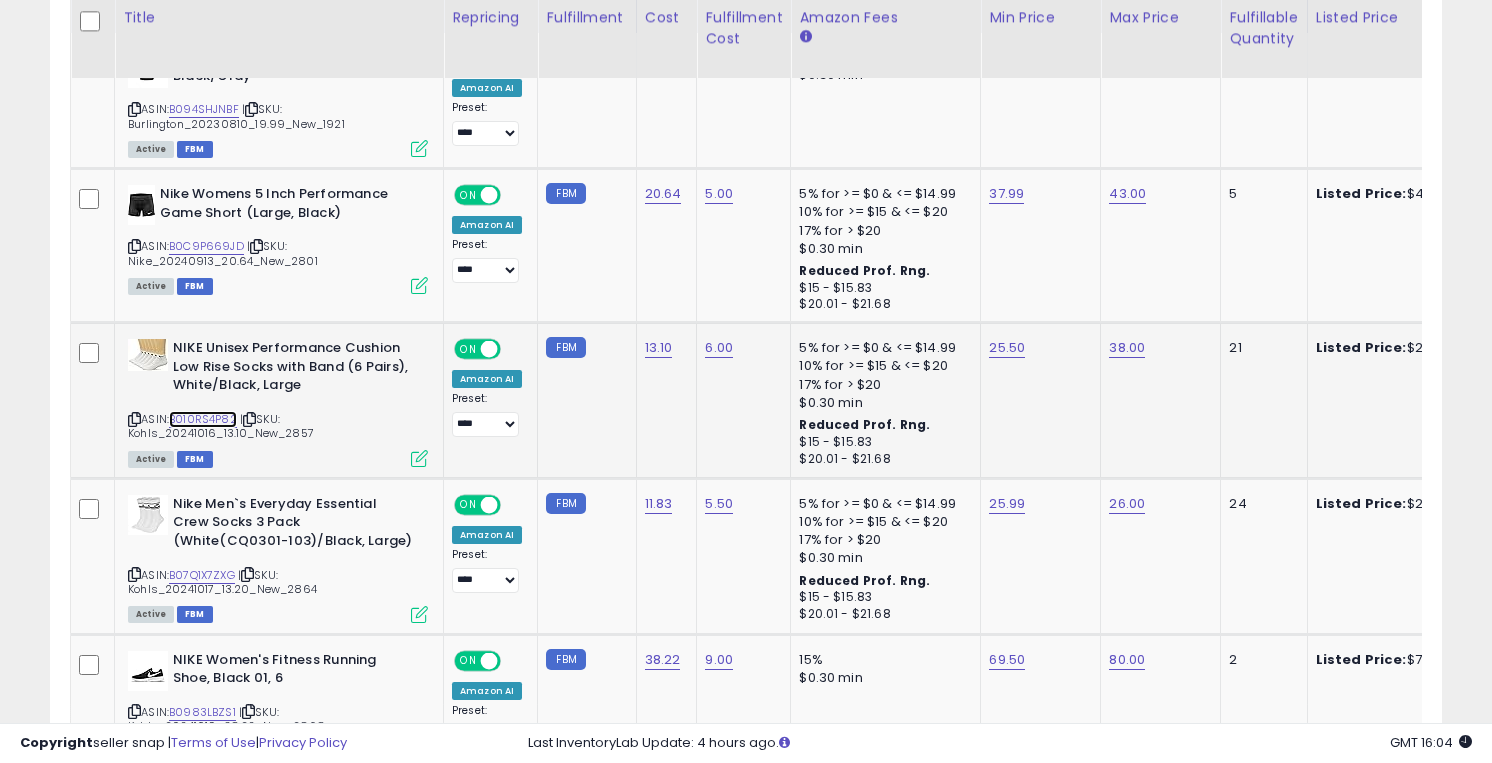 click on "B010RS4P82" at bounding box center [203, 419] 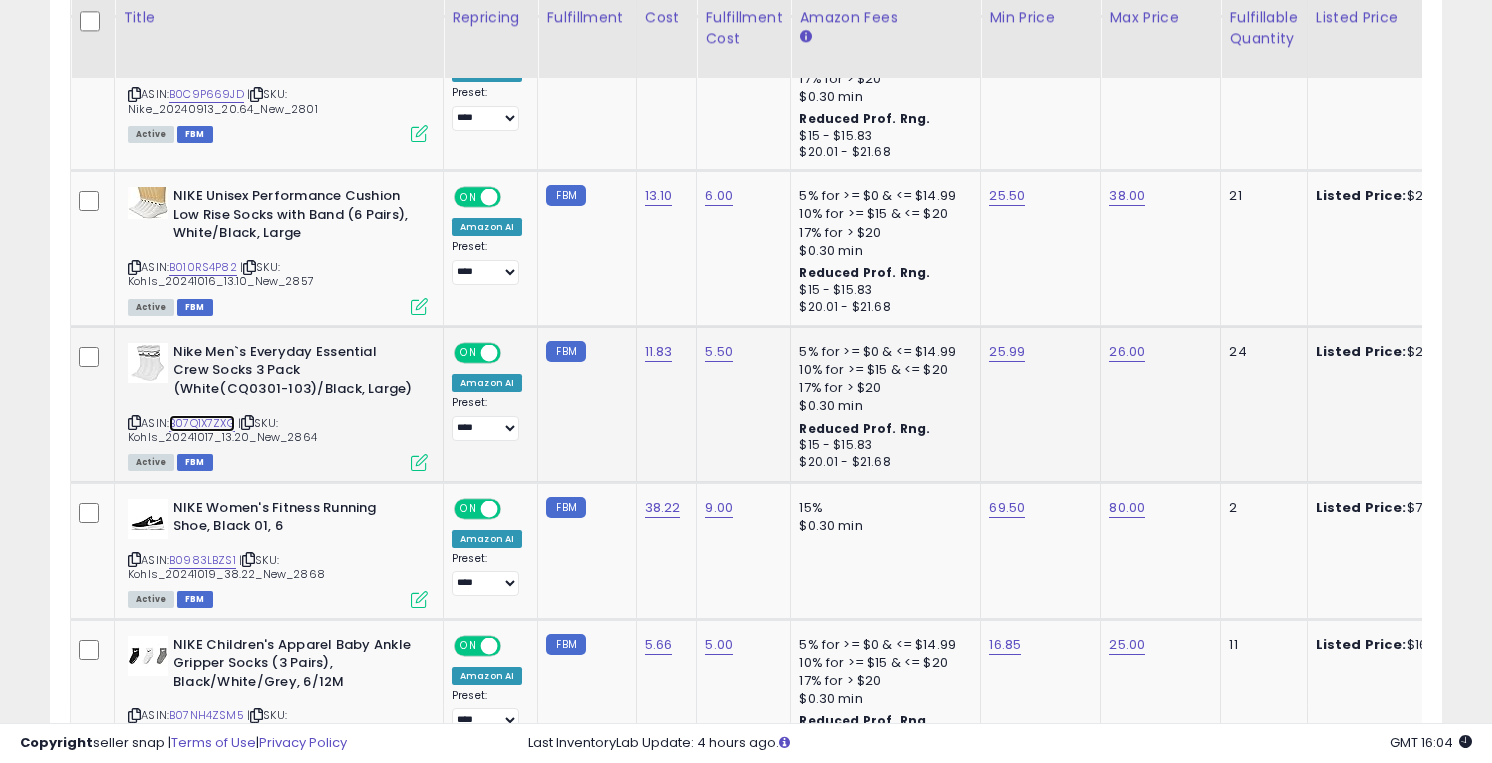 click on "B07Q1X7ZXG" at bounding box center (202, 423) 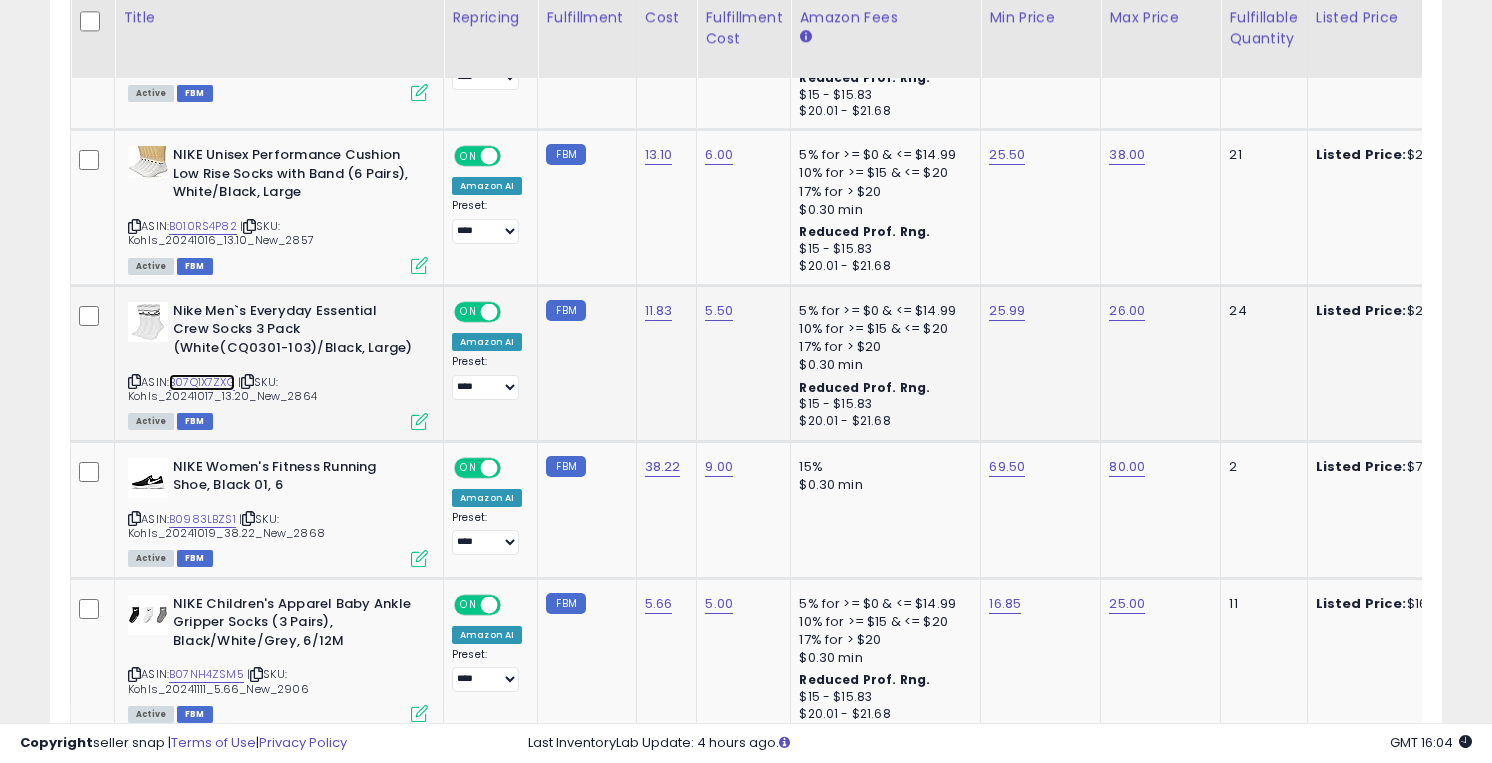 scroll, scrollTop: 1398, scrollLeft: 0, axis: vertical 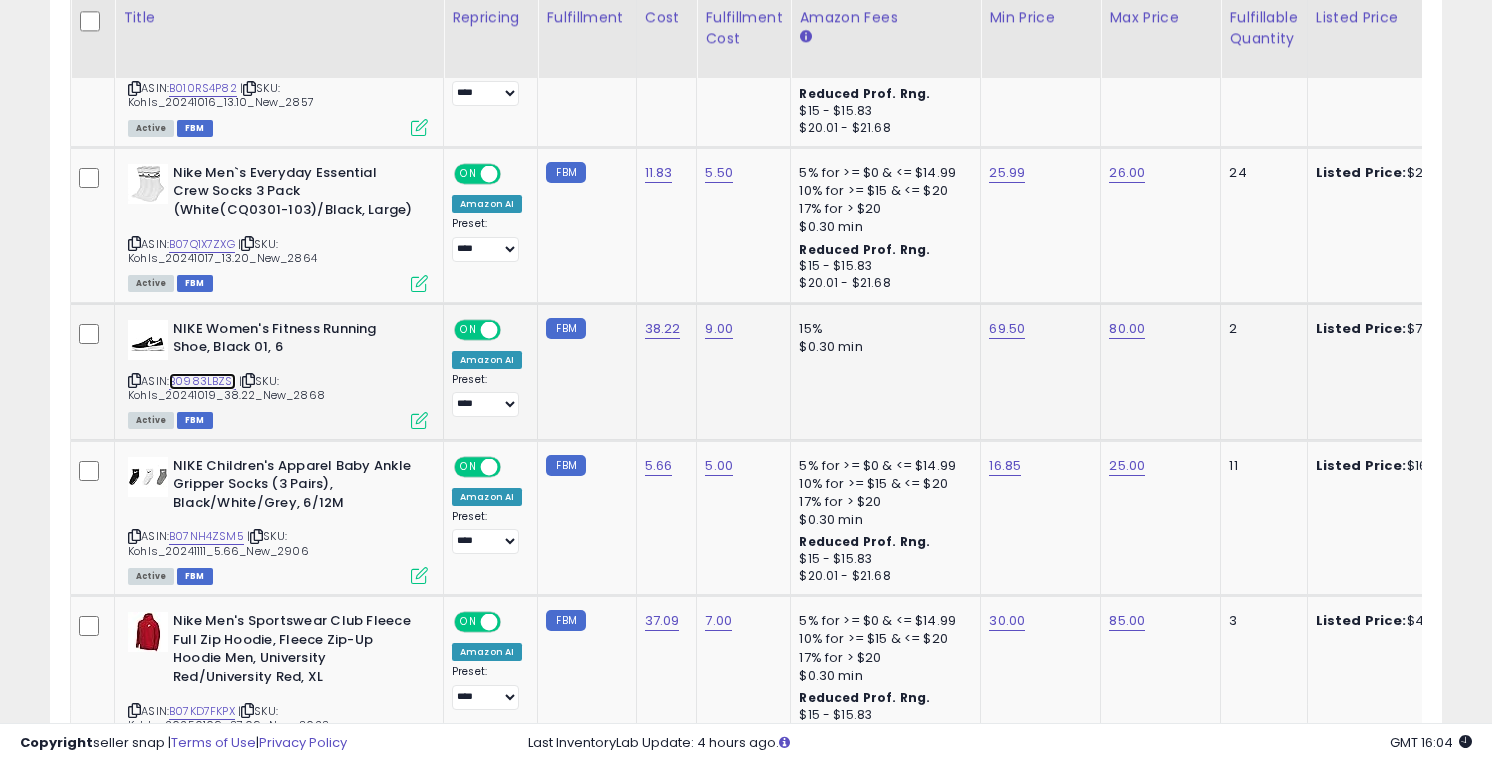 click on "B0983LBZS1" at bounding box center (202, 381) 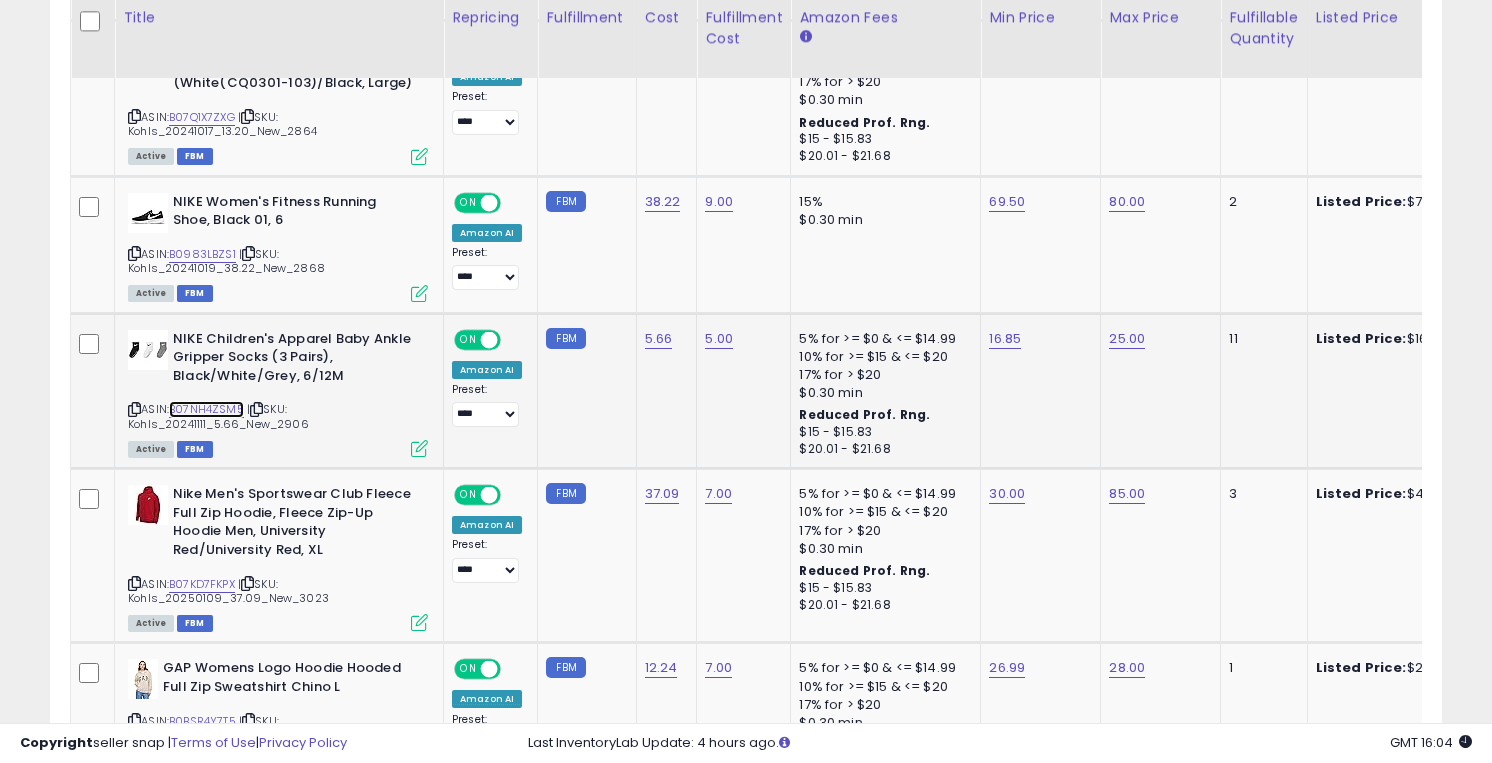 click on "B07NH4ZSM5" at bounding box center [206, 409] 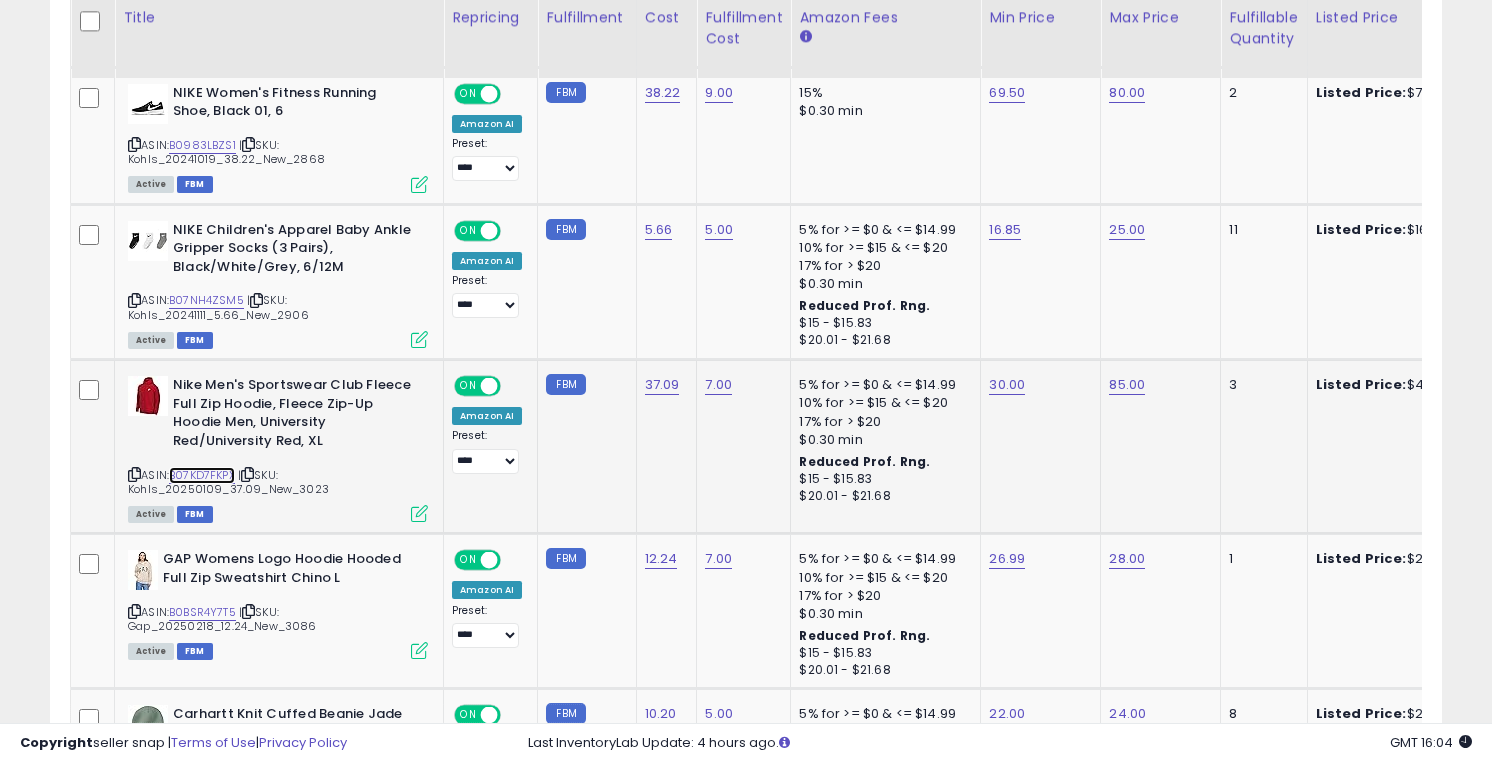 click on "B07KD7FKPX" at bounding box center (202, 475) 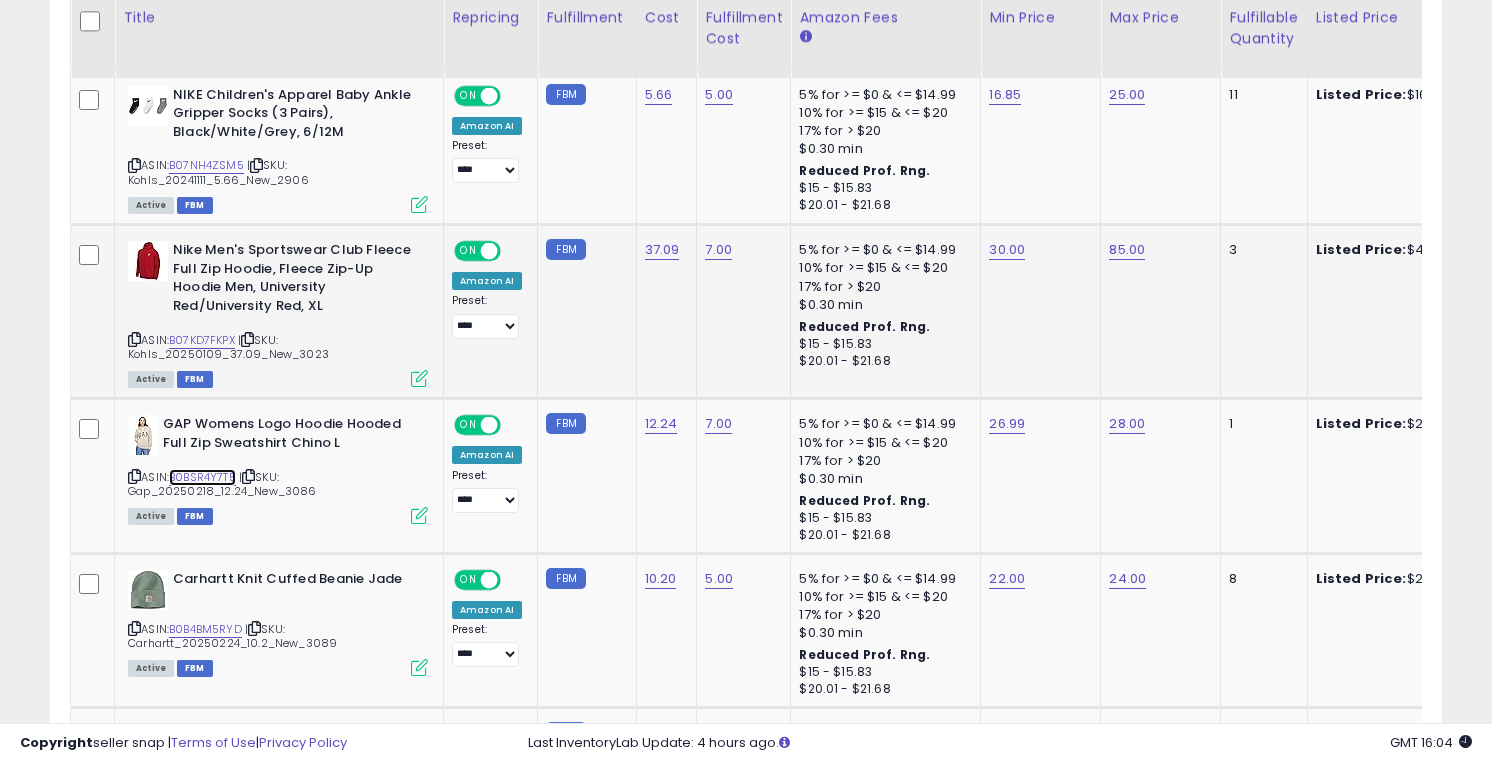 click on "B0BSR4Y7T5" at bounding box center (202, 477) 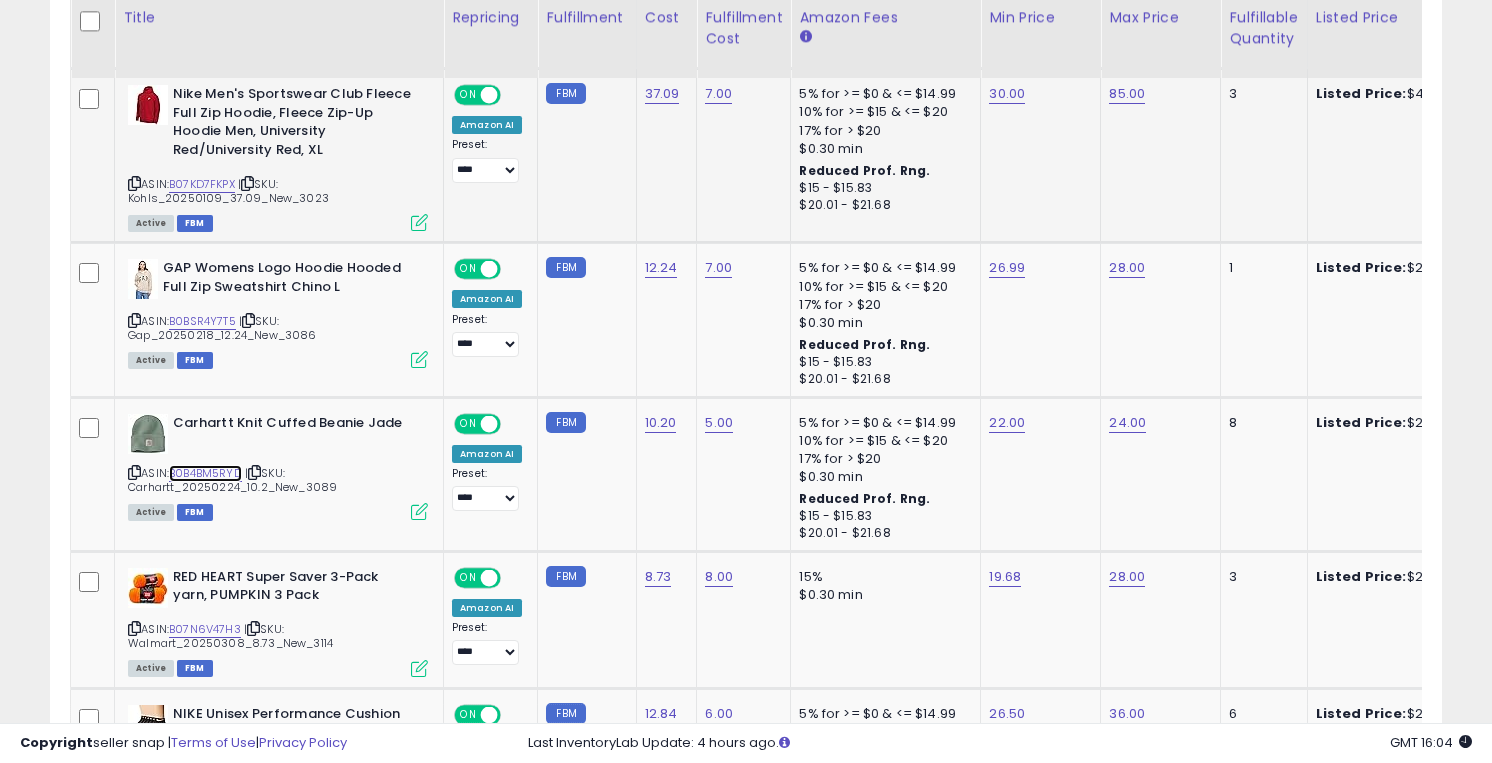 click on "B0B4BM5RYD" at bounding box center [205, 473] 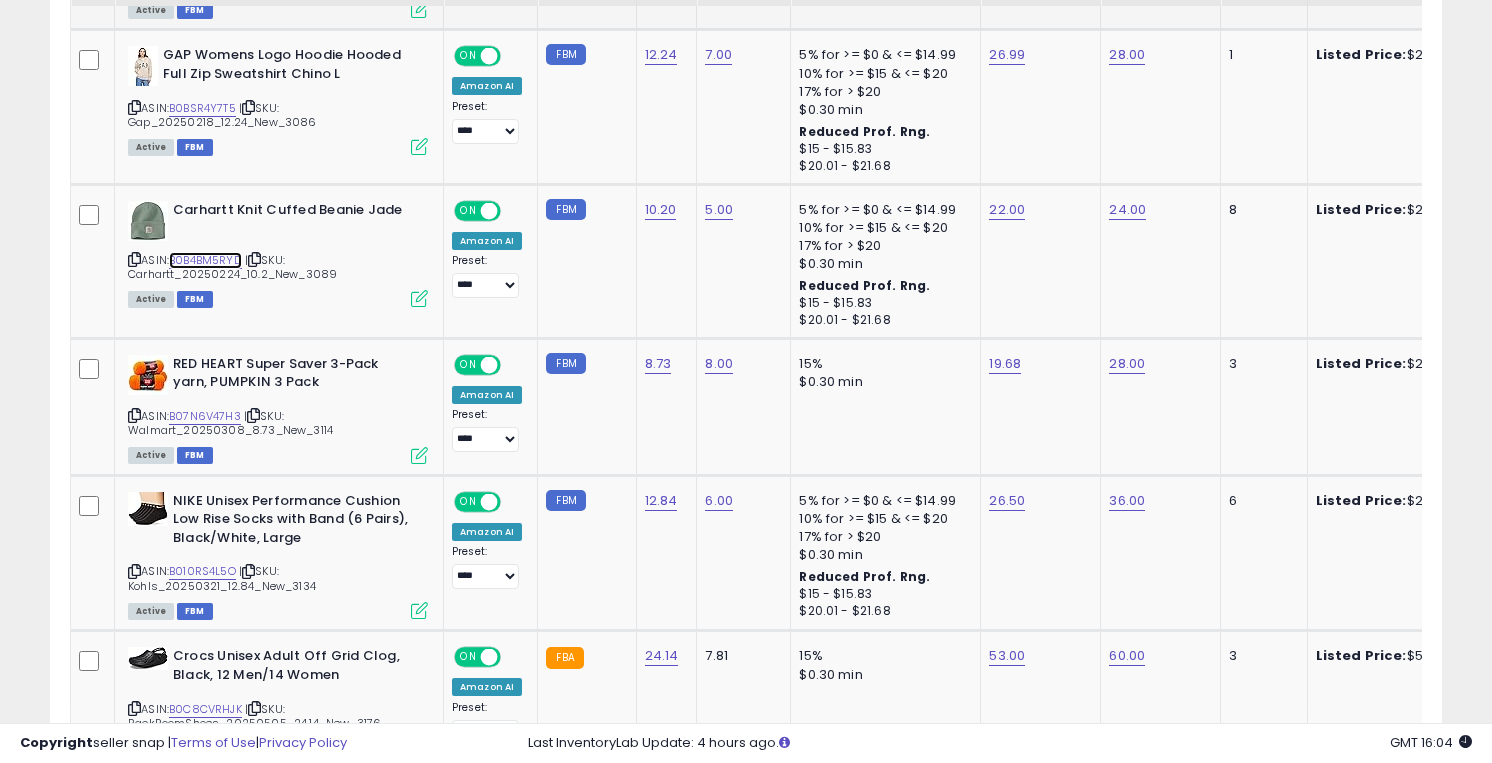 scroll, scrollTop: 2151, scrollLeft: 0, axis: vertical 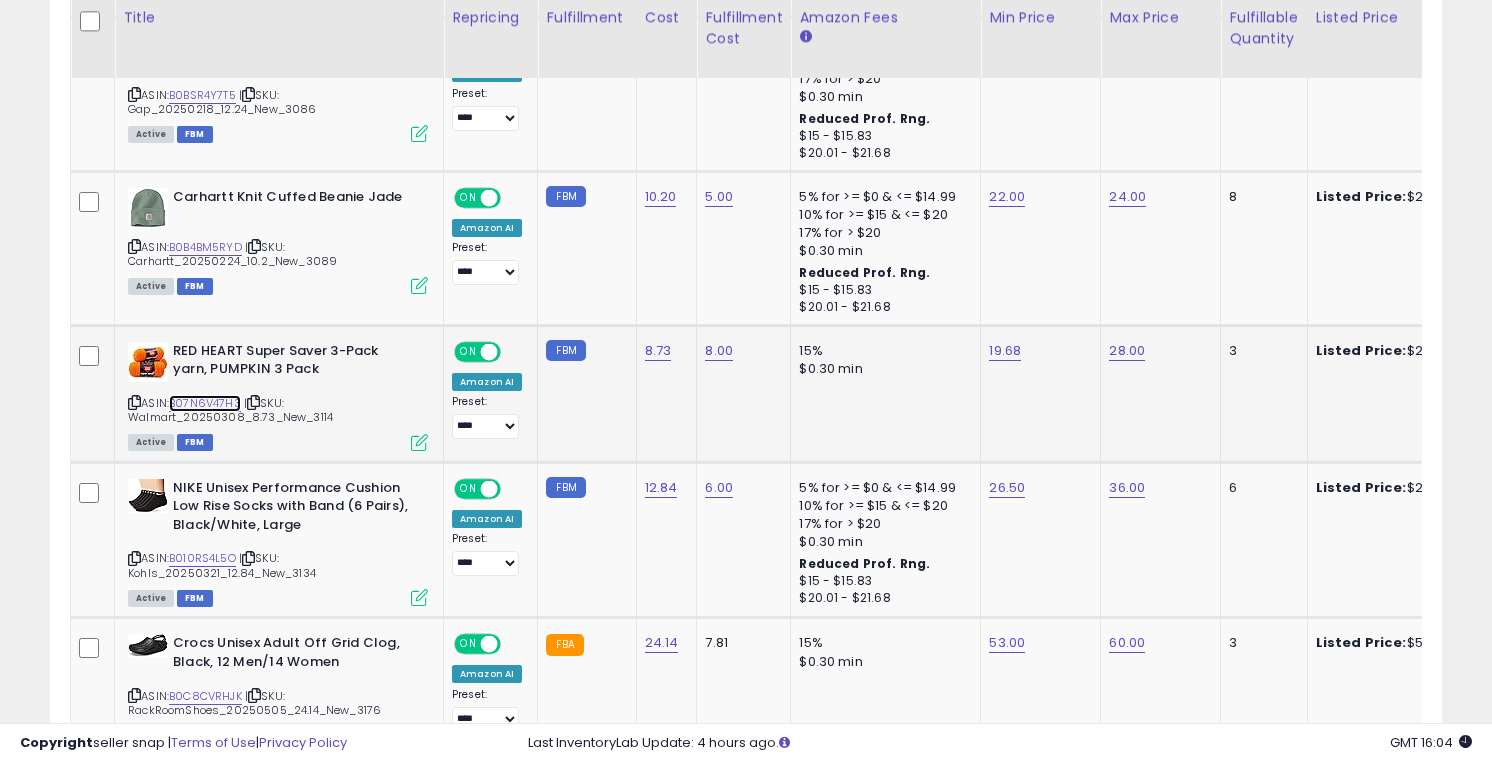 click on "B07N6V47H3" at bounding box center (205, 403) 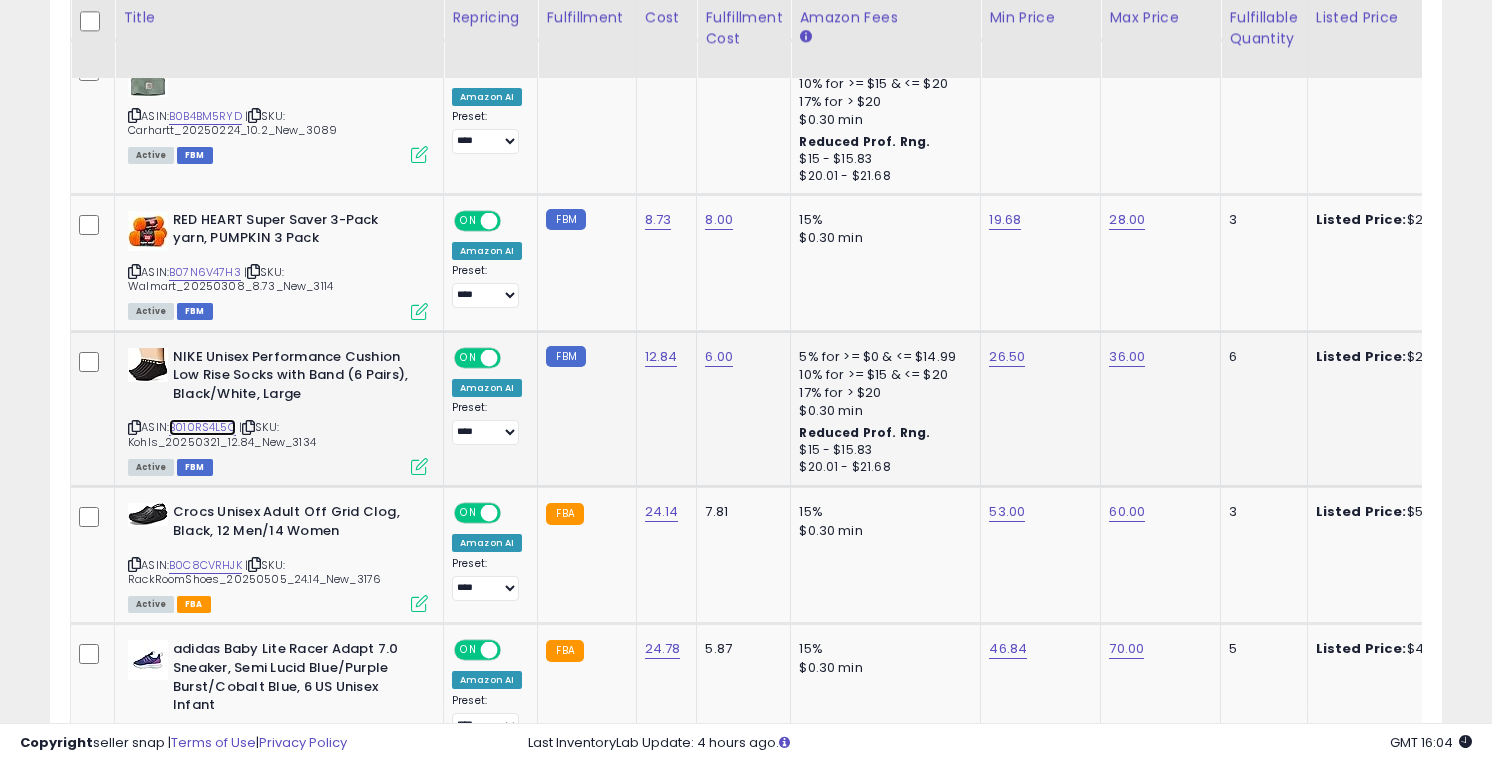 click on "B010RS4L5O" at bounding box center (202, 427) 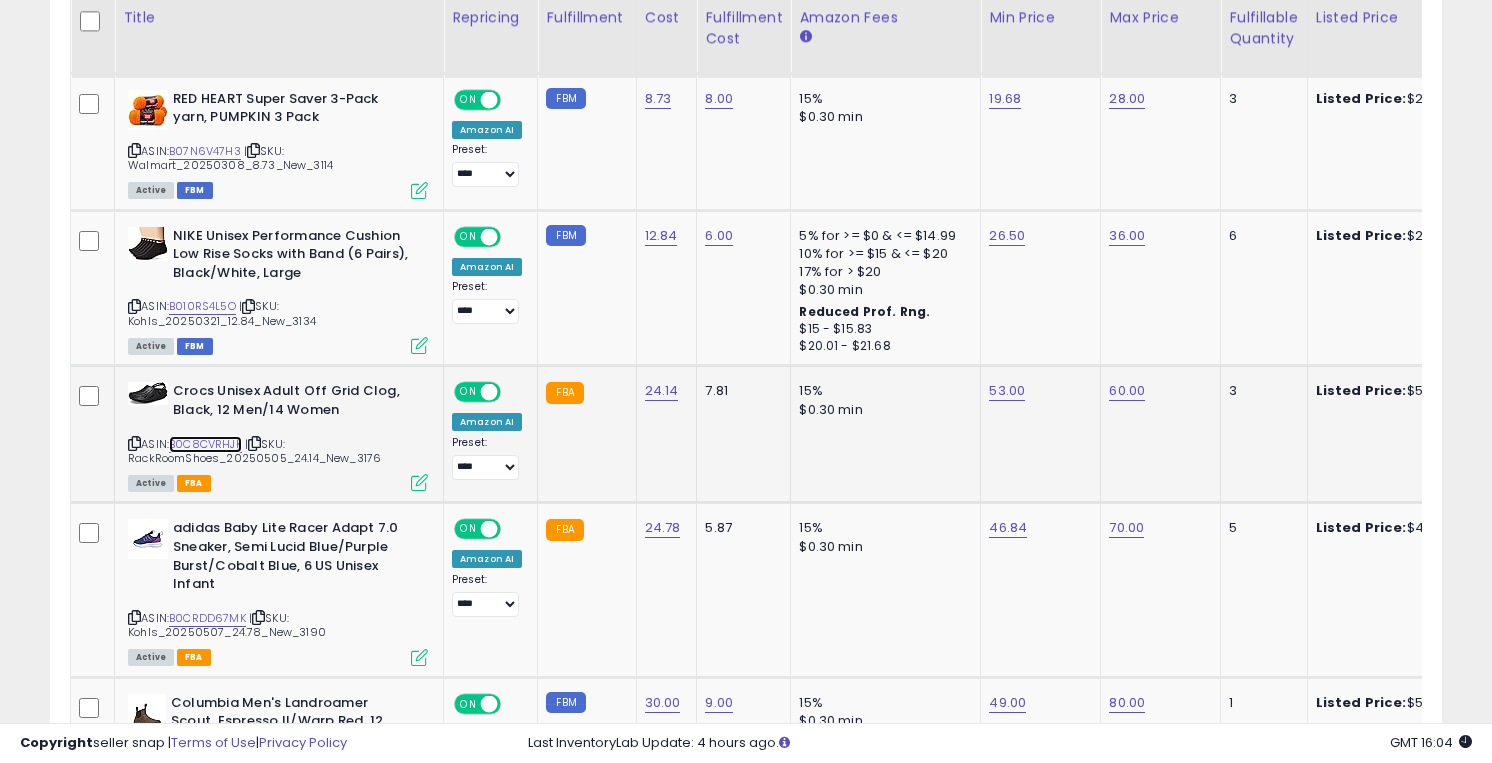 click on "B0C8CVRHJK" at bounding box center (205, 444) 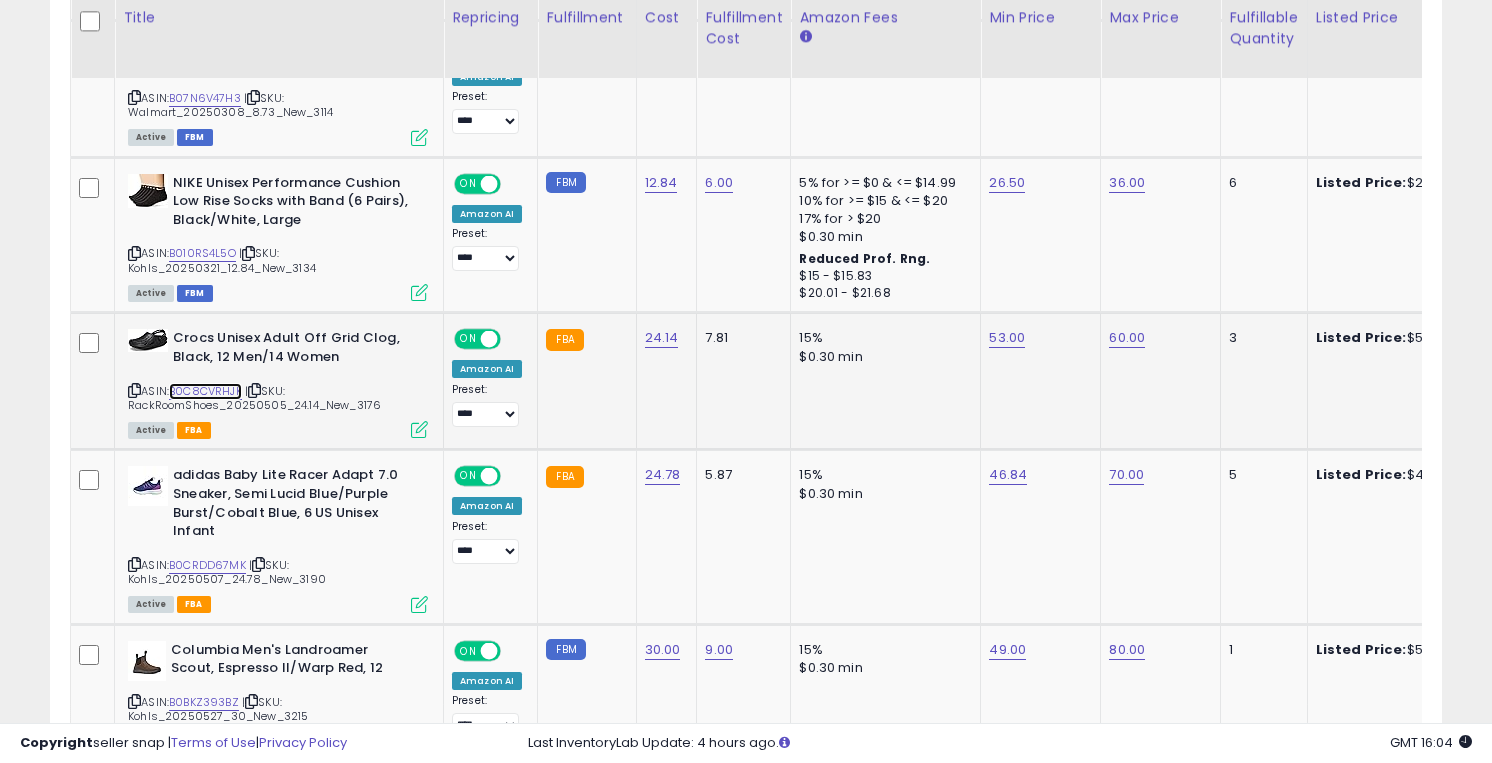 scroll, scrollTop: 2516, scrollLeft: 0, axis: vertical 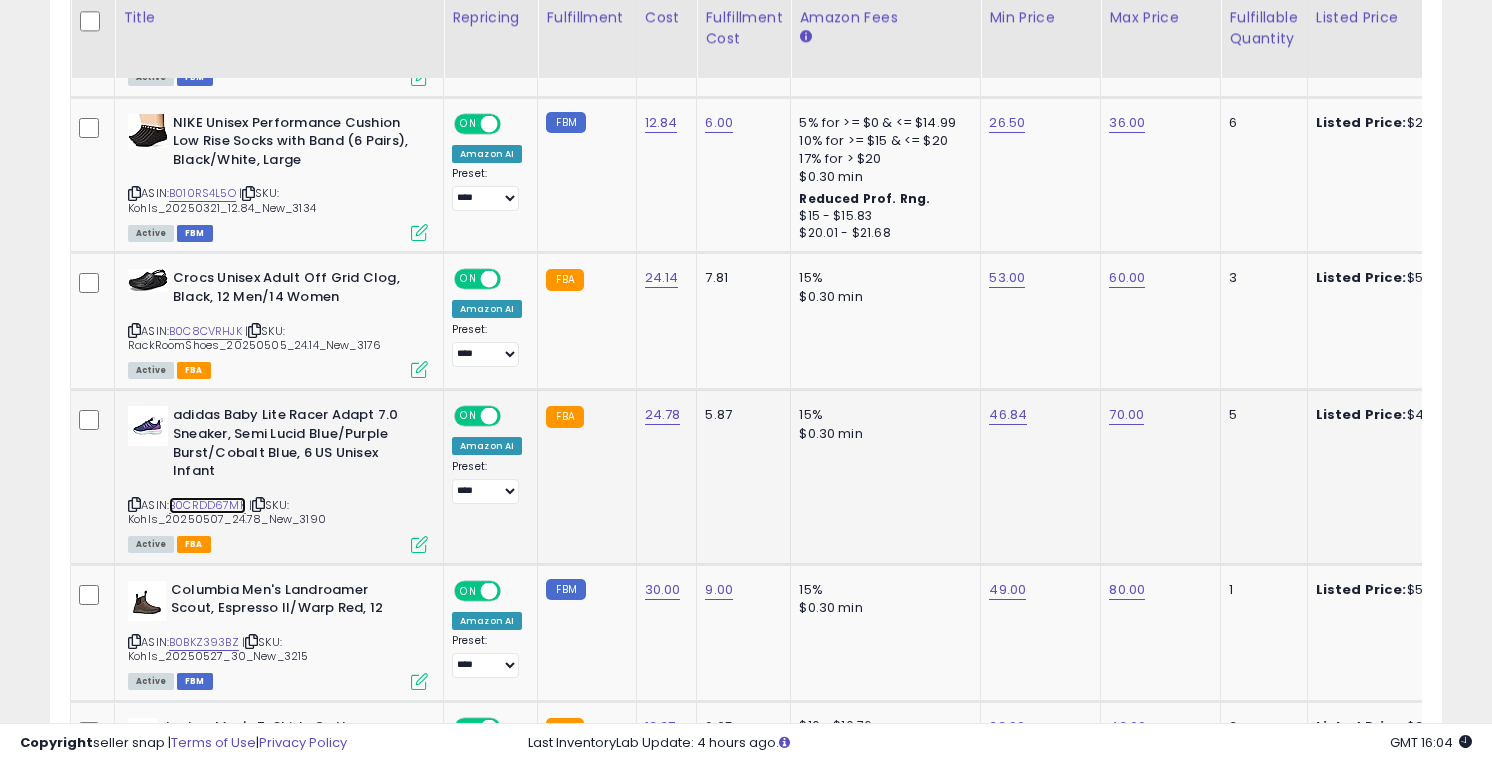click on "B0CRDD67MK" at bounding box center [207, 505] 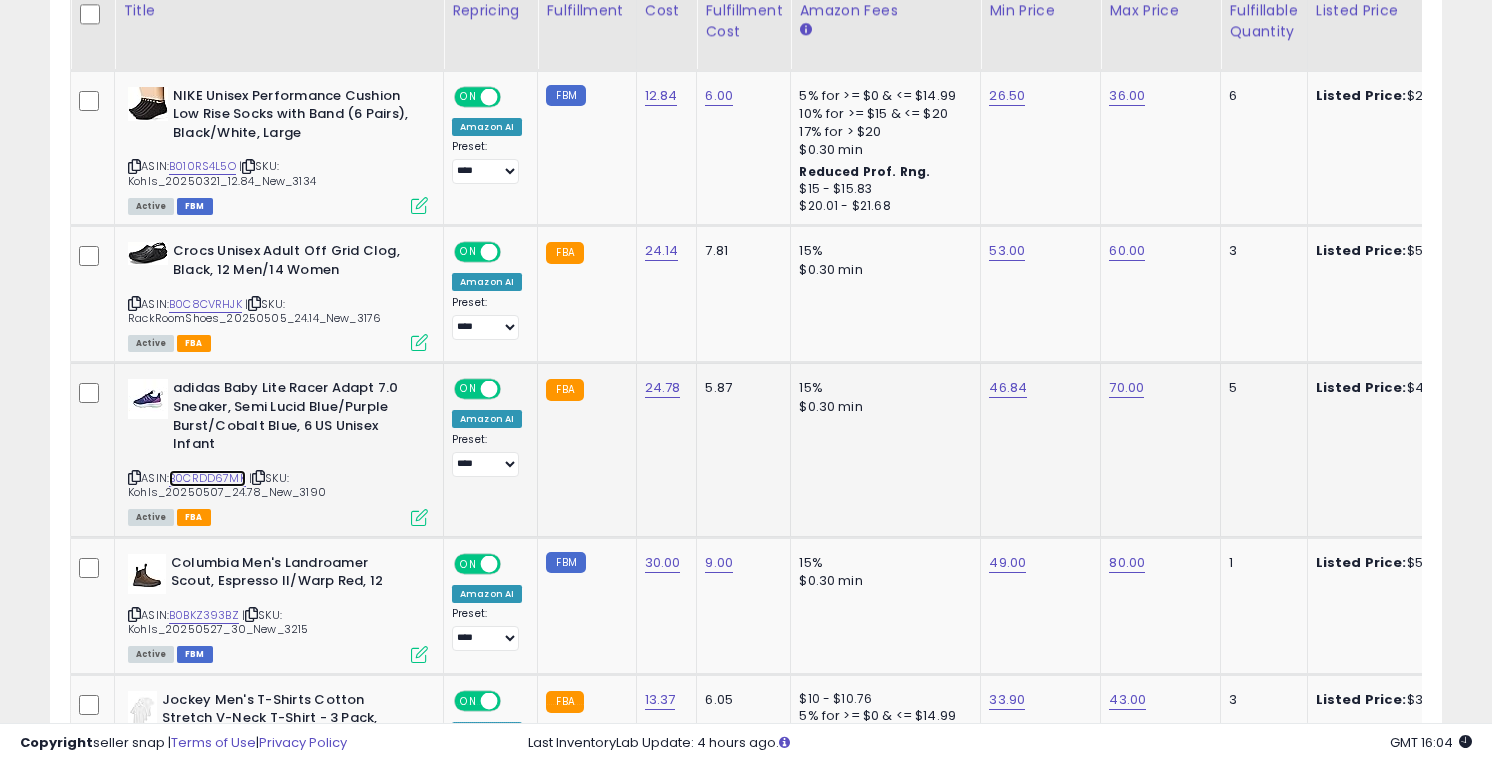 scroll, scrollTop: 2678, scrollLeft: 0, axis: vertical 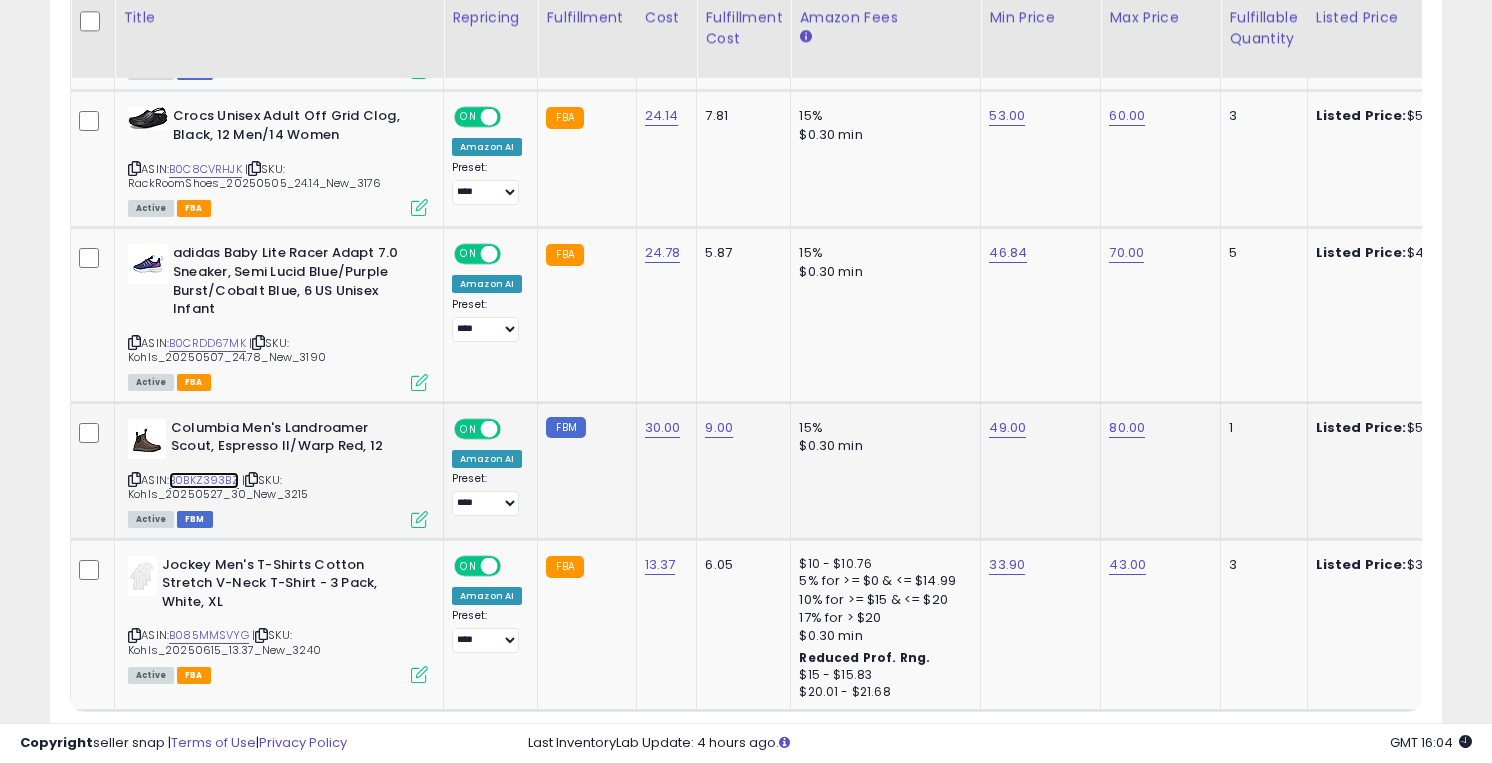 click on "B0BKZ393BZ" at bounding box center [204, 480] 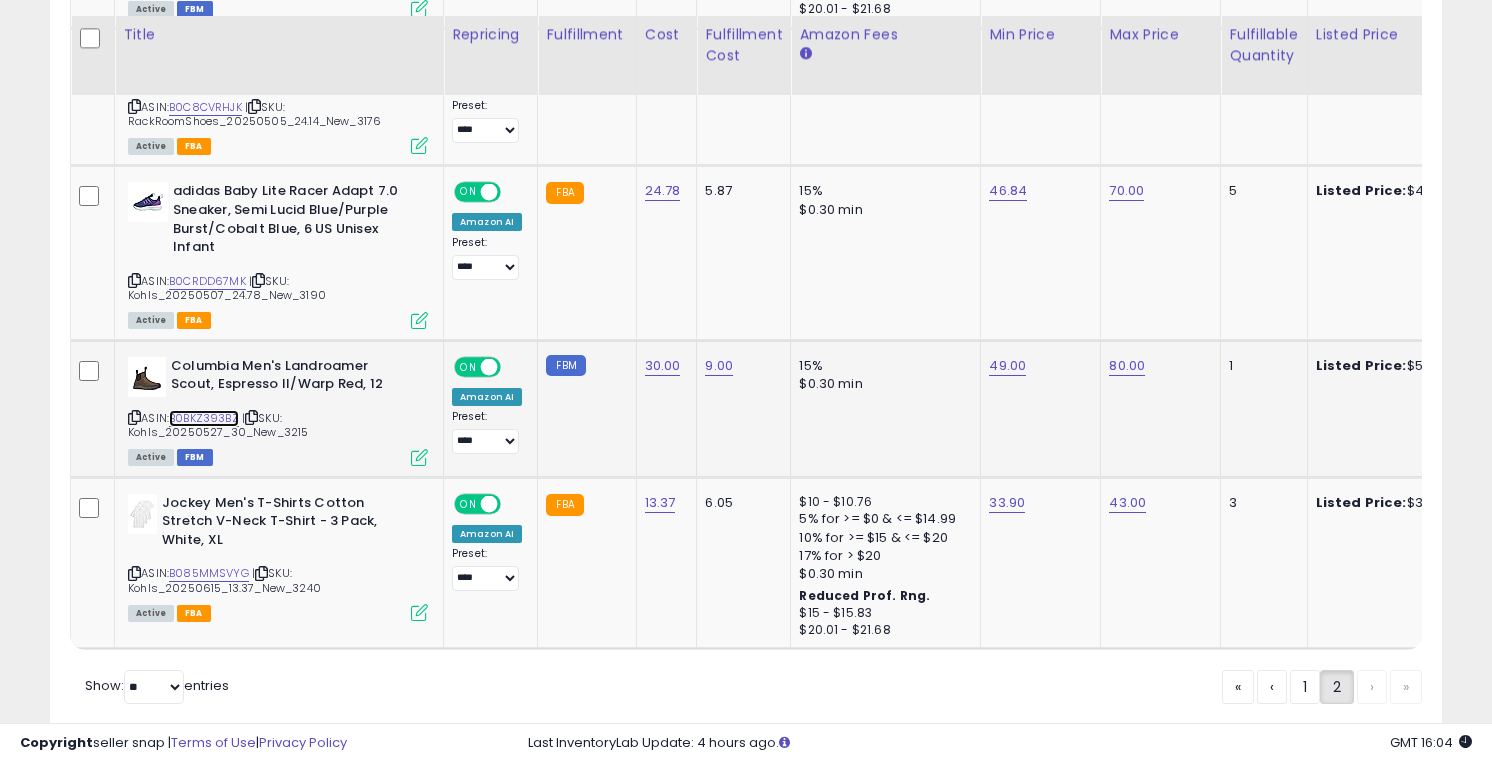 scroll, scrollTop: 2801, scrollLeft: 0, axis: vertical 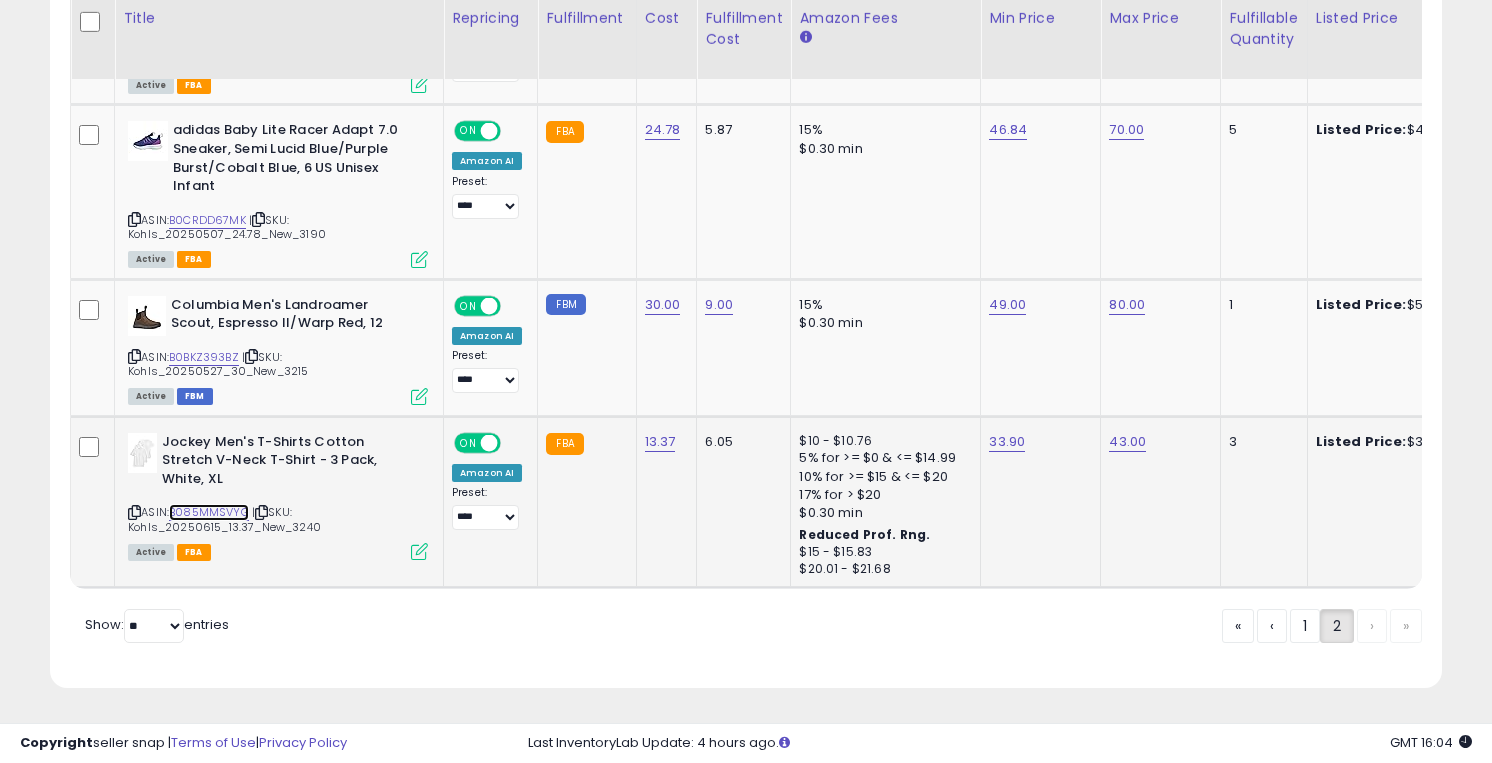 click on "B085MMSVYG" at bounding box center (209, 512) 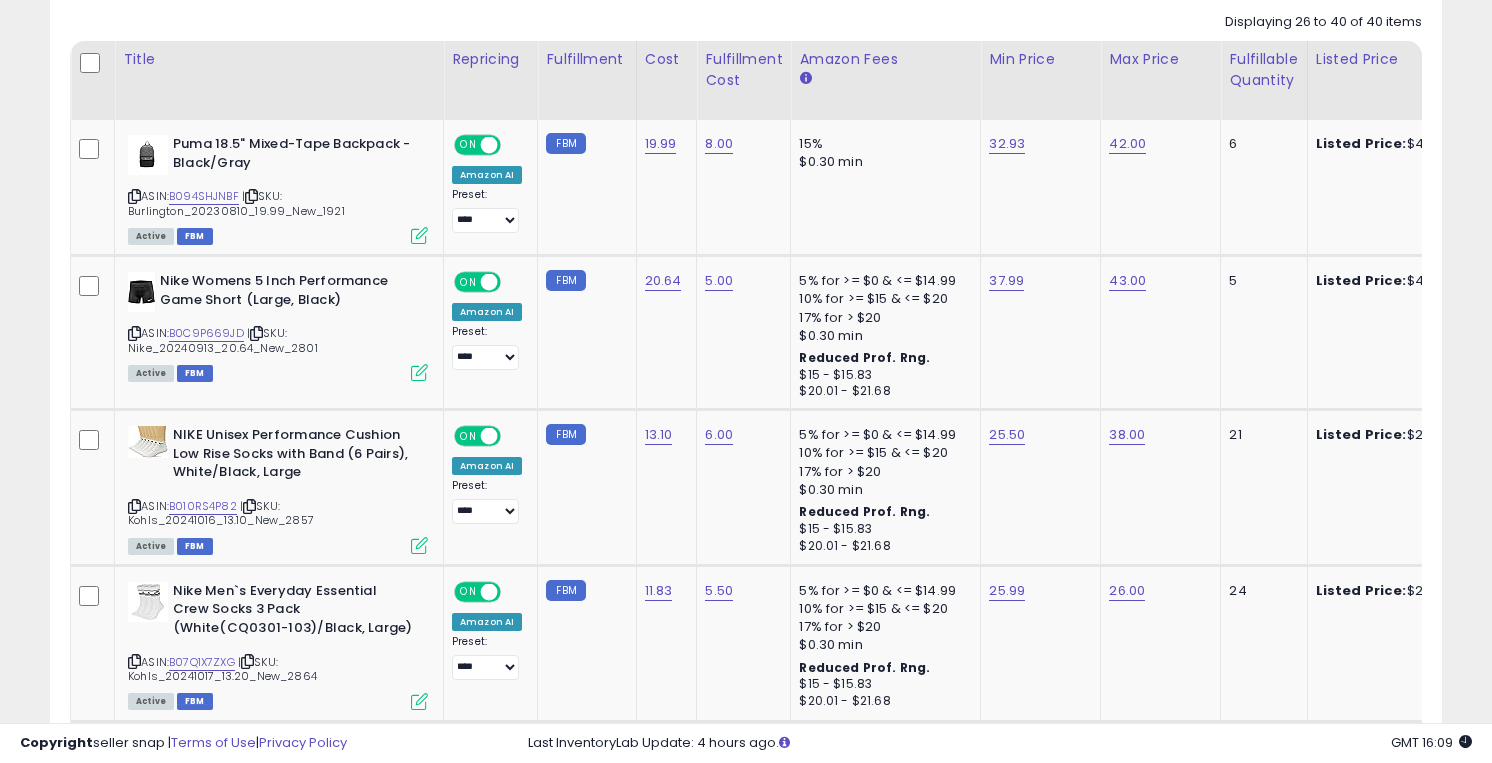 scroll, scrollTop: 982, scrollLeft: 0, axis: vertical 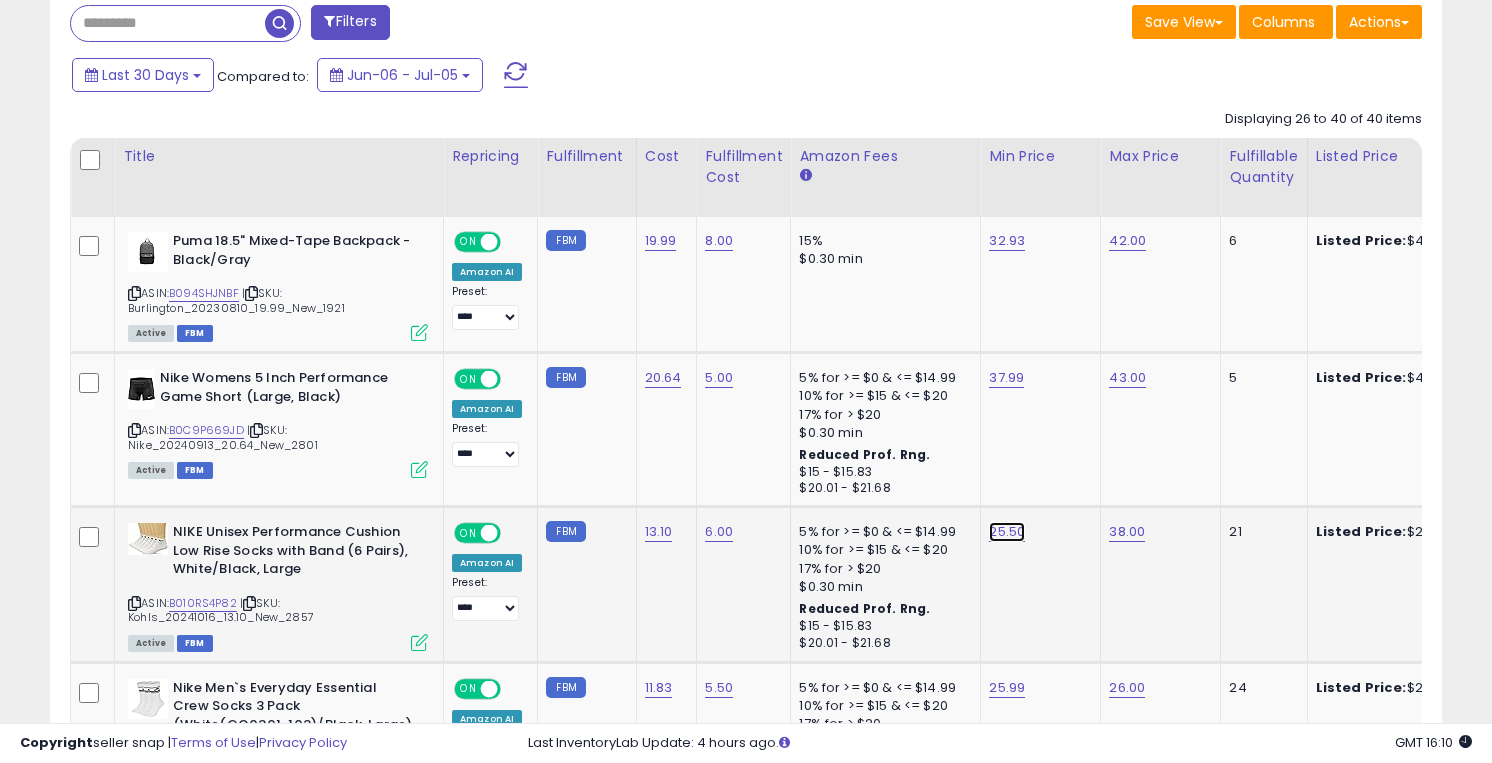 click on "25.50" at bounding box center [1007, 241] 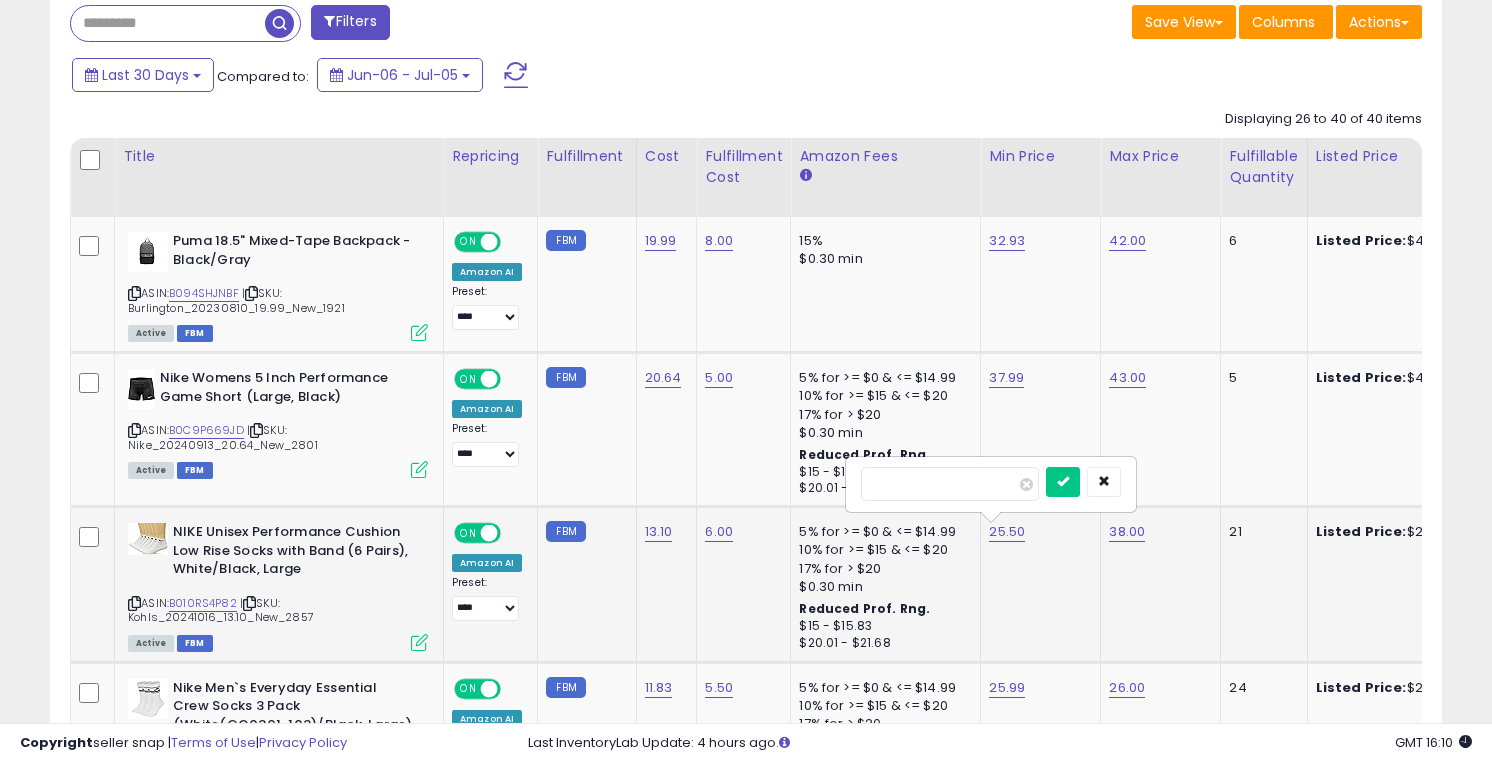 type on "*****" 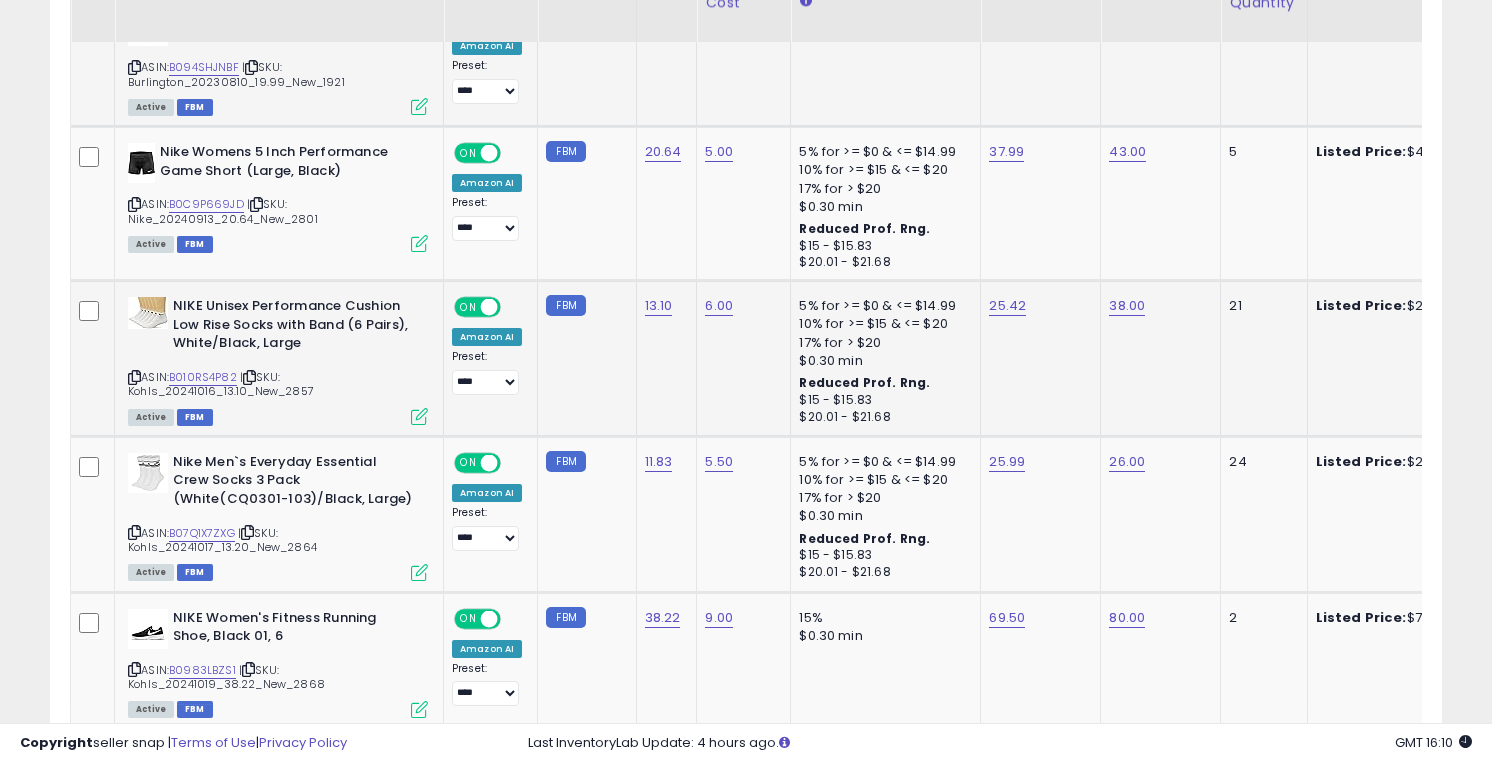 scroll, scrollTop: 1132, scrollLeft: 0, axis: vertical 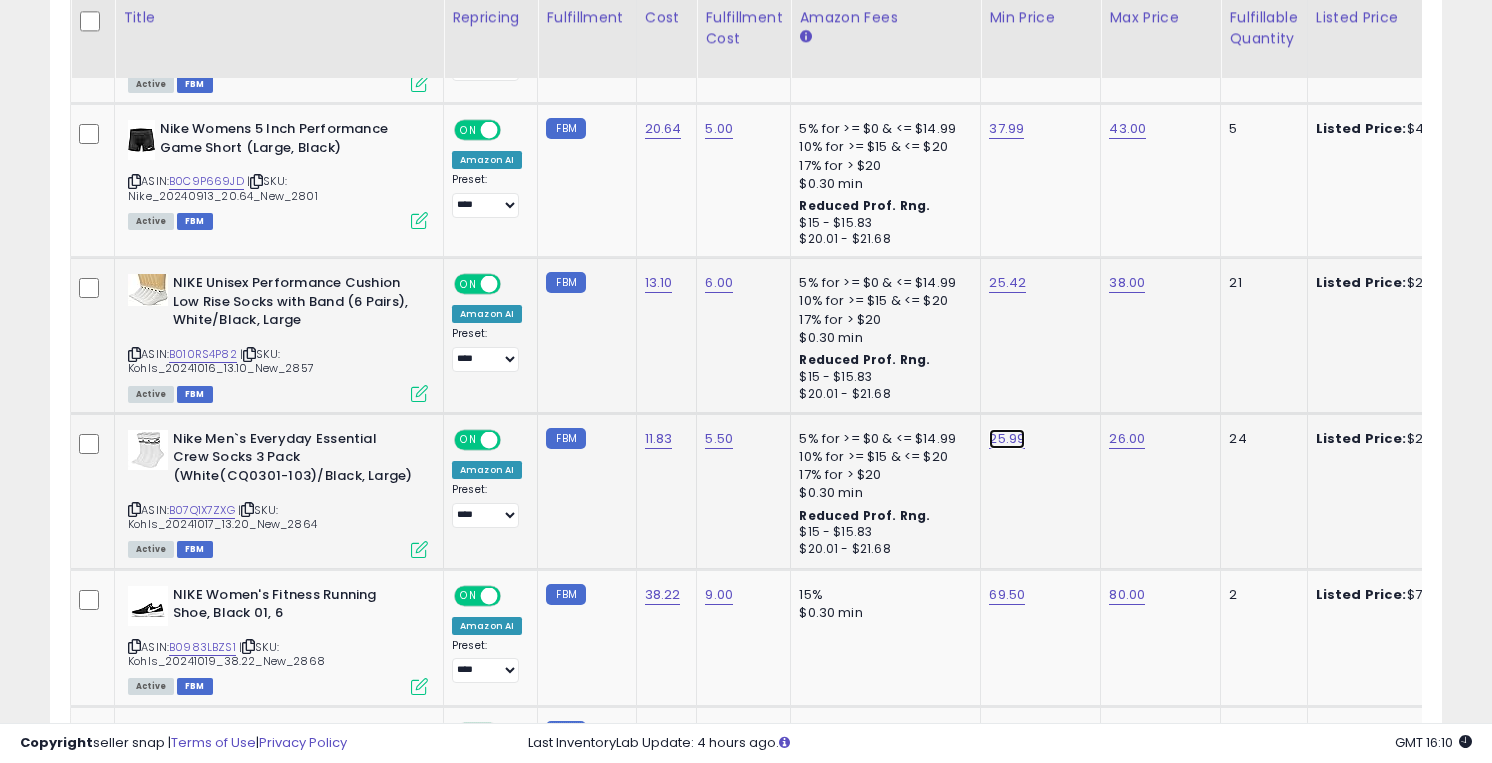 click on "25.99" at bounding box center [1007, -8] 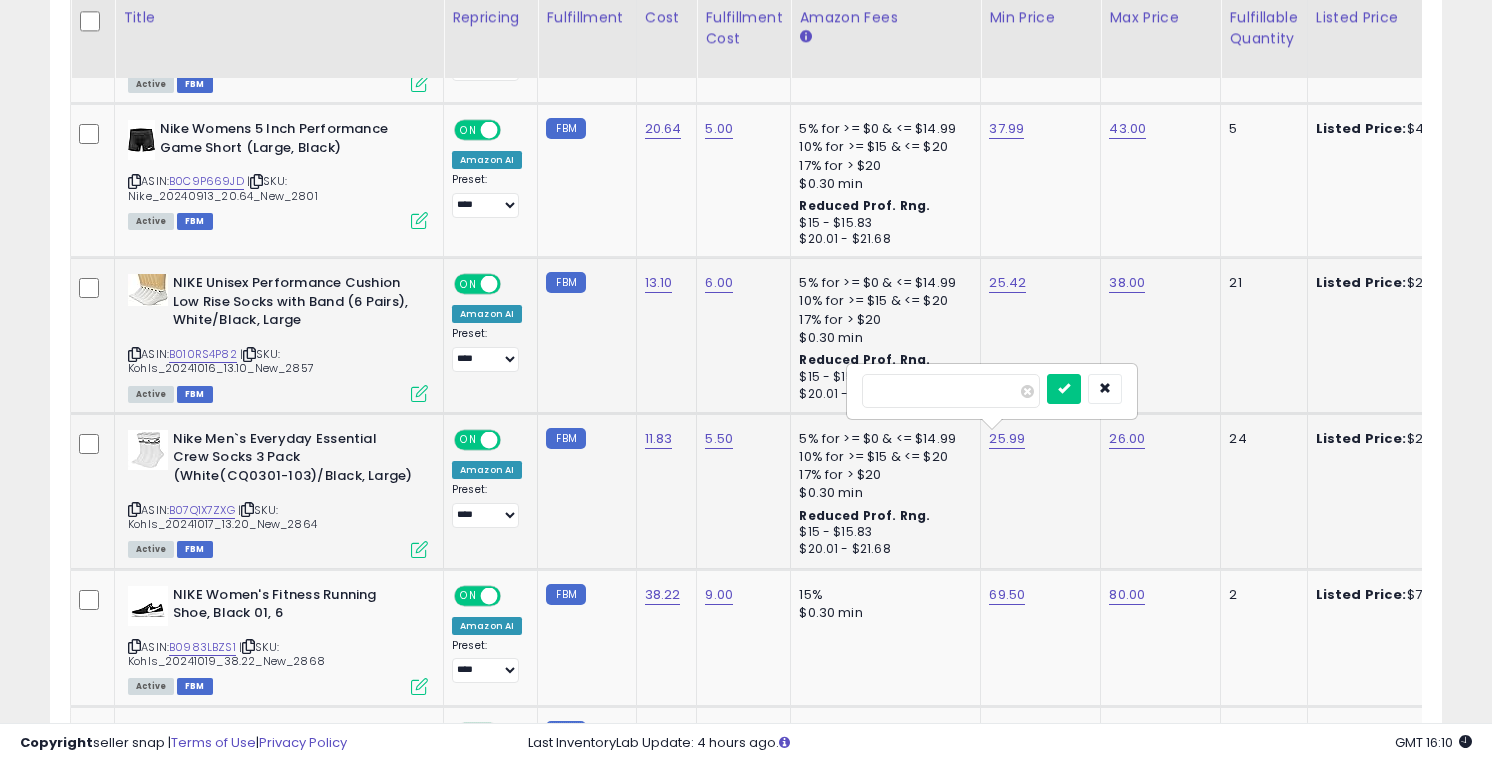 type on "*****" 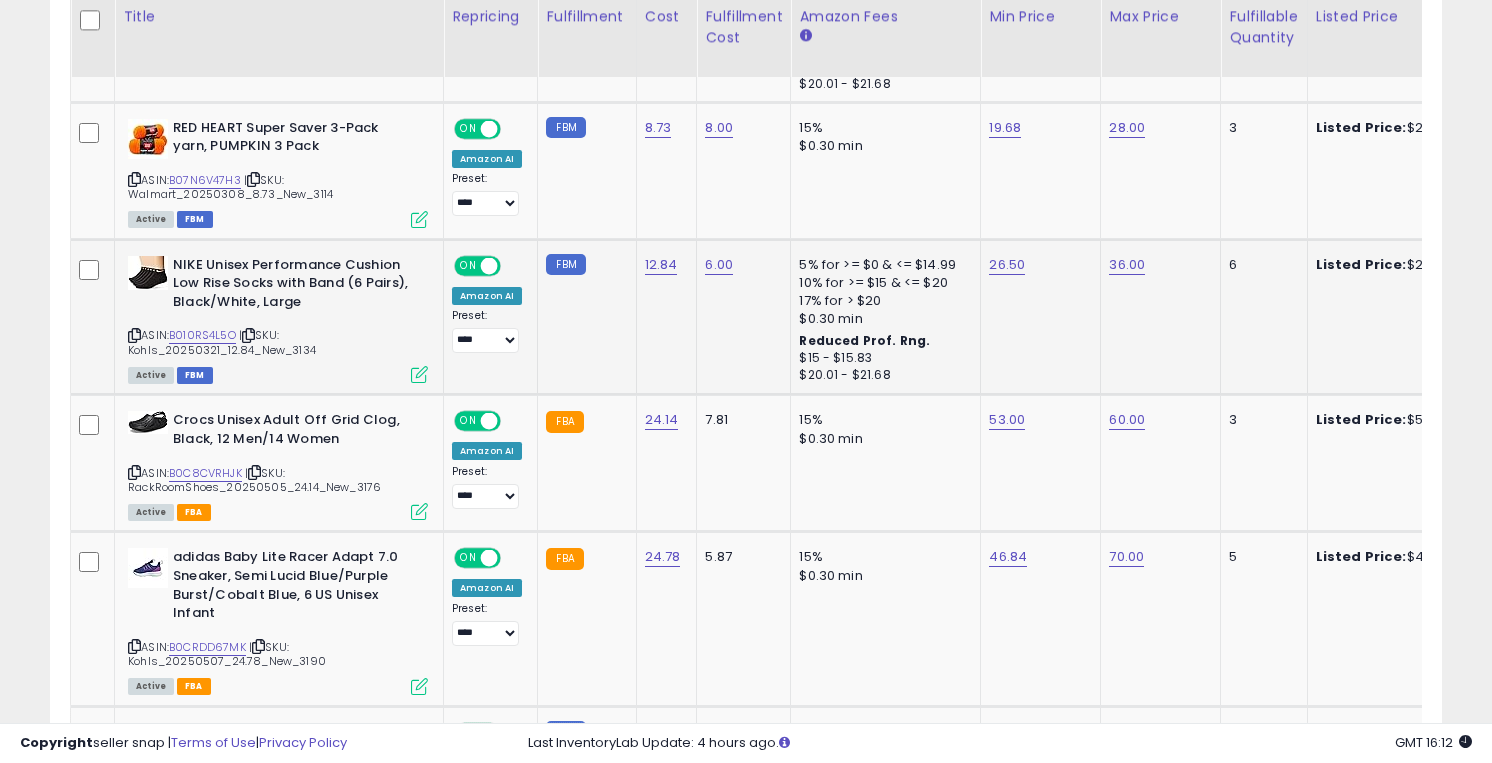 scroll, scrollTop: 2375, scrollLeft: 0, axis: vertical 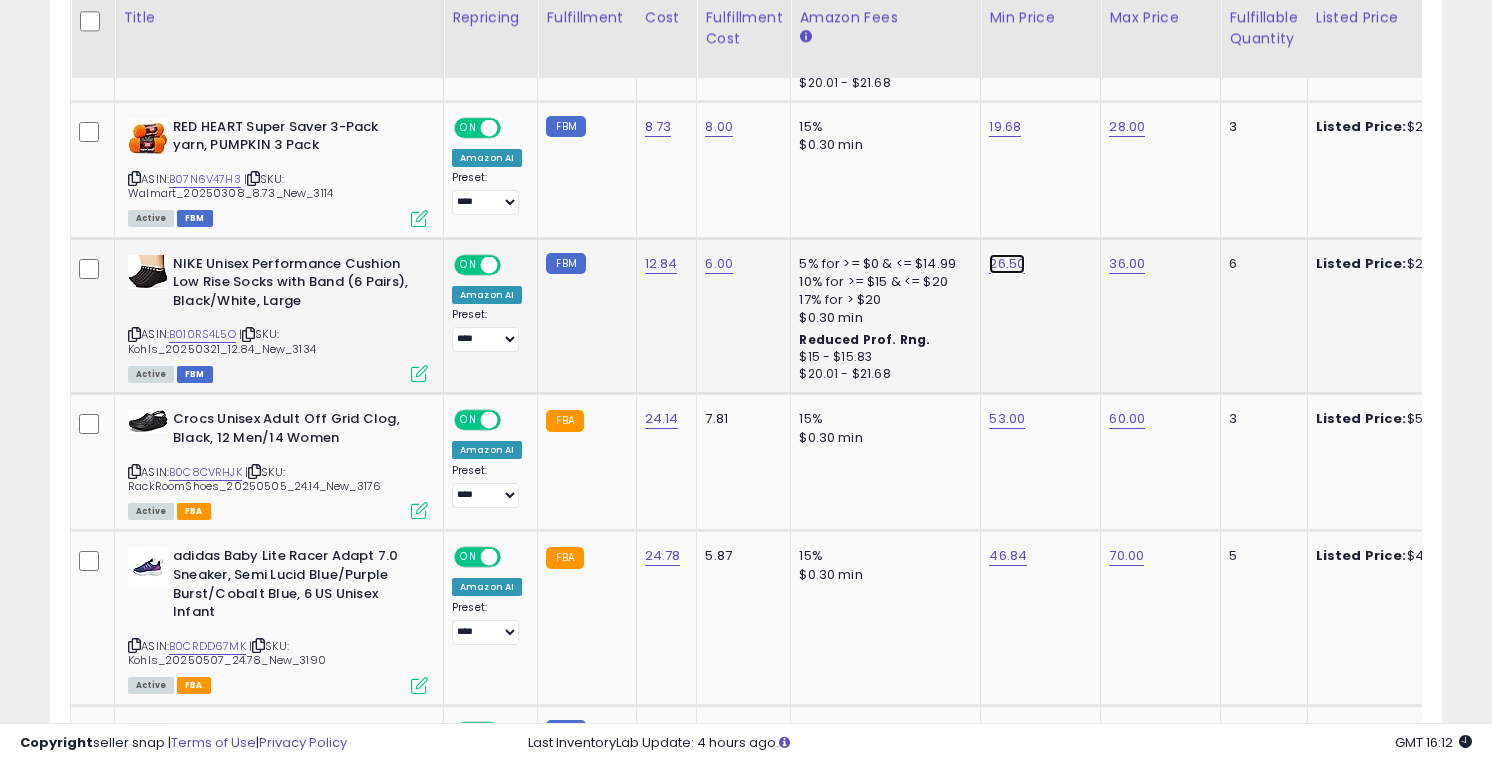 click on "26.50" at bounding box center (1007, -1251) 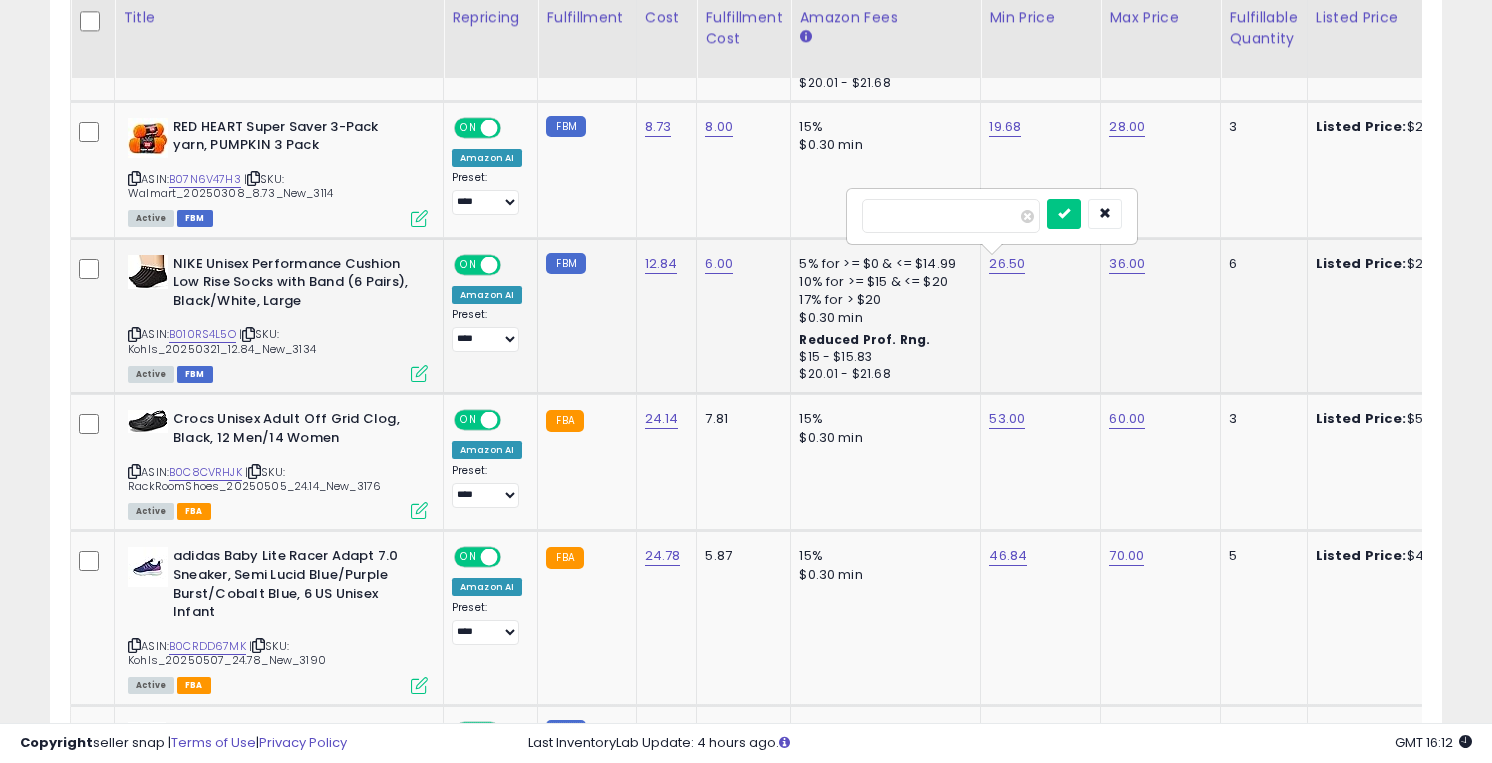 type on "**" 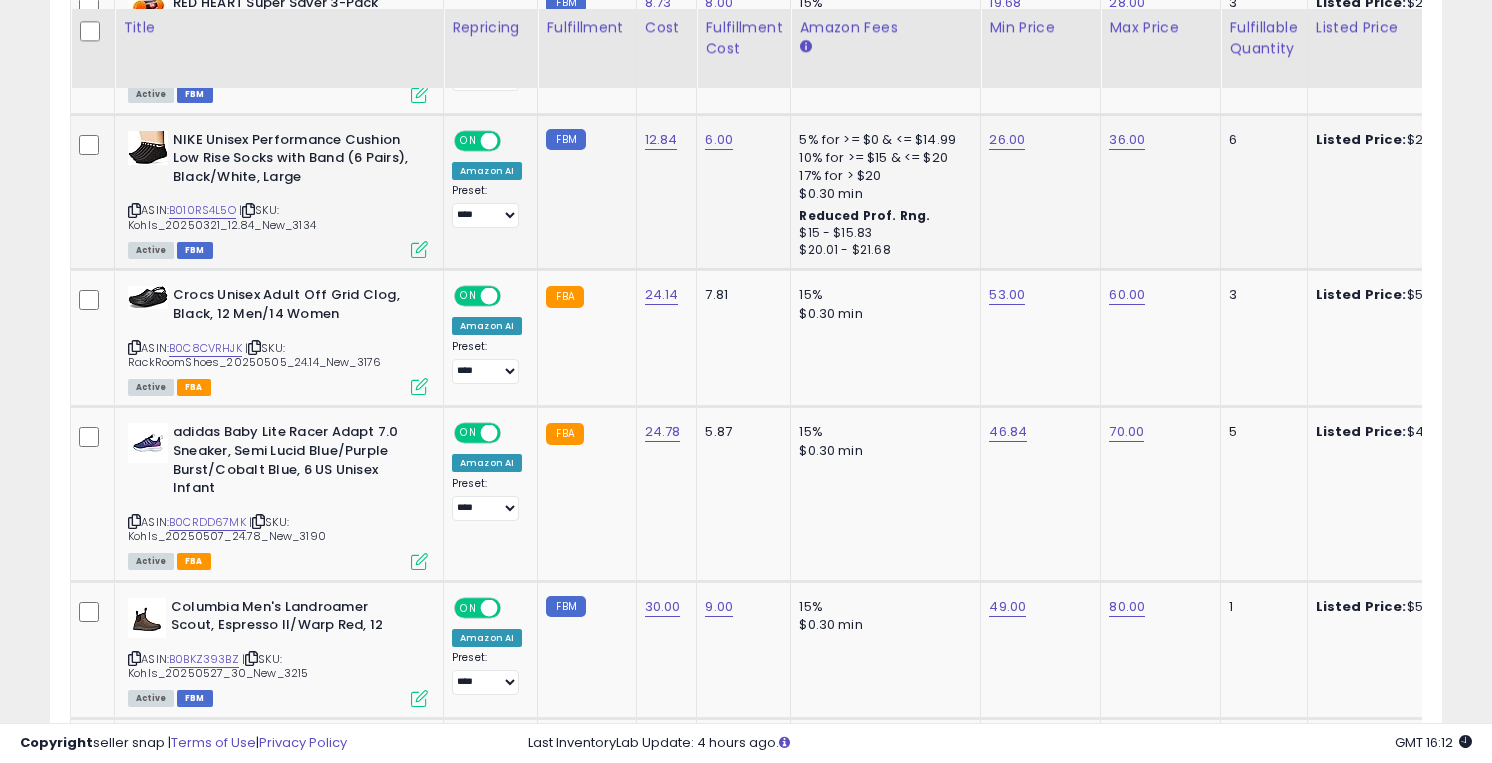 scroll, scrollTop: 2522, scrollLeft: 0, axis: vertical 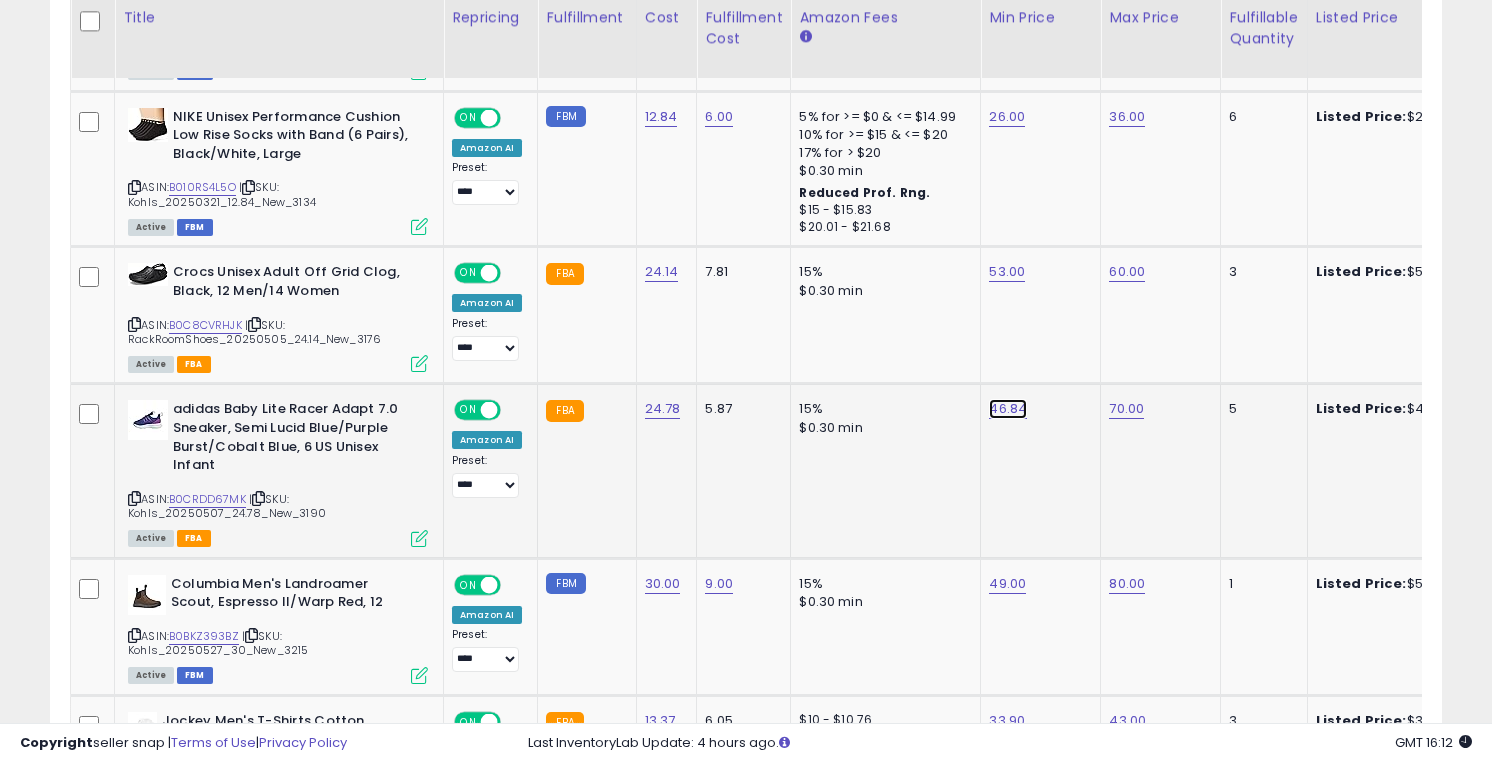 click on "46.84" at bounding box center [1007, -1398] 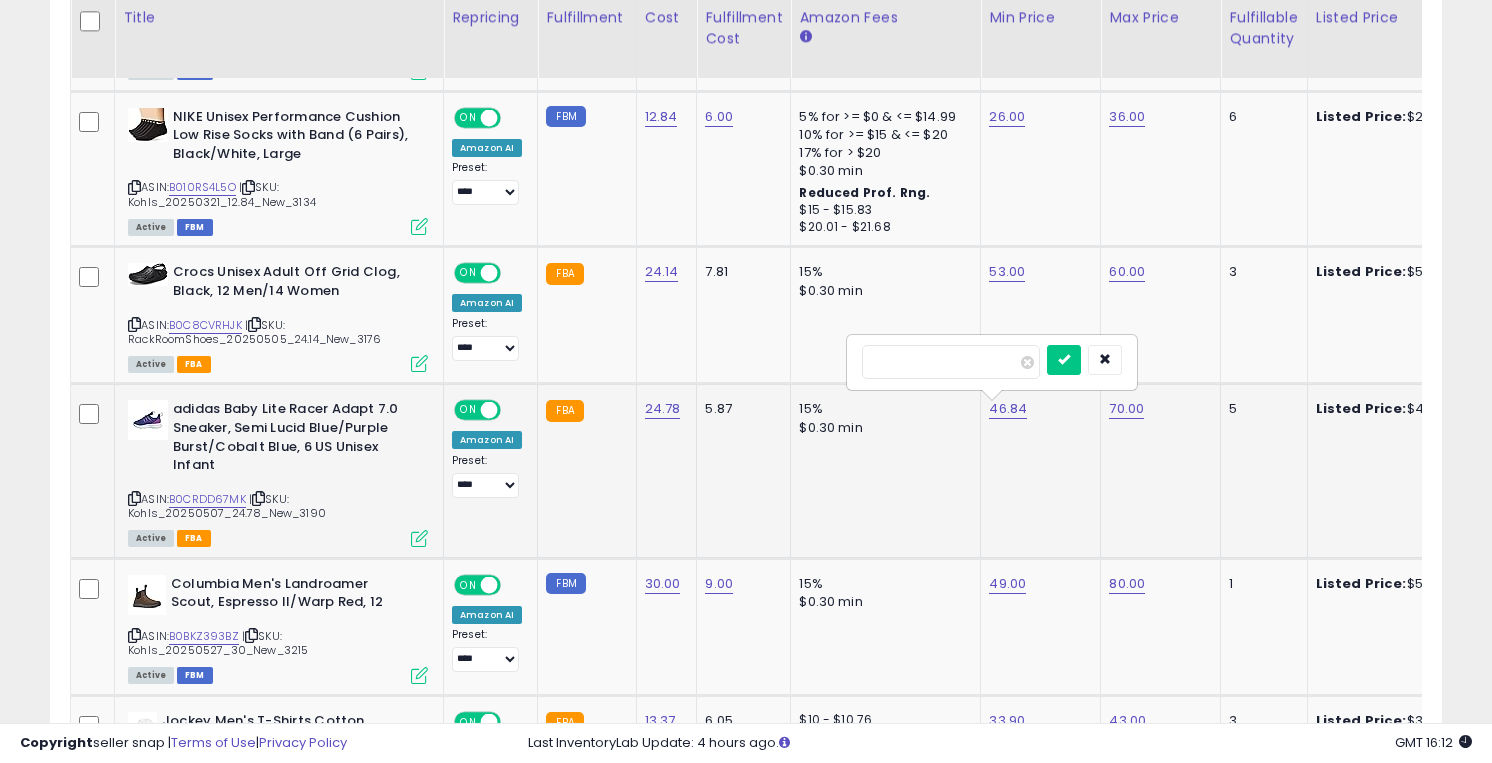 type on "**" 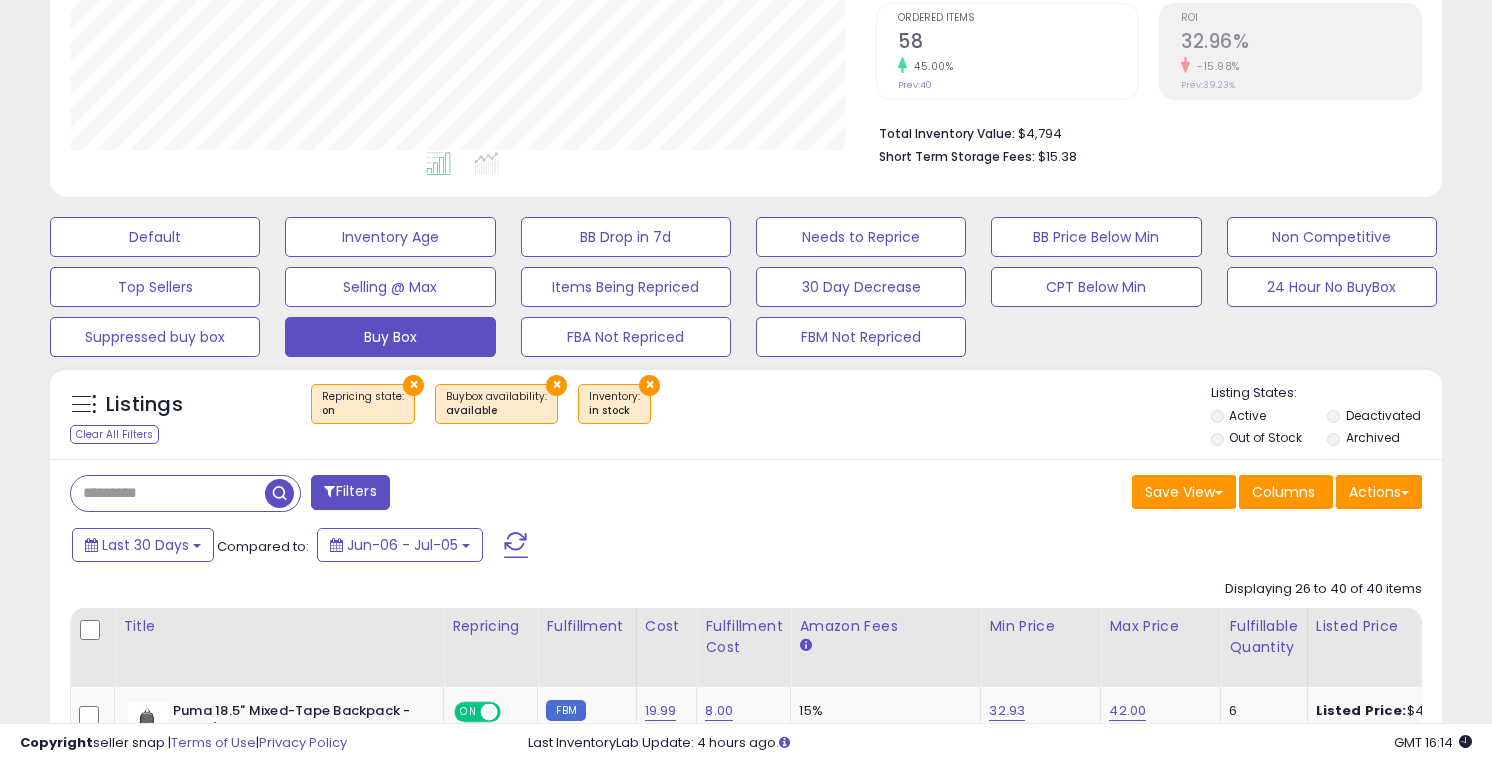 scroll, scrollTop: 412, scrollLeft: 0, axis: vertical 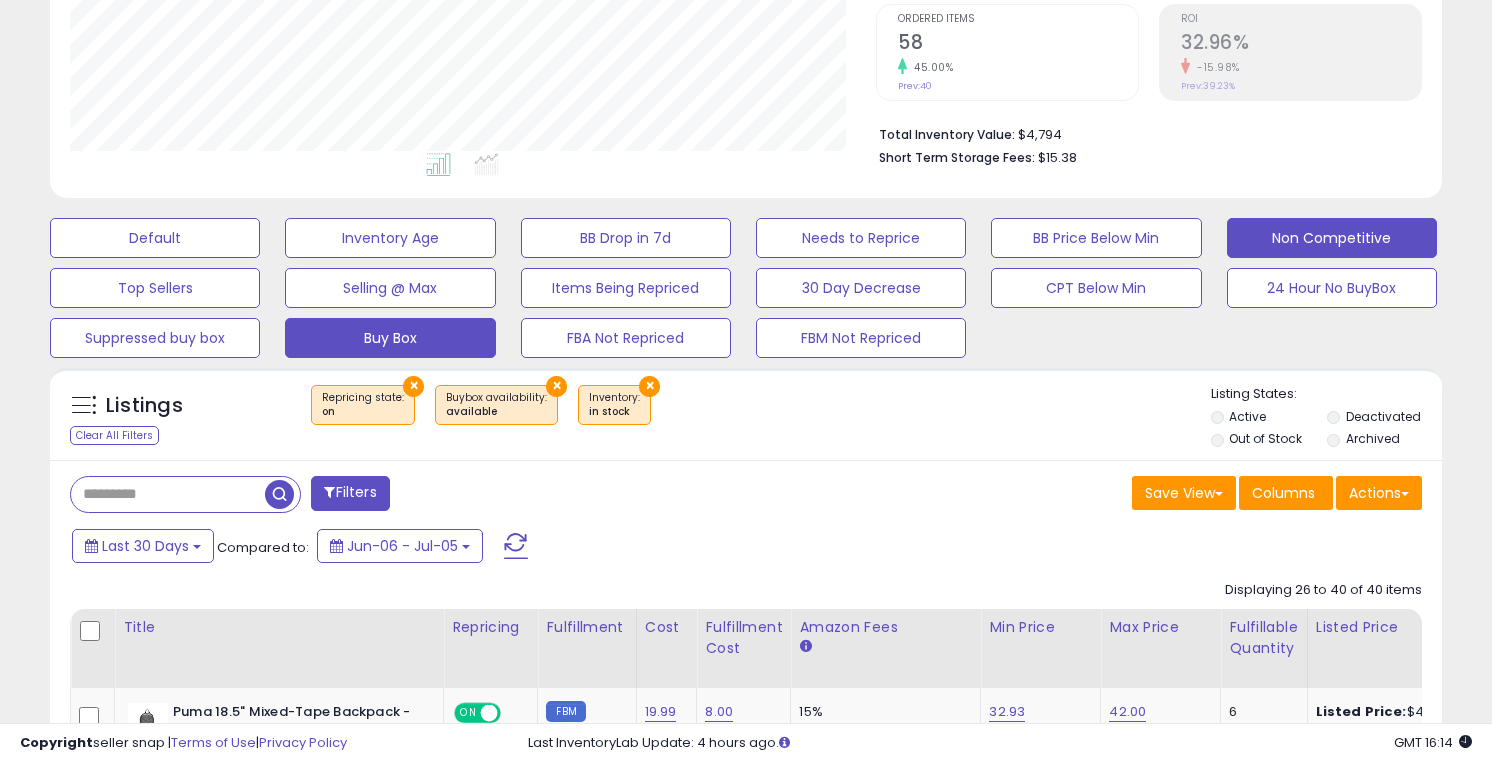 click on "Non Competitive" at bounding box center [155, 238] 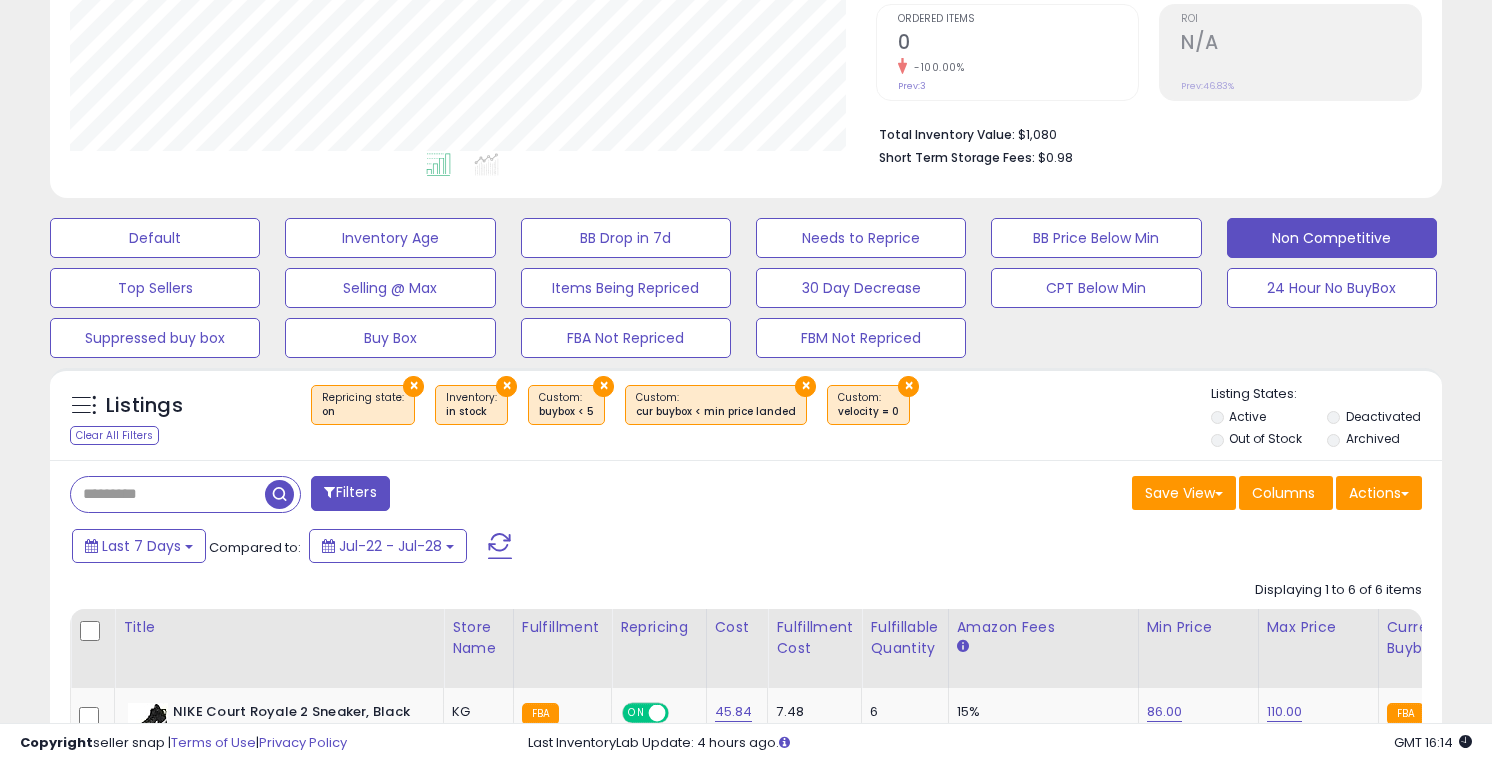scroll, scrollTop: 999590, scrollLeft: 999194, axis: both 